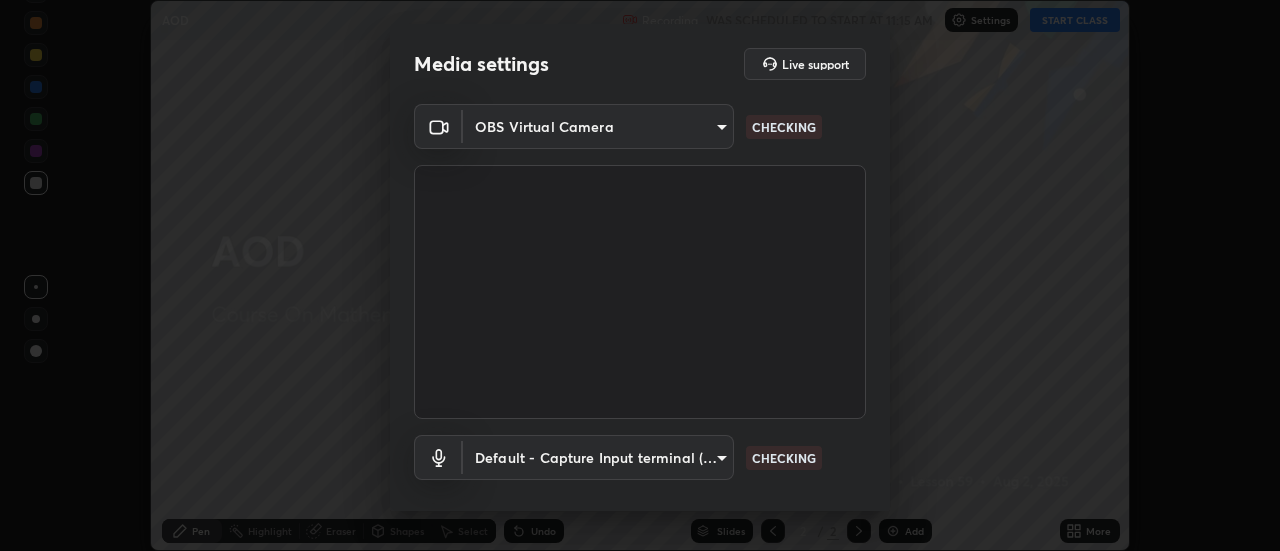scroll, scrollTop: 0, scrollLeft: 0, axis: both 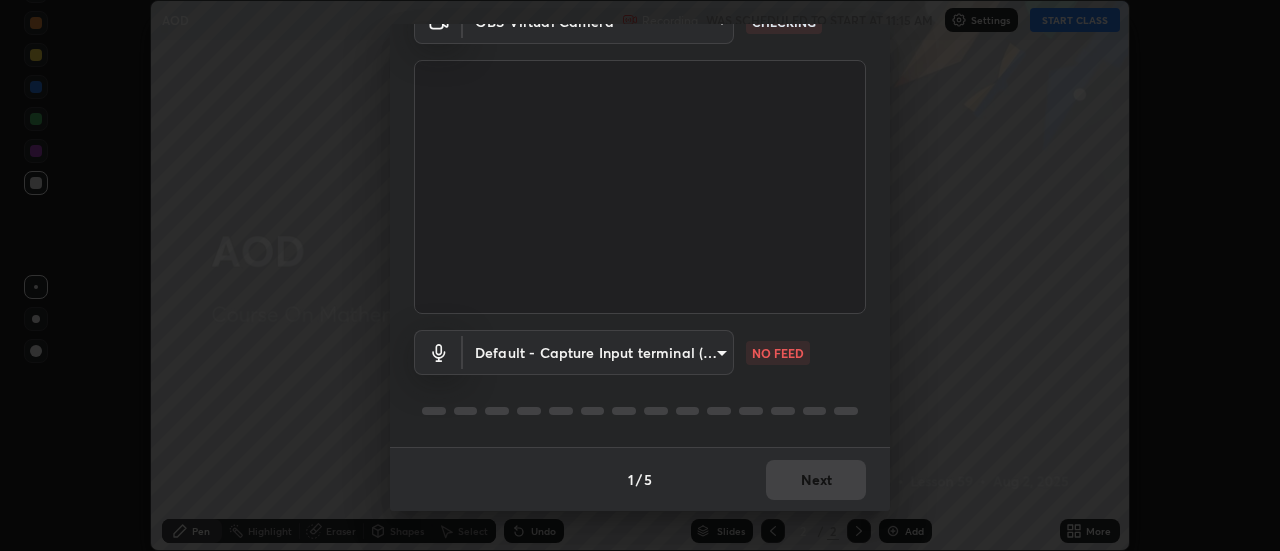 click on "Erase all AOD Recording WAS SCHEDULED TO START AT 11:15 AM Settings START CLASS Setting up your live class AOD • L59 of Course On Mathematics for JEE Excel 1 2026 [PERSON] Pen Highlight Eraser Shapes Select Undo Slides 2 / 2 Add More No doubts shared Encourage your learners to ask a doubt for better clarity Report an issue Reason for reporting Buffering Chat not working Audio - Video sync issue Educator video quality low ​ Attach an image Report Media settings Live support OBS Virtual Camera [HASH] CHECKING Default - Capture Input terminal (Digital Array MIC) default NO FEED 1 / 5 Next" at bounding box center [640, 275] 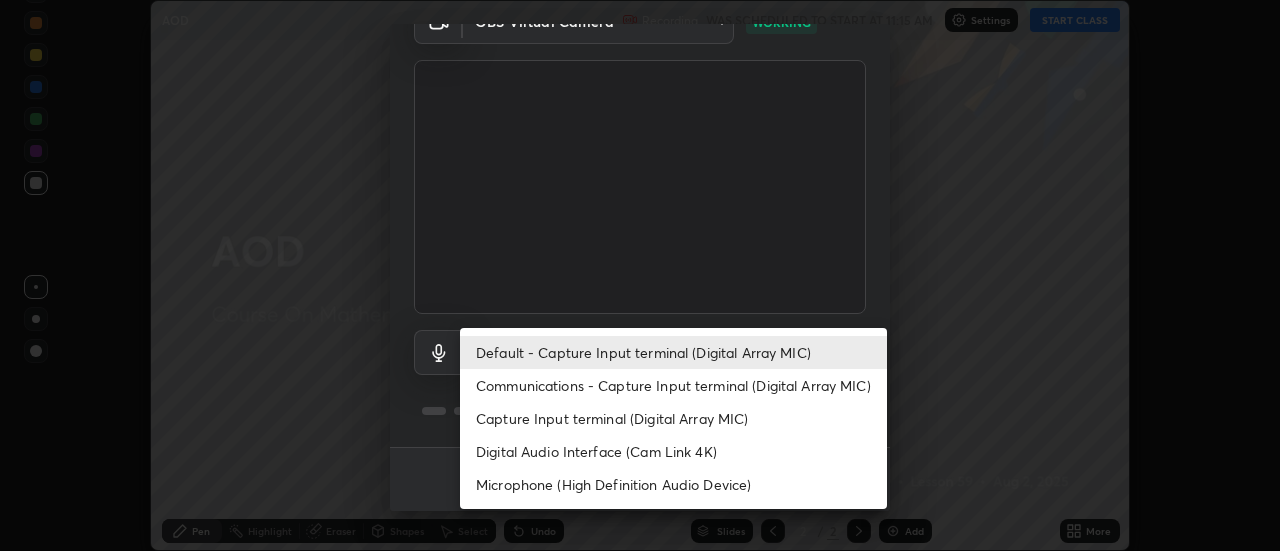 click on "Communications - Capture Input terminal (Digital Array MIC)" at bounding box center (673, 385) 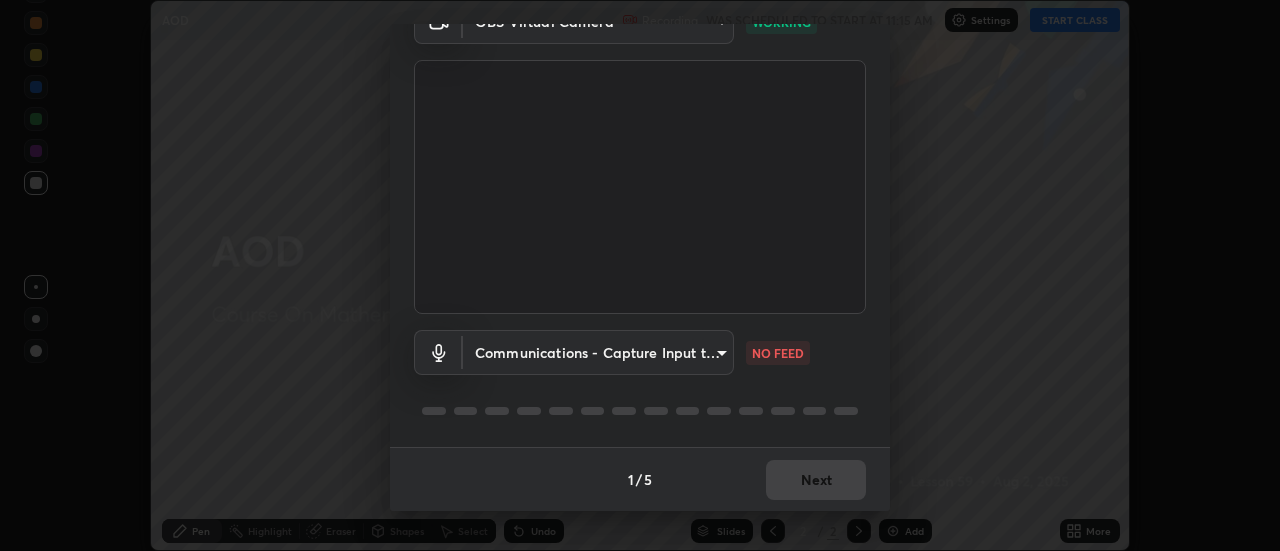 type on "communications" 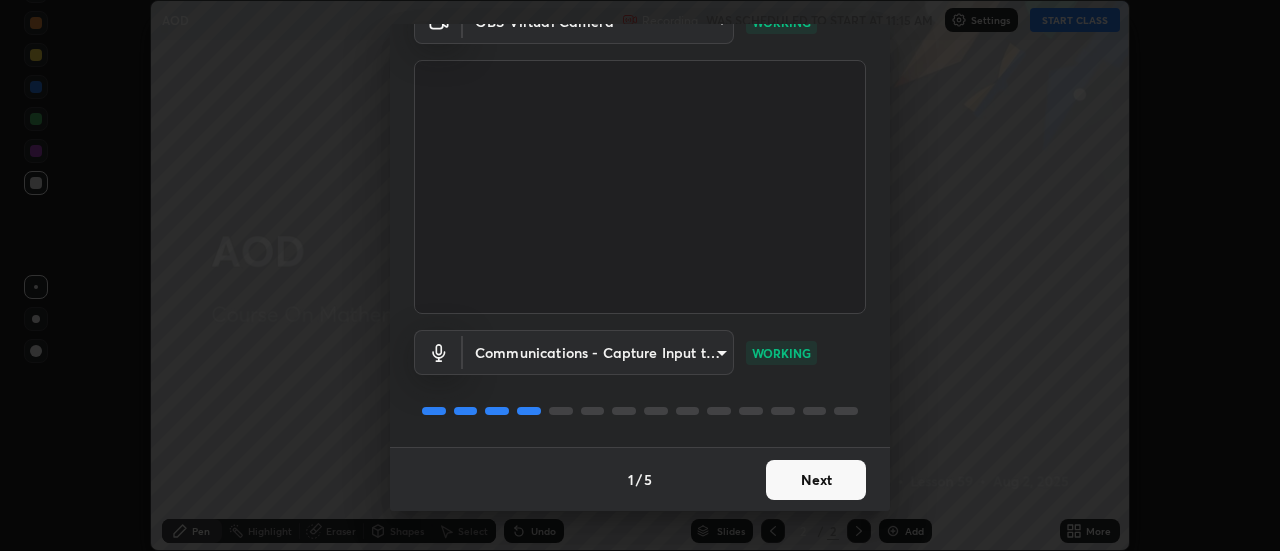 click on "Next" at bounding box center (816, 480) 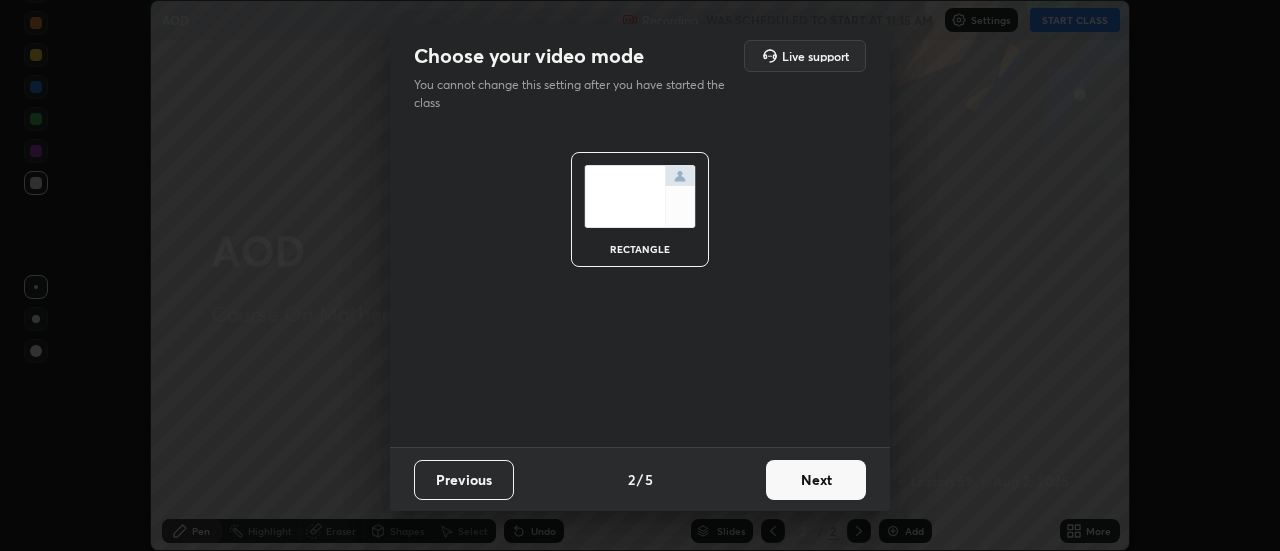 scroll, scrollTop: 0, scrollLeft: 0, axis: both 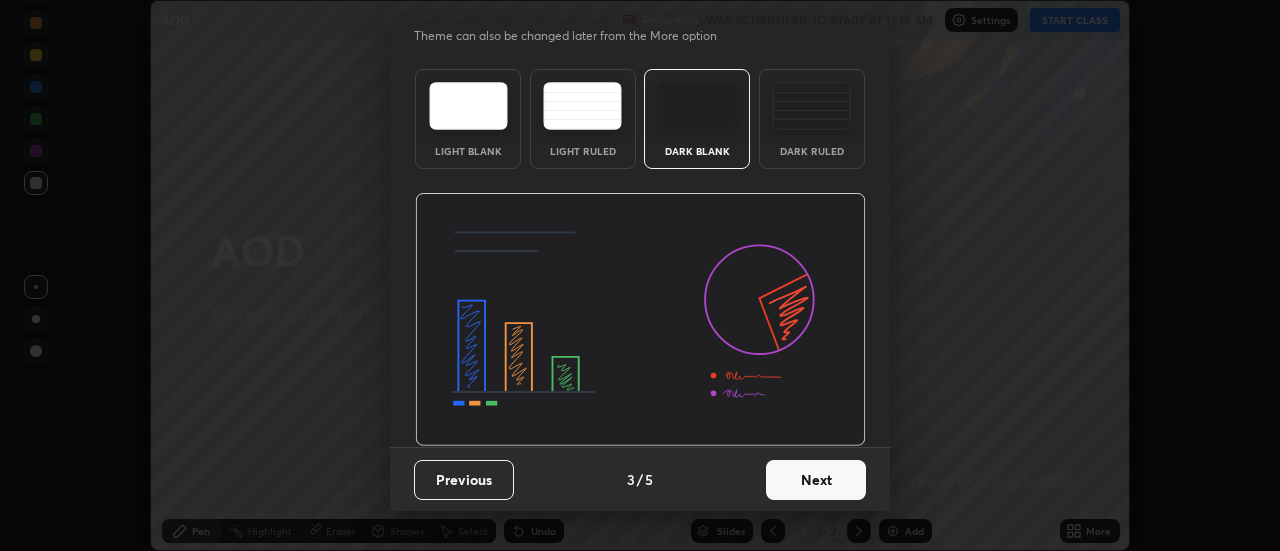 click on "Next" at bounding box center (816, 480) 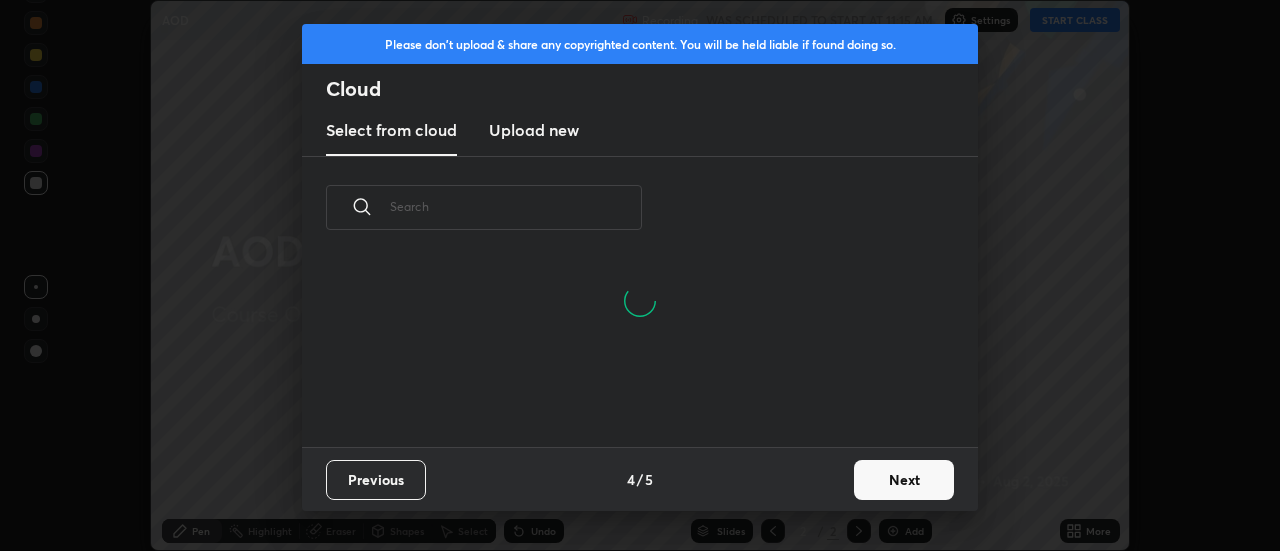 click on "Next" at bounding box center (904, 480) 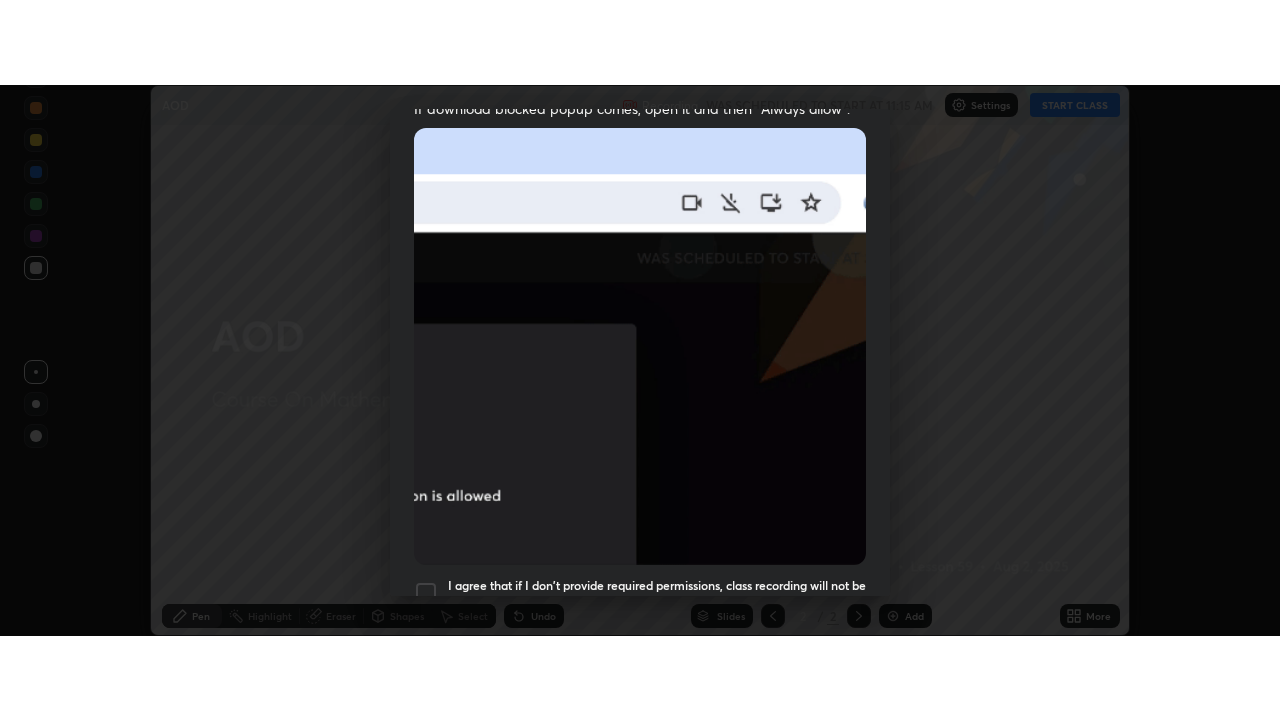 scroll, scrollTop: 513, scrollLeft: 0, axis: vertical 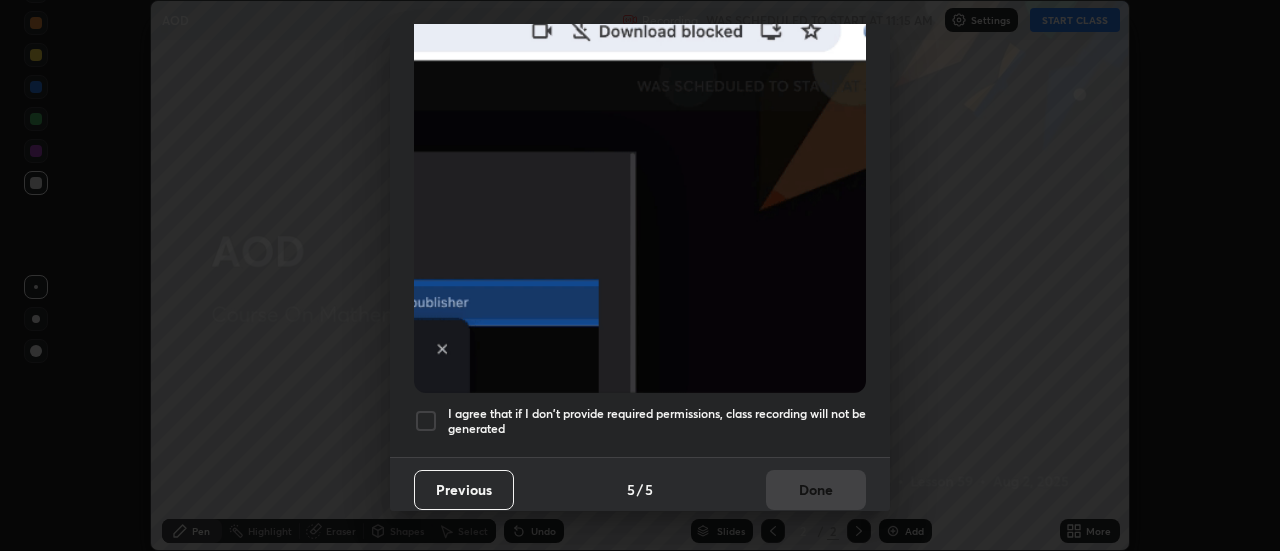 click at bounding box center (426, 421) 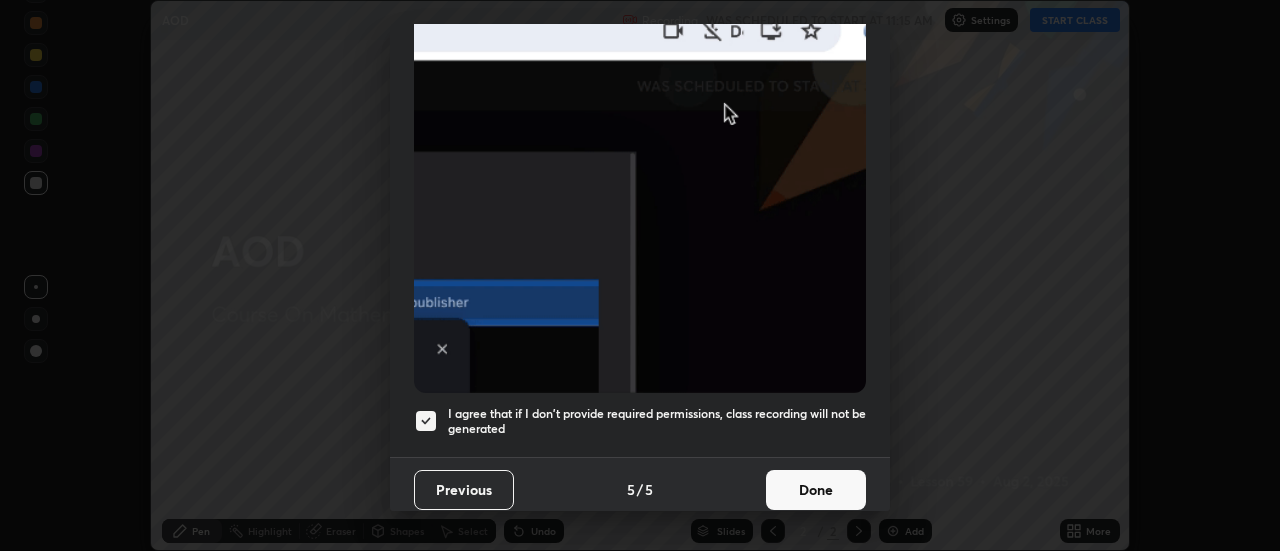 click on "Done" at bounding box center [816, 490] 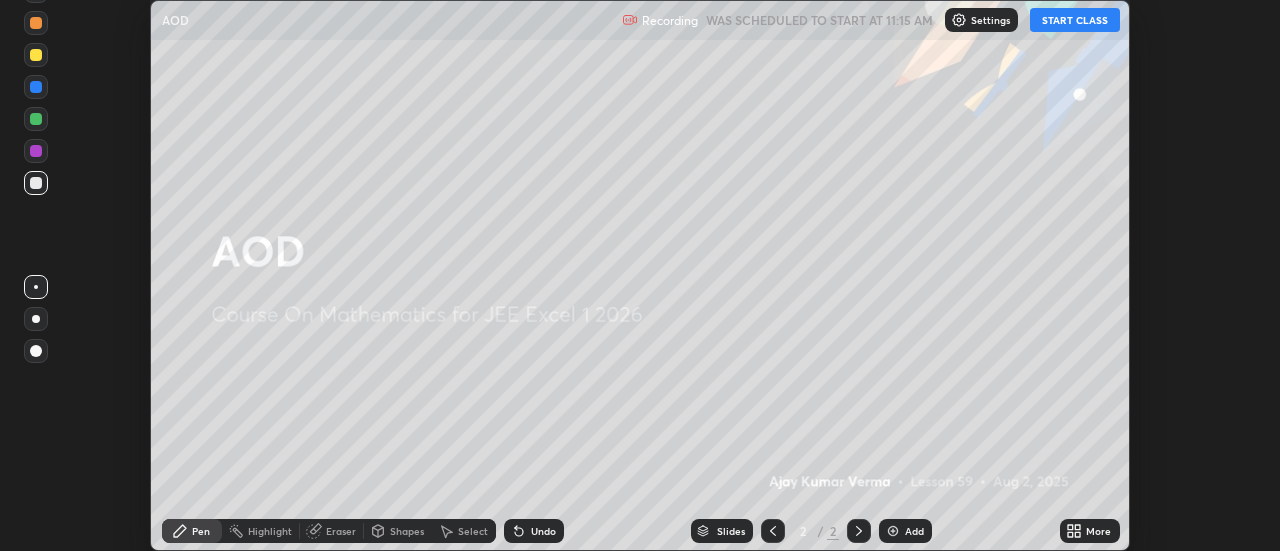 click on "START CLASS" at bounding box center [1075, 20] 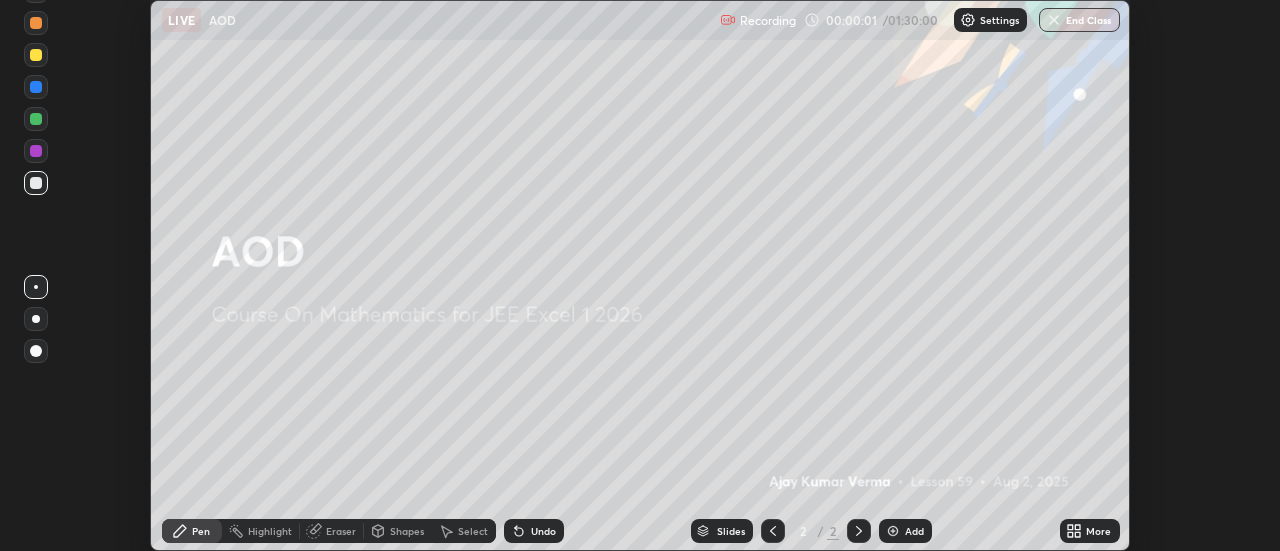 click 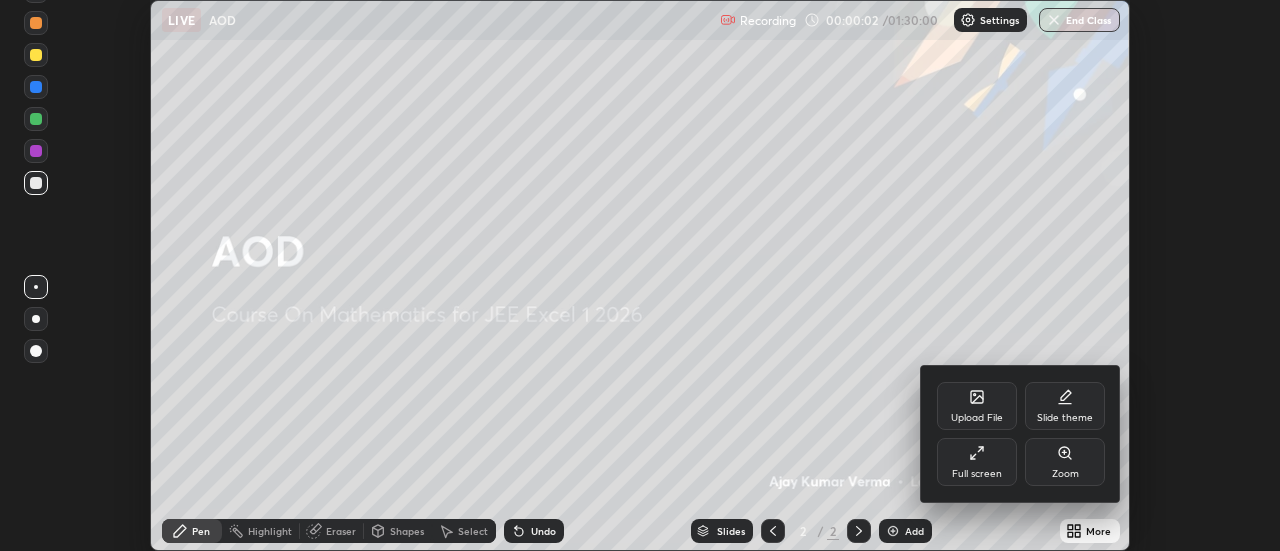 click 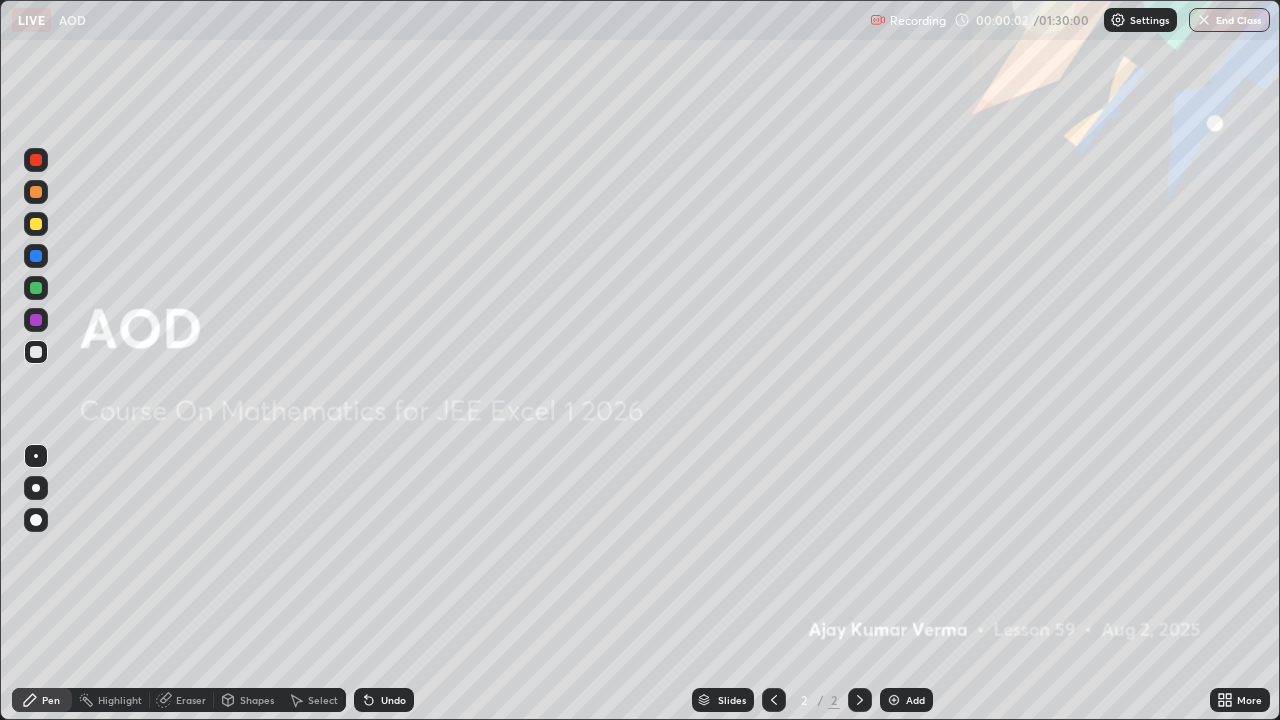 scroll, scrollTop: 99280, scrollLeft: 98720, axis: both 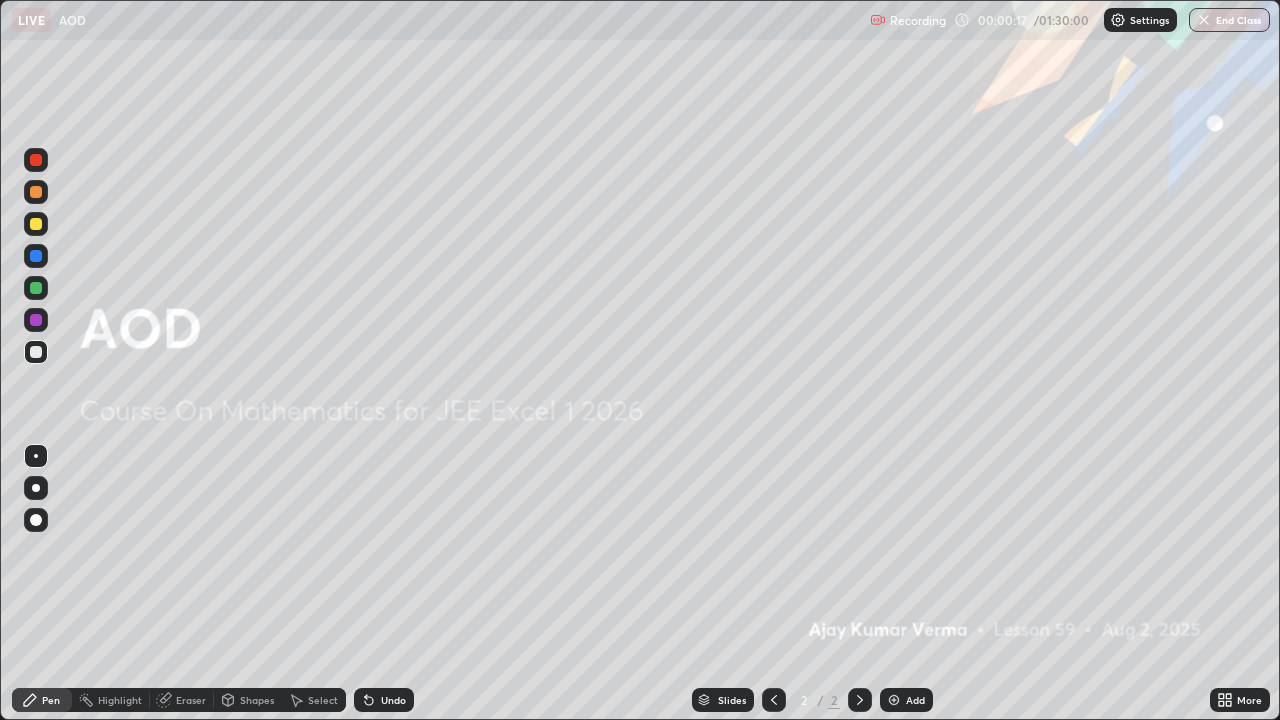 click on "Slides 2 / 2 Add" at bounding box center [812, 700] 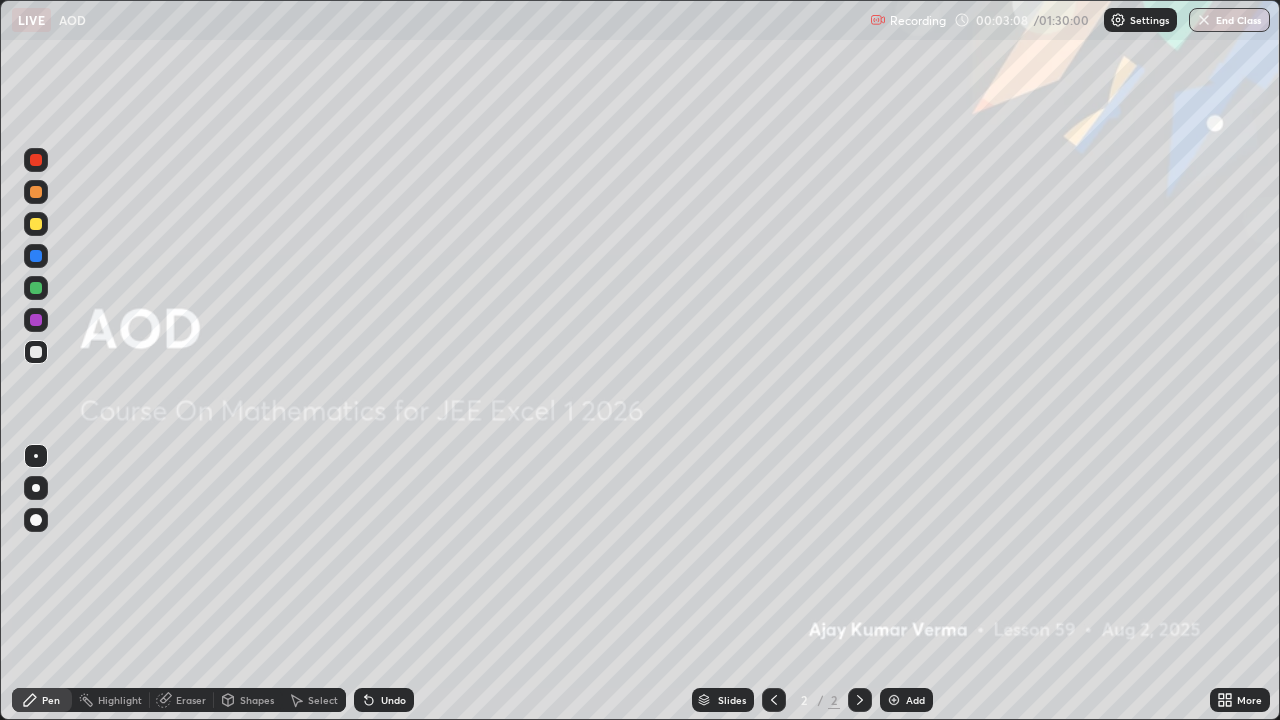 click at bounding box center [894, 700] 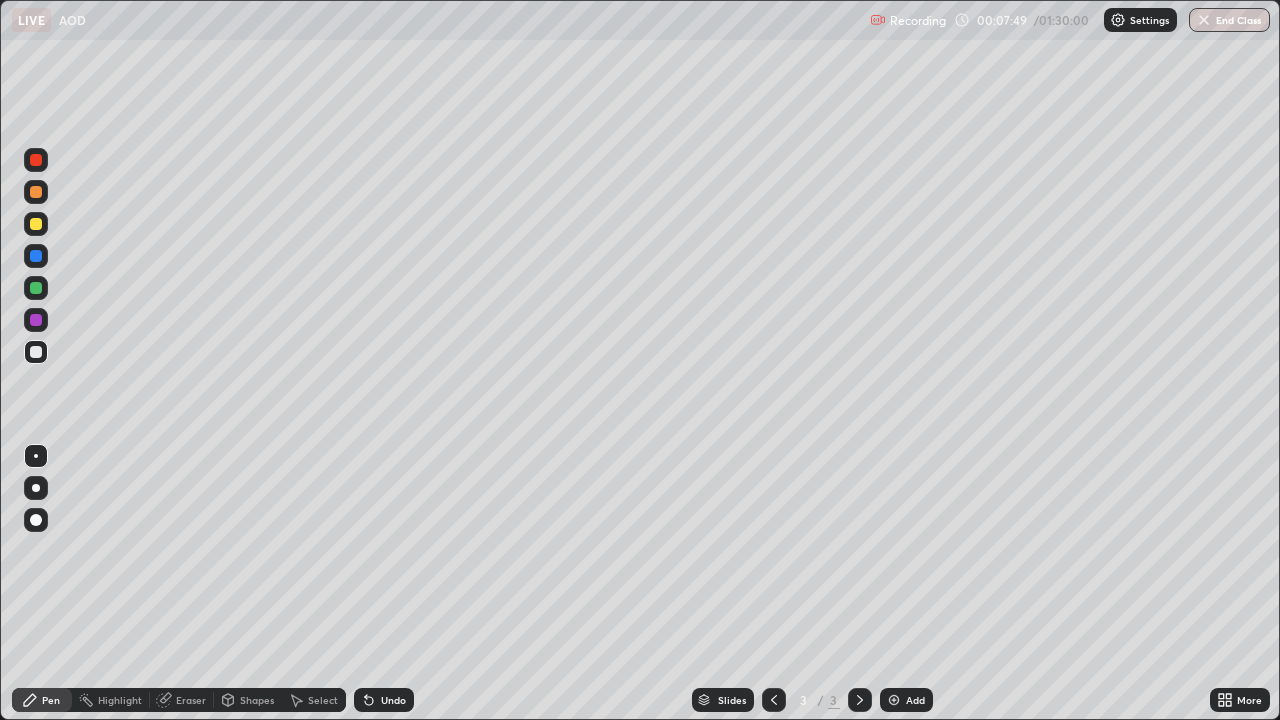 click at bounding box center [36, 192] 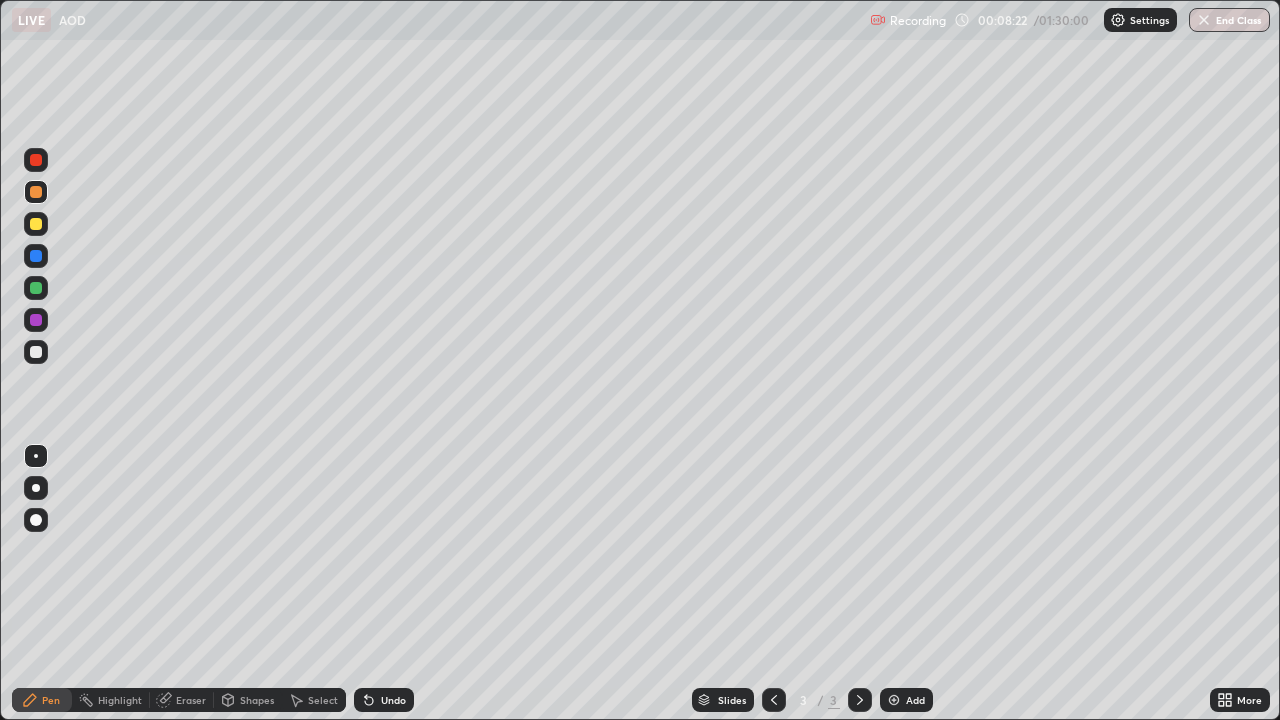 click on "Eraser" at bounding box center [191, 700] 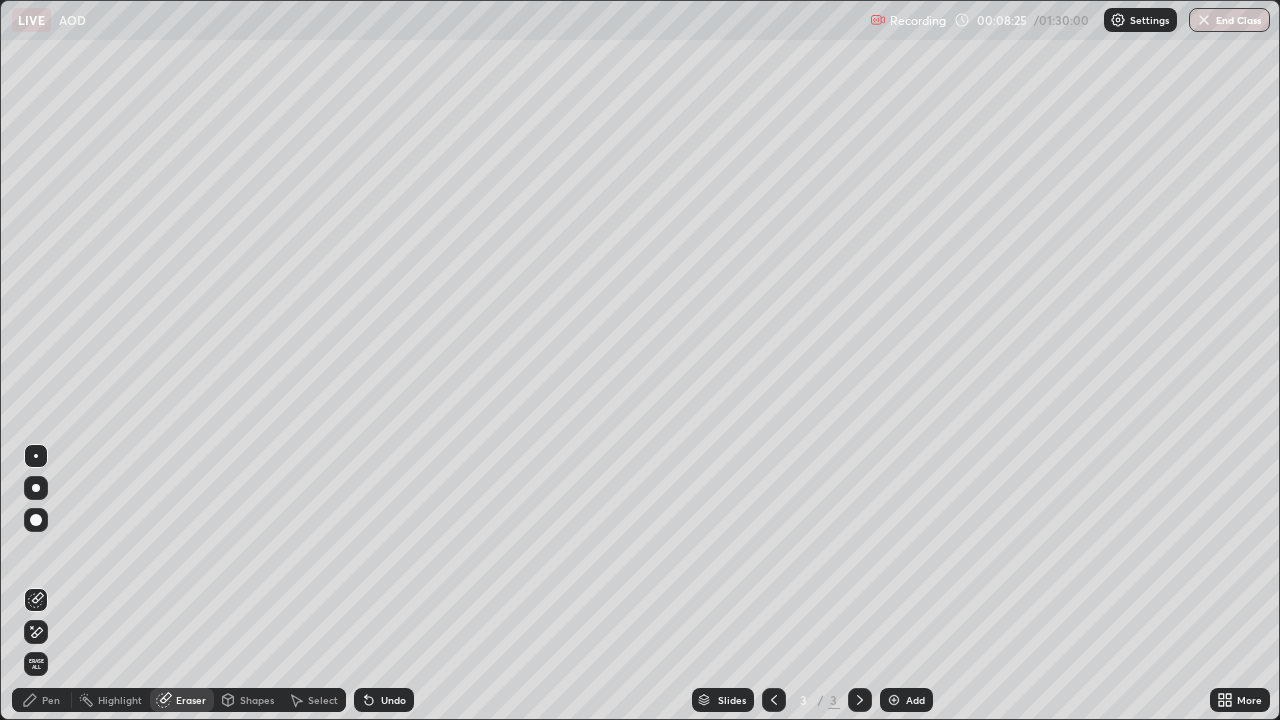 click on "Pen" at bounding box center [51, 700] 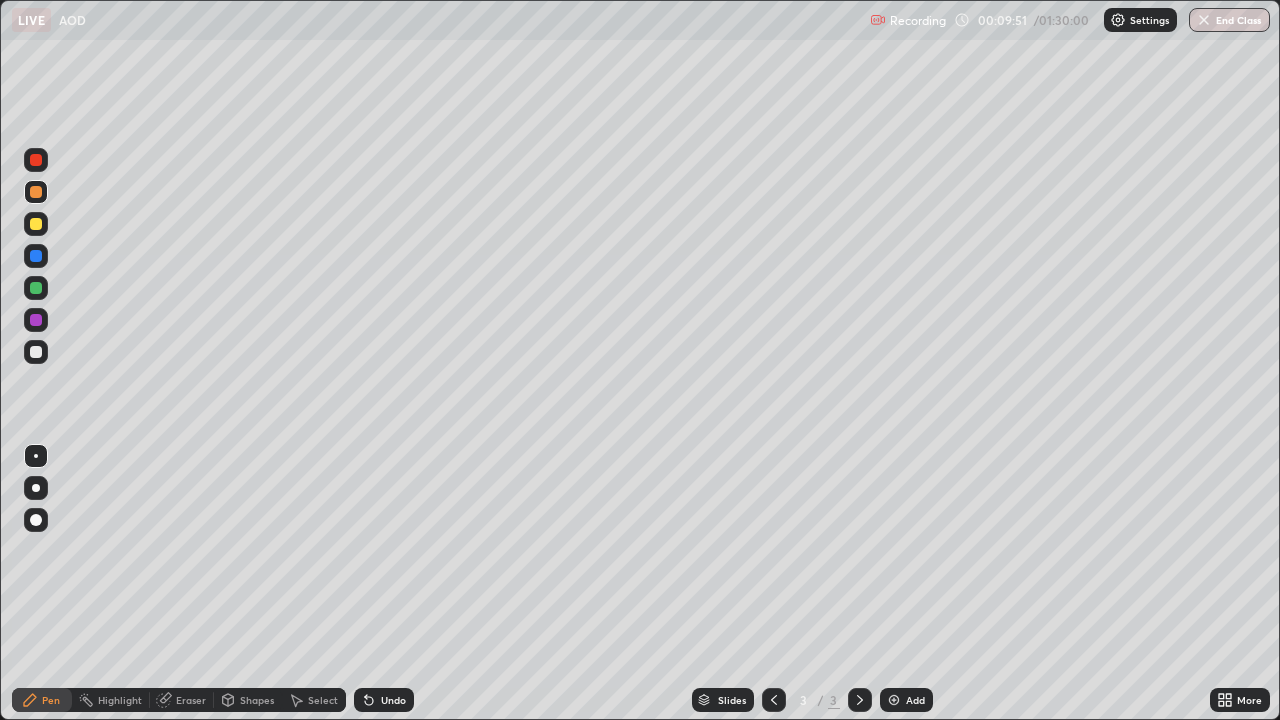 click at bounding box center (36, 224) 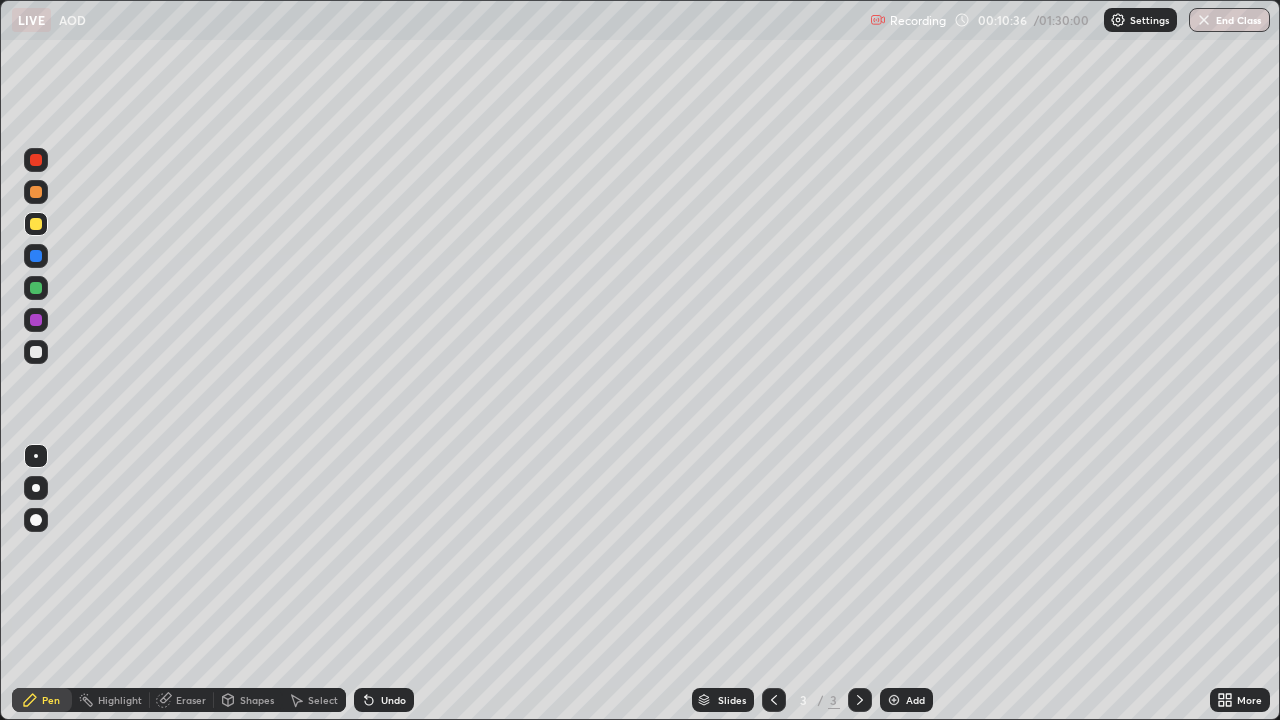 click at bounding box center (36, 192) 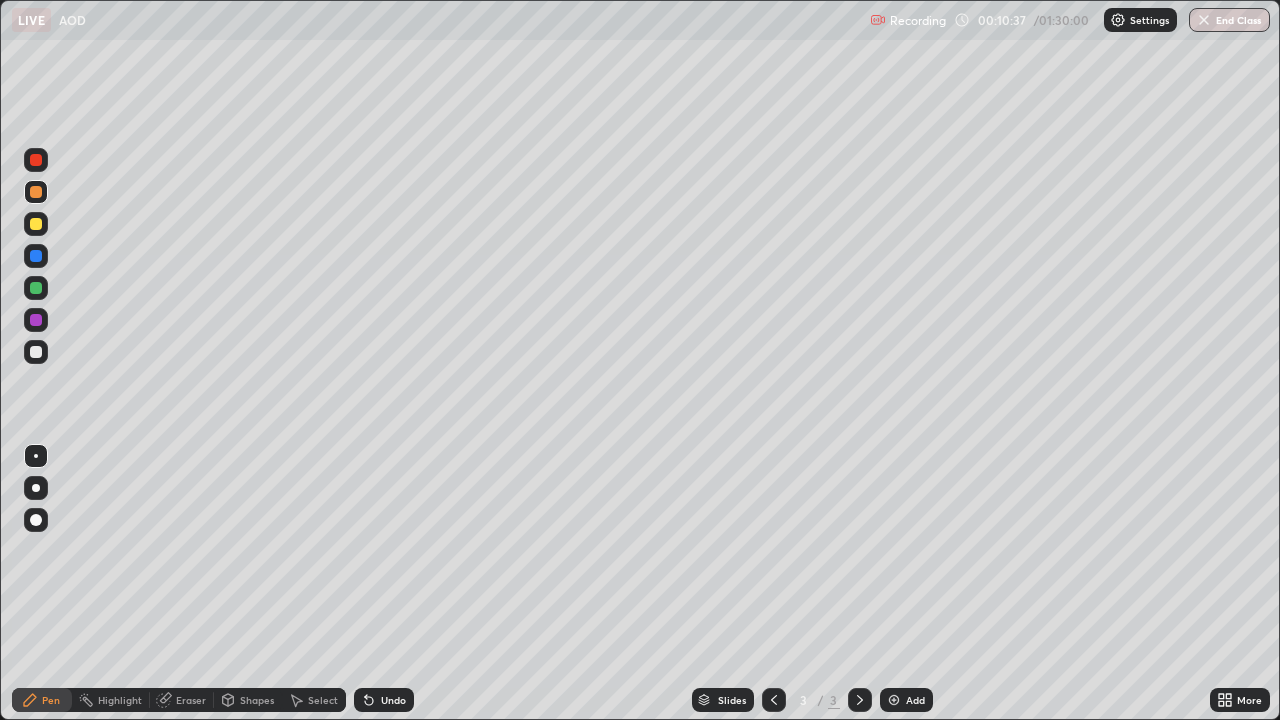 click at bounding box center [36, 320] 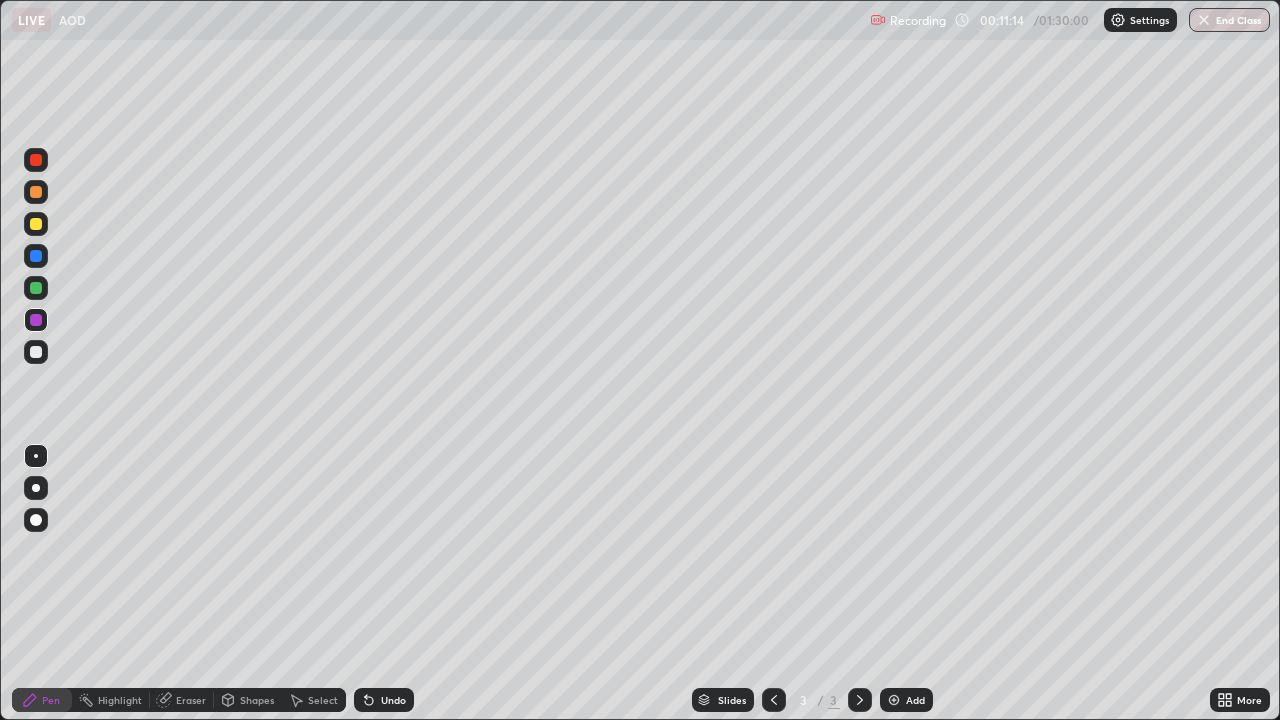 click at bounding box center (36, 224) 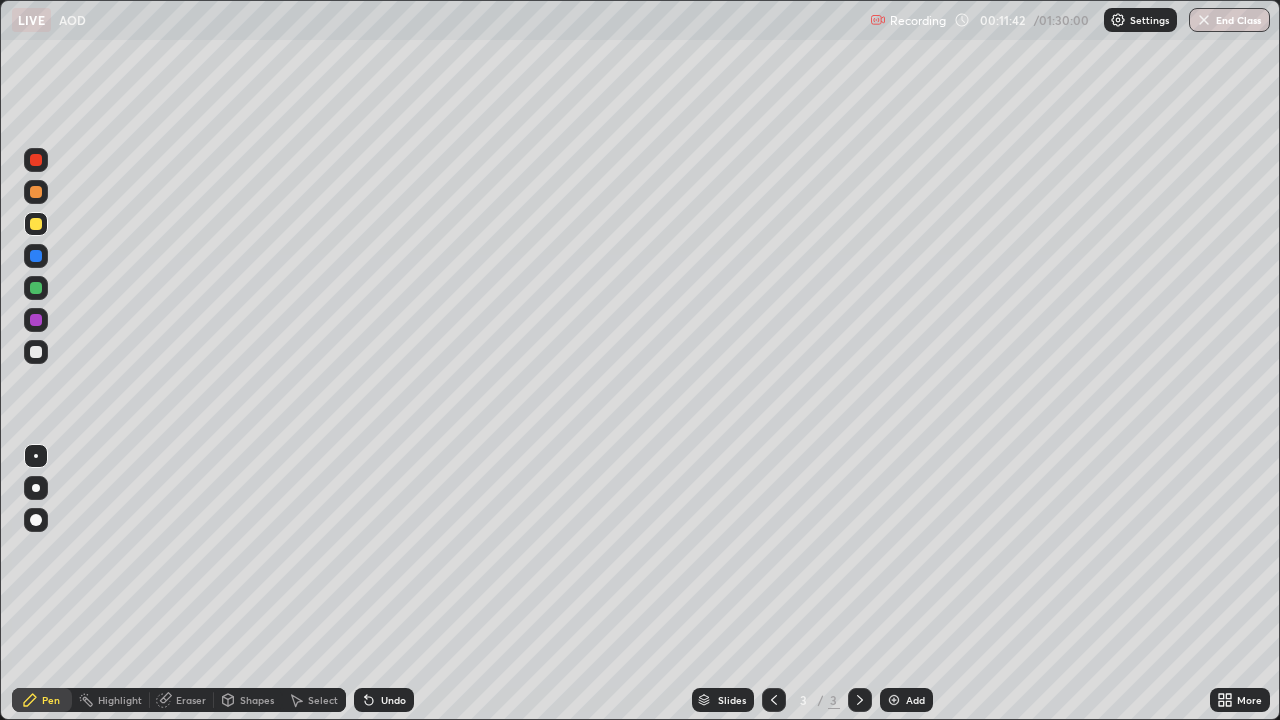 click at bounding box center [36, 224] 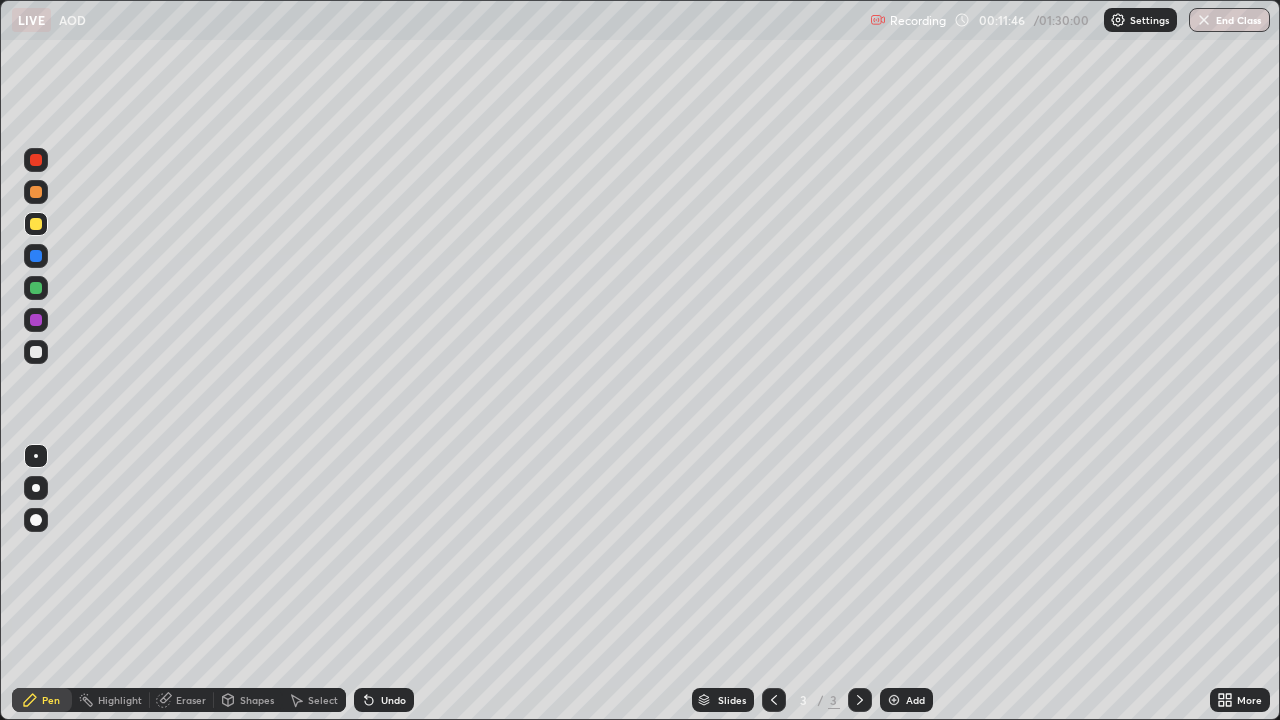 click at bounding box center [36, 192] 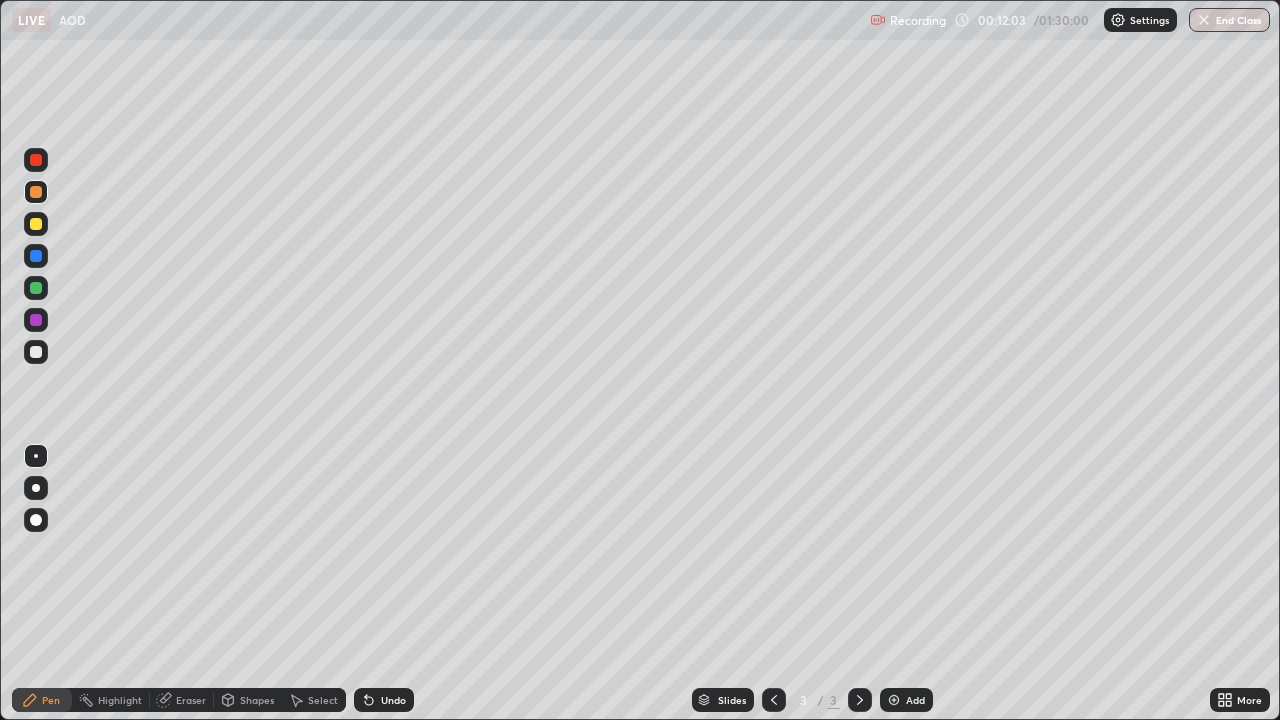 click on "Eraser" at bounding box center (191, 700) 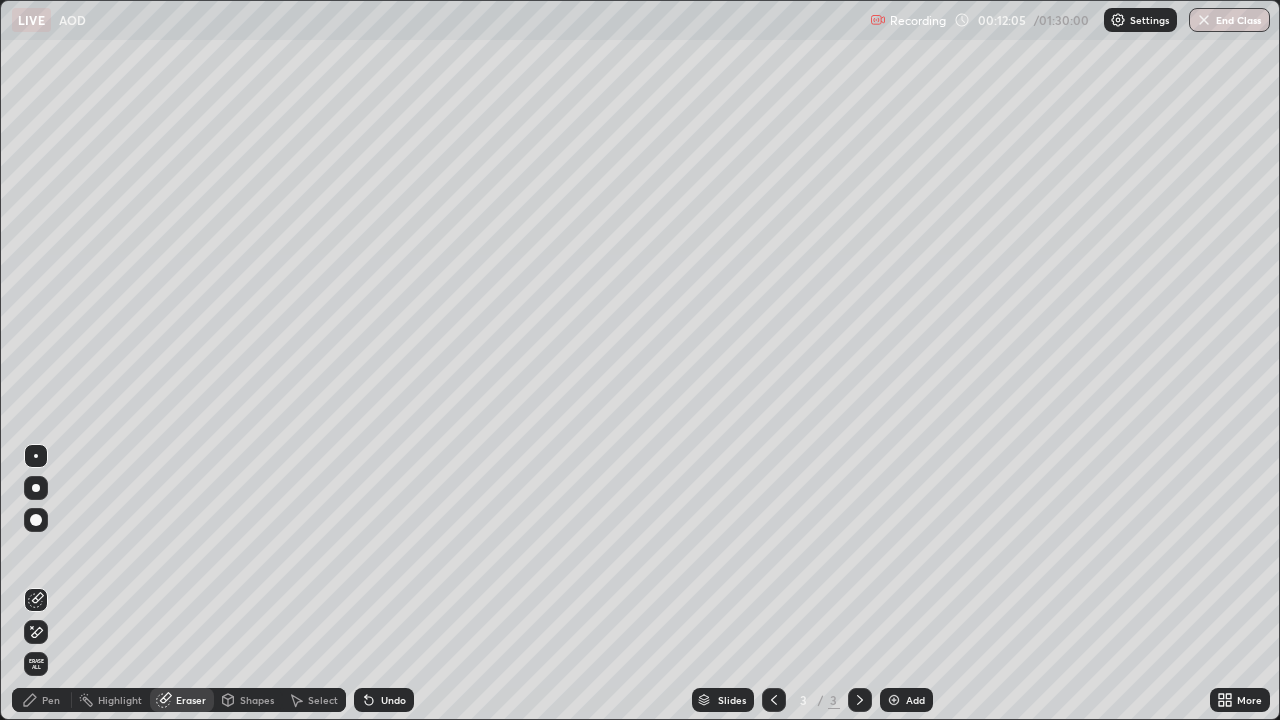 click on "Pen" at bounding box center (51, 700) 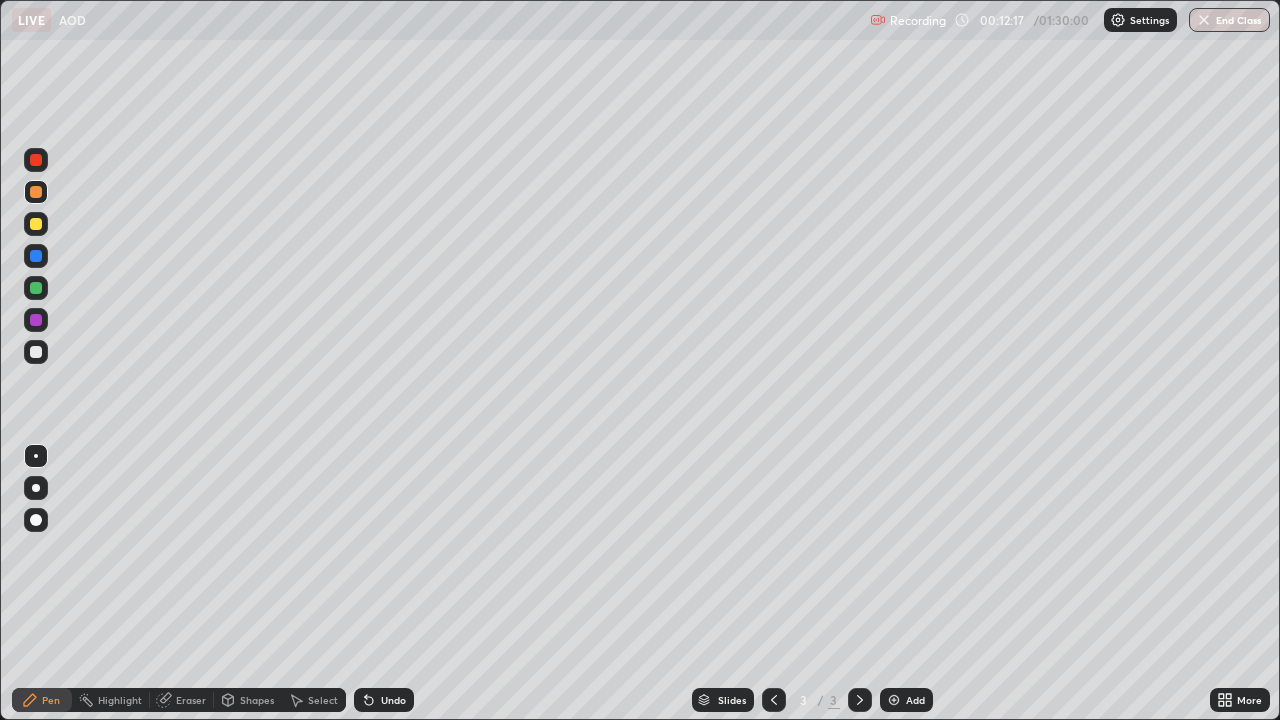click at bounding box center (36, 352) 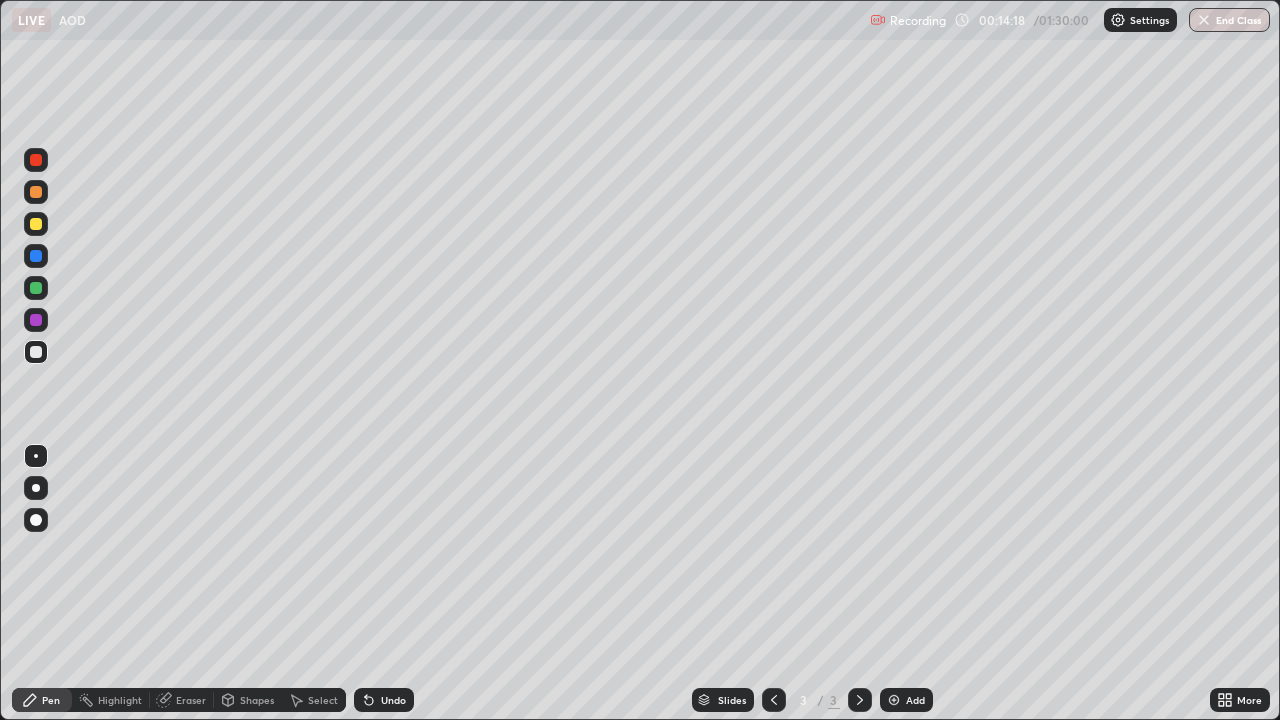 click at bounding box center (894, 700) 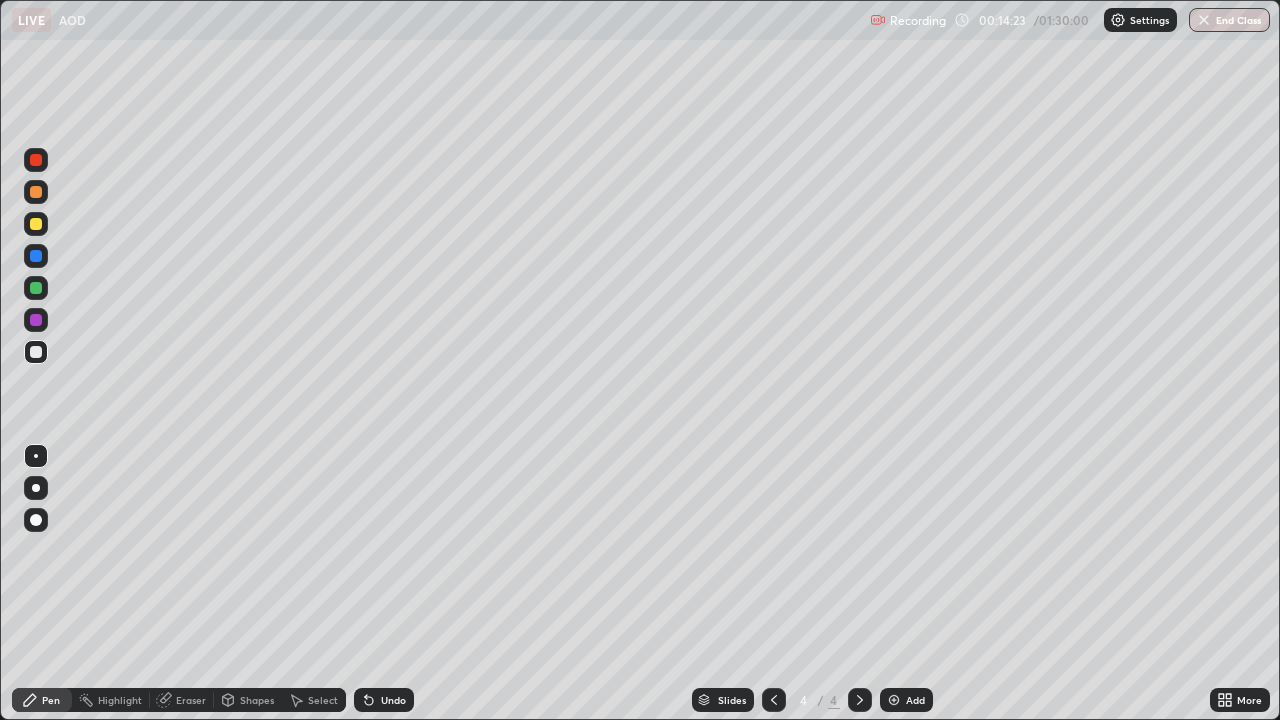 click at bounding box center (36, 192) 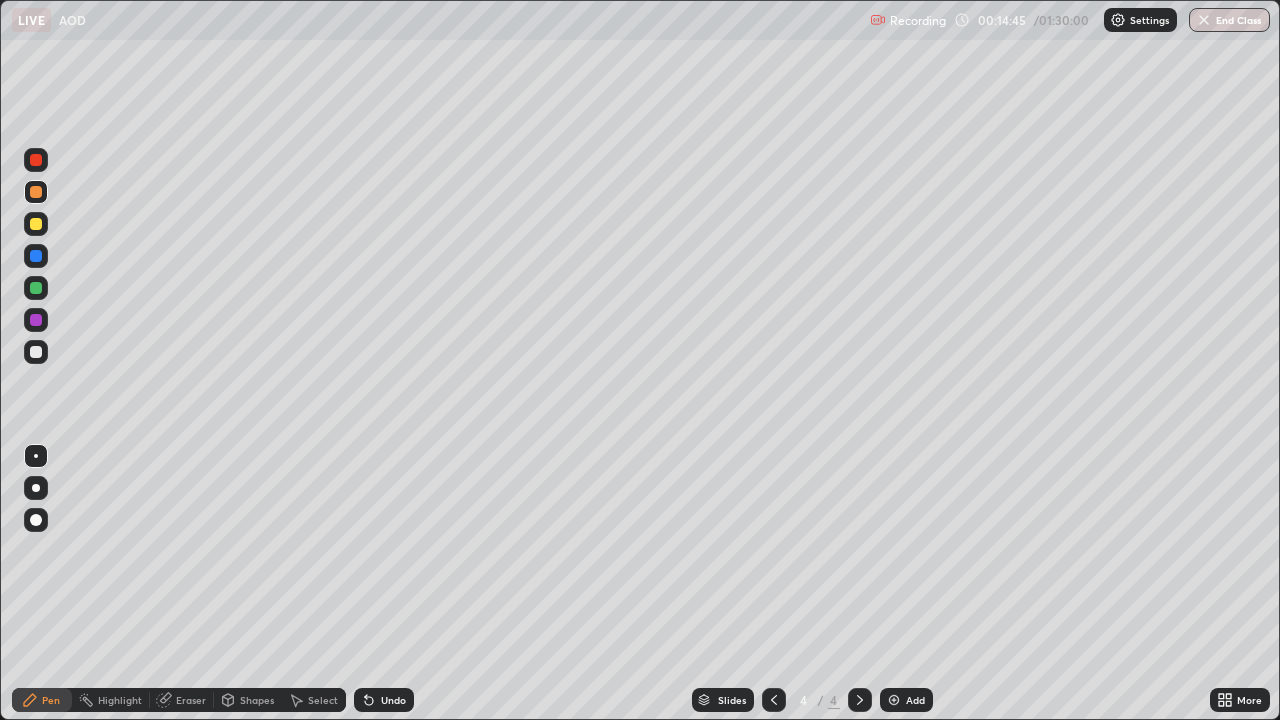 click at bounding box center [36, 224] 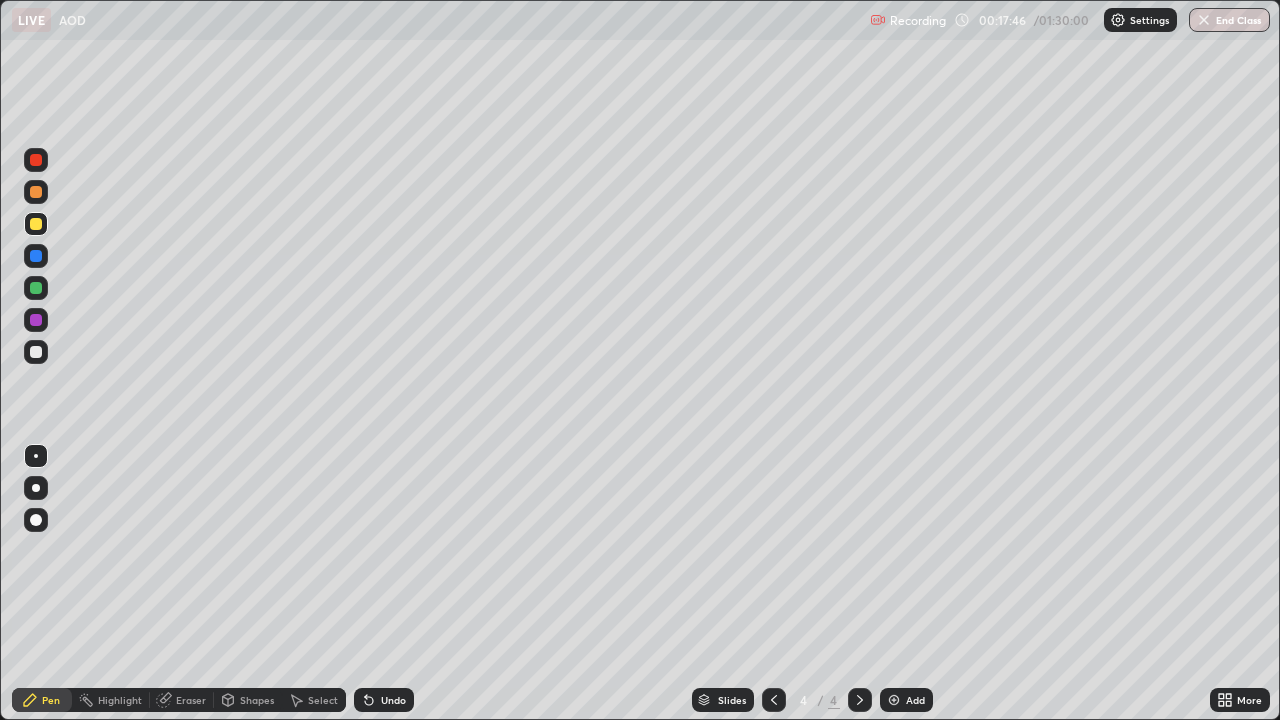 click at bounding box center (860, 700) 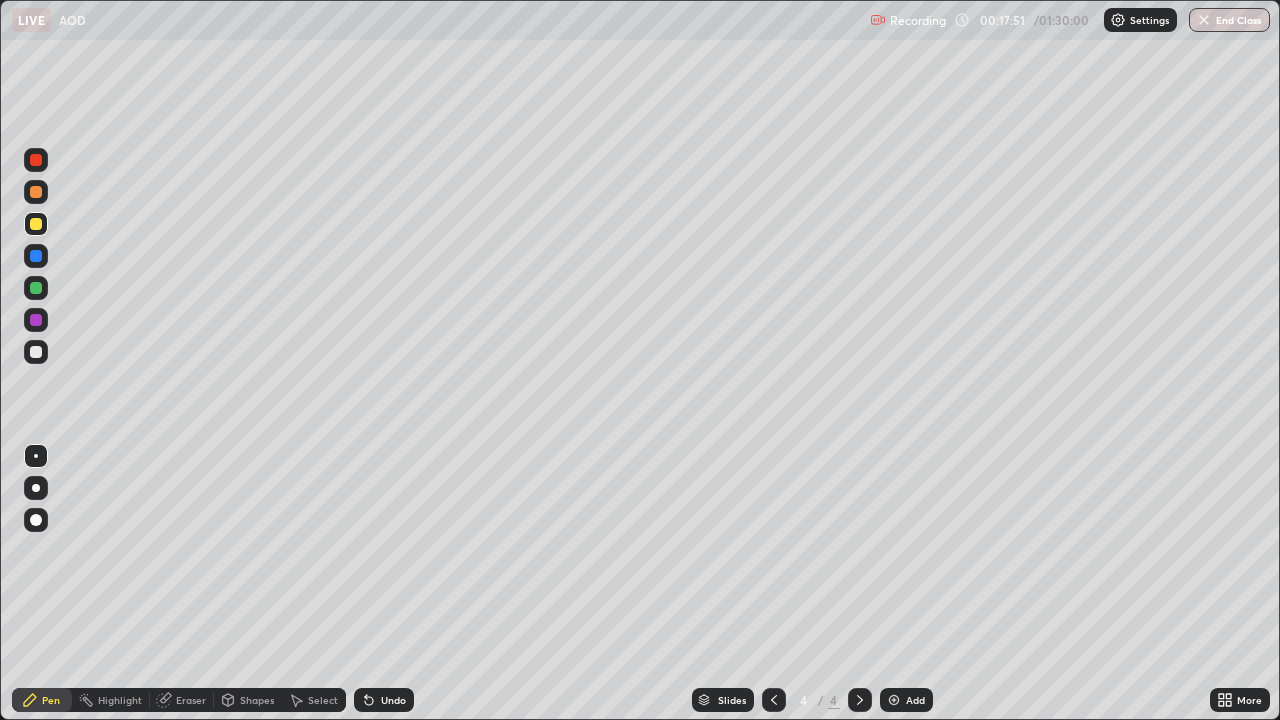 click on "Add" at bounding box center [906, 700] 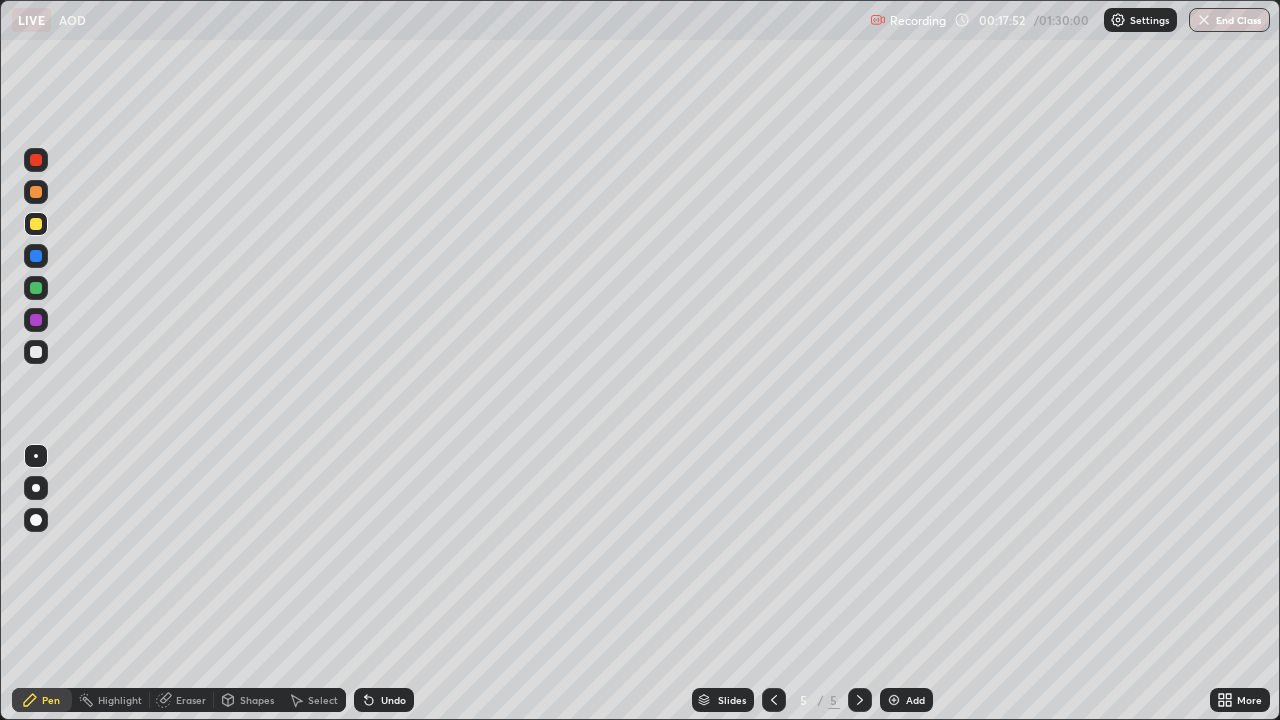 click at bounding box center (36, 192) 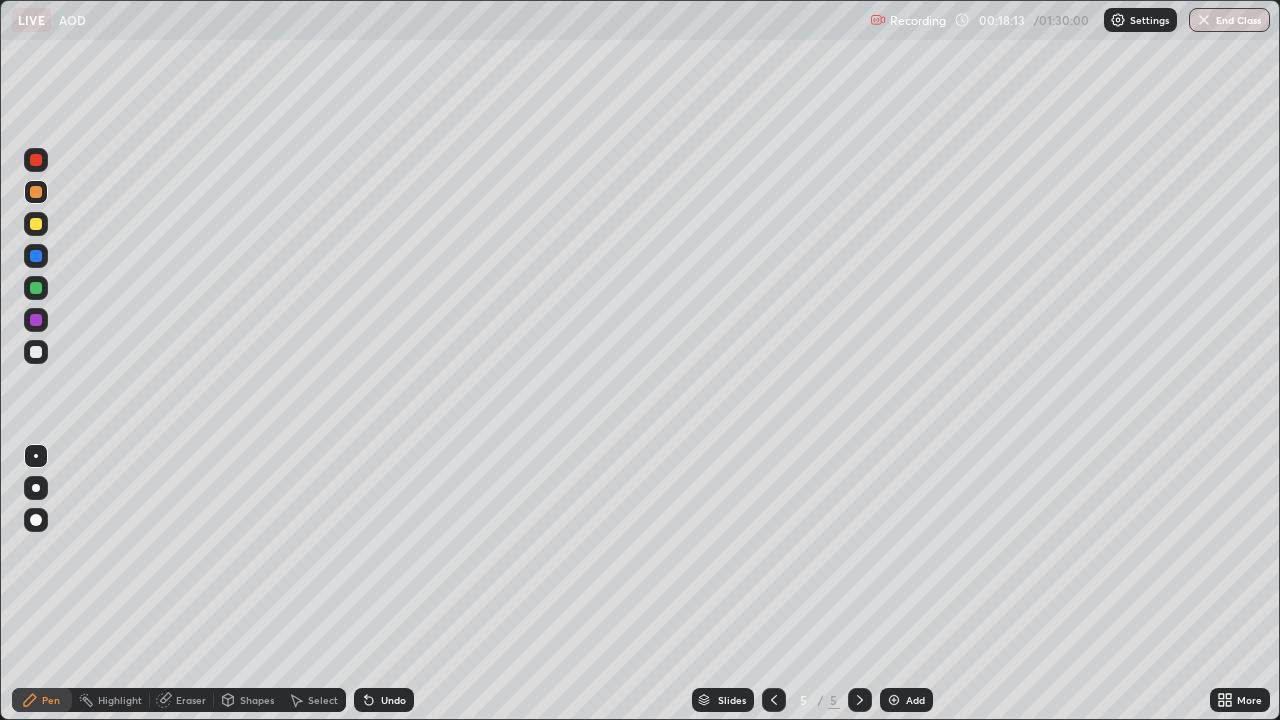 click at bounding box center (36, 224) 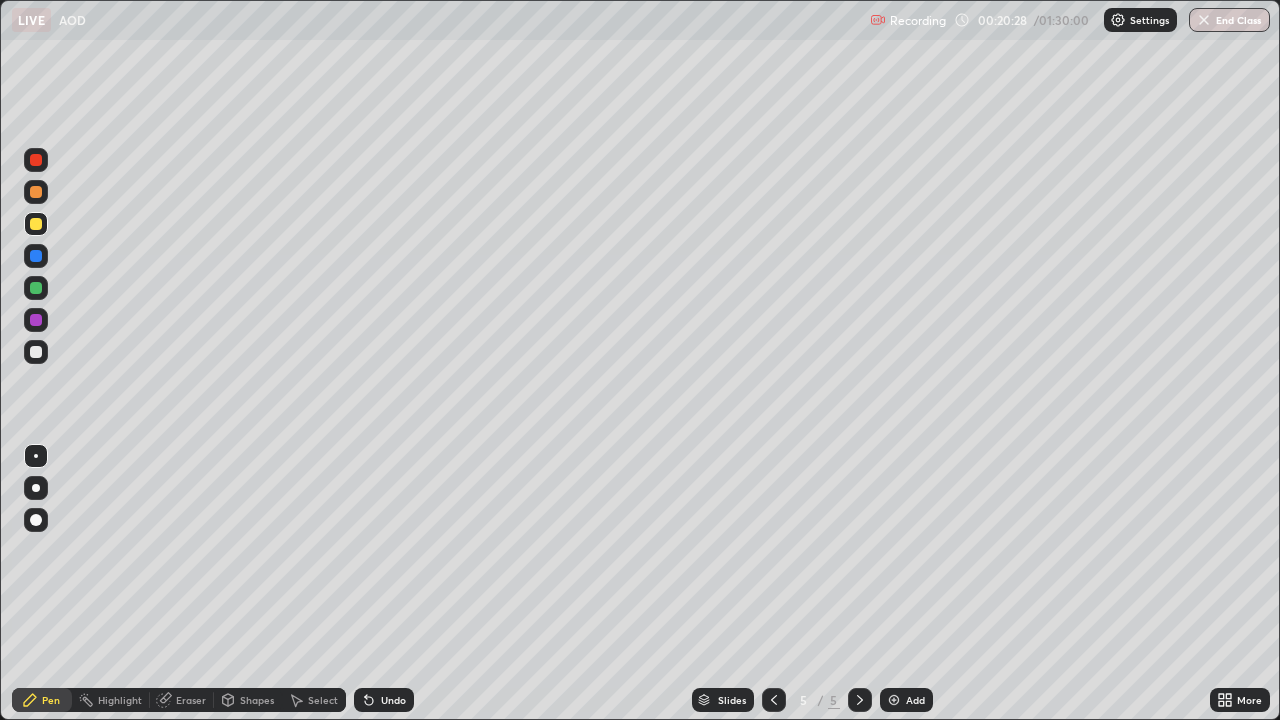 click at bounding box center [36, 256] 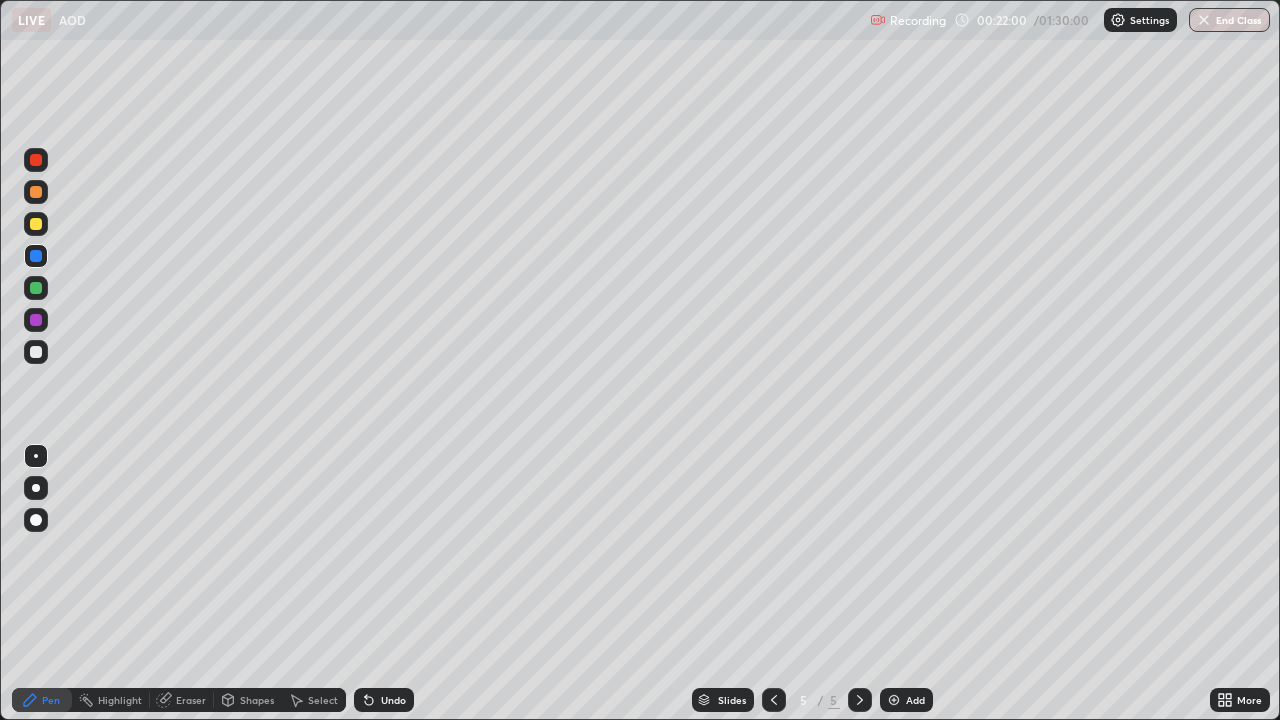 click on "Eraser" at bounding box center (182, 700) 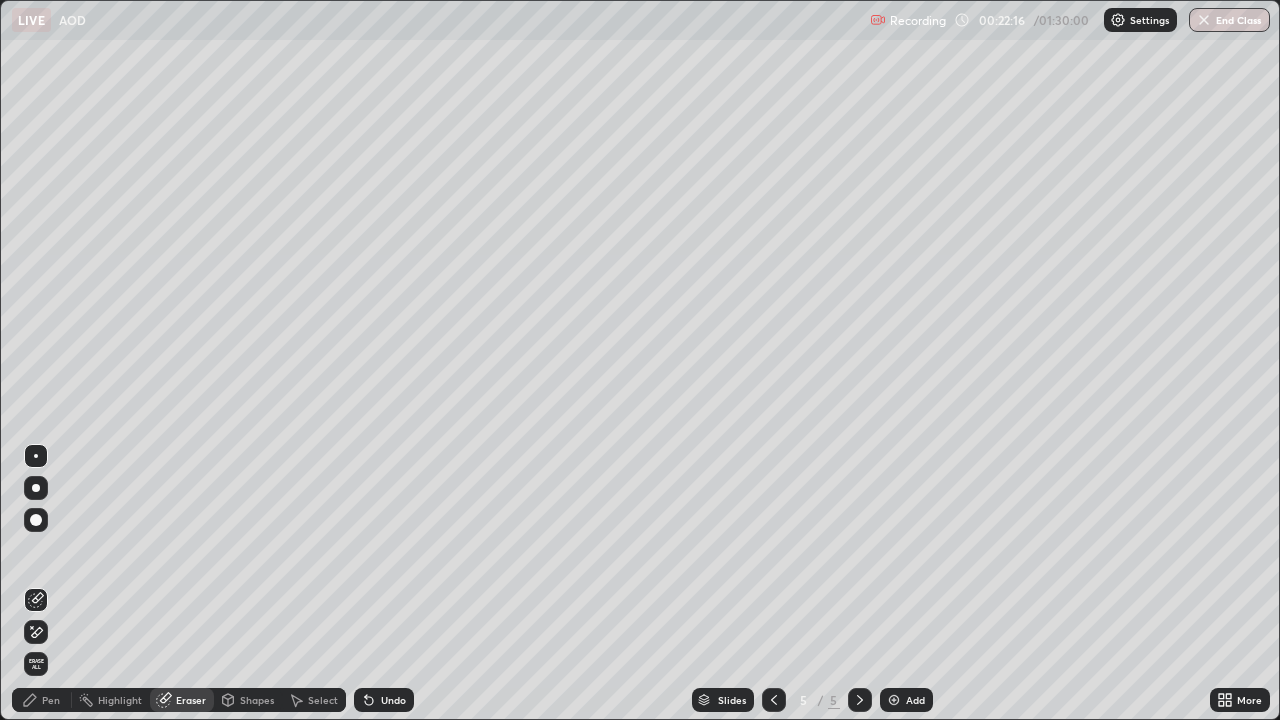 click on "Pen" at bounding box center (42, 700) 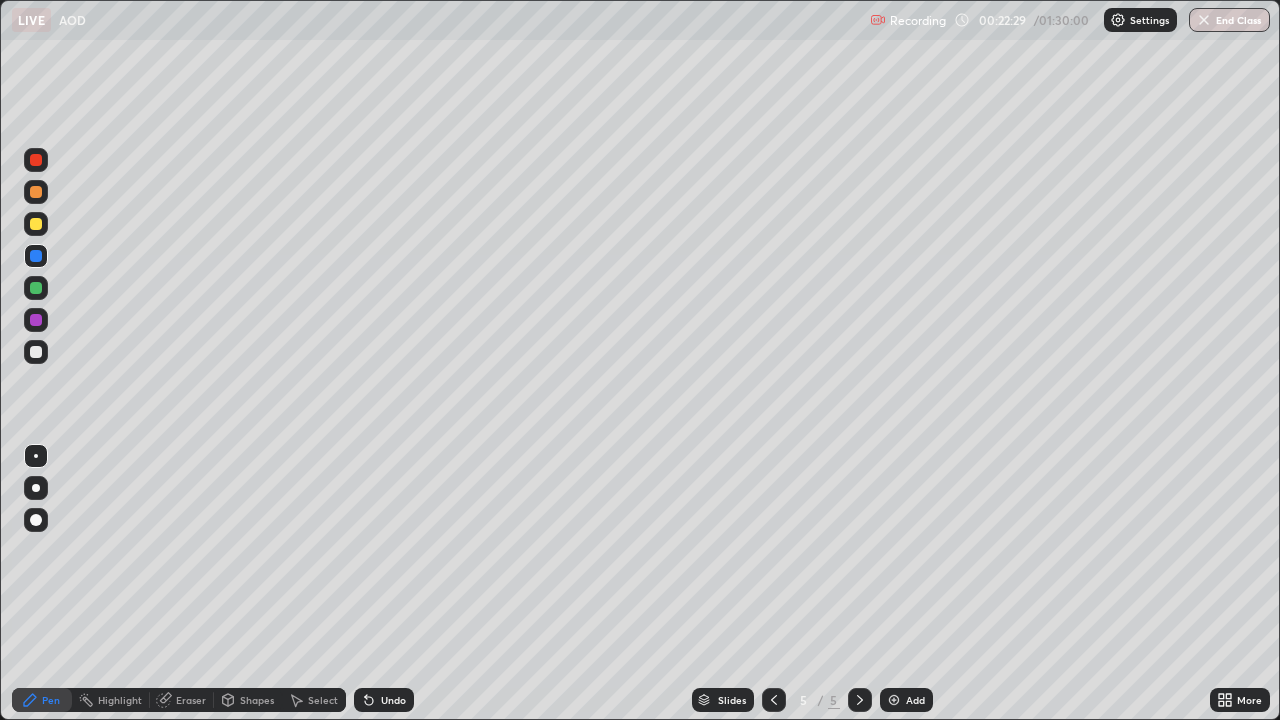 click at bounding box center (36, 224) 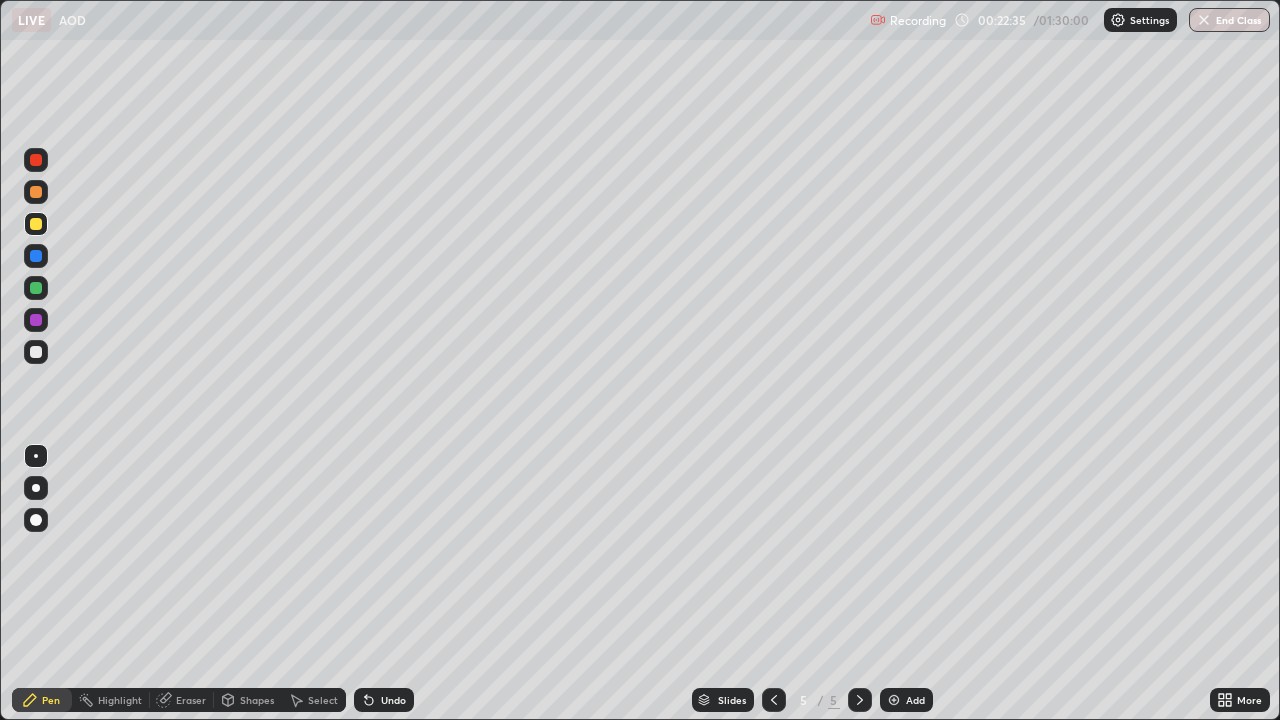 click at bounding box center [36, 288] 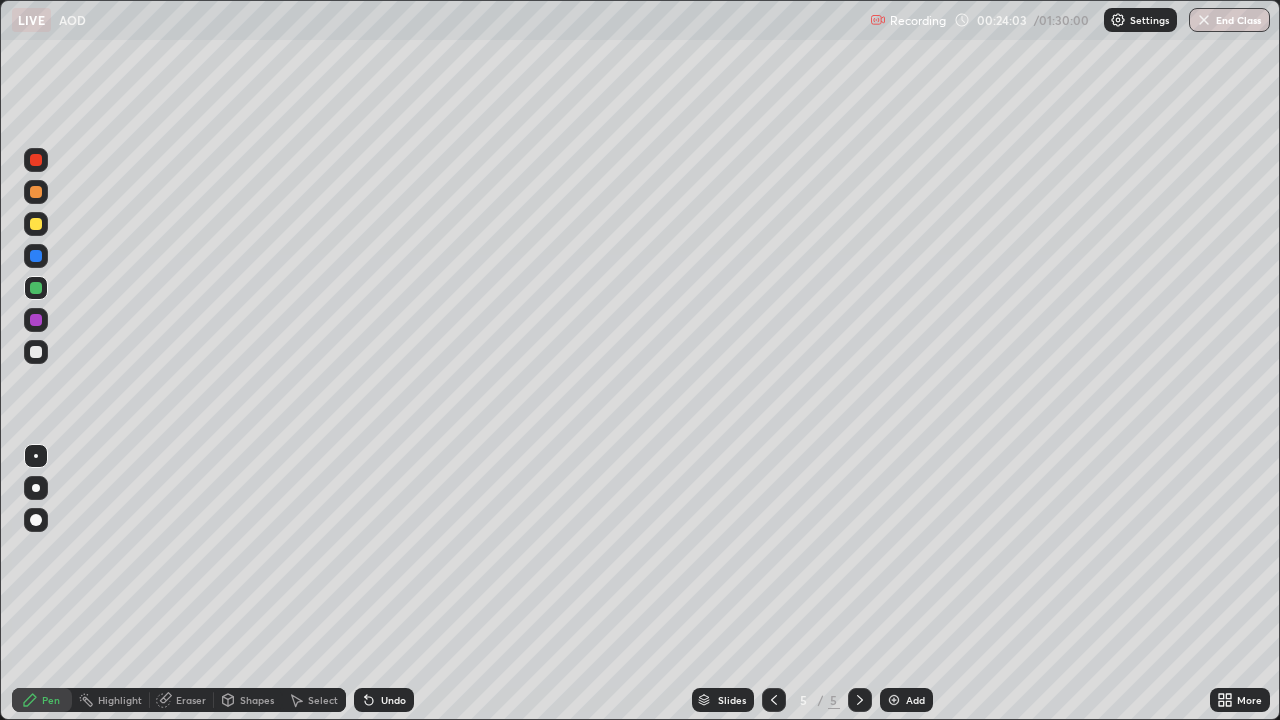click at bounding box center [36, 224] 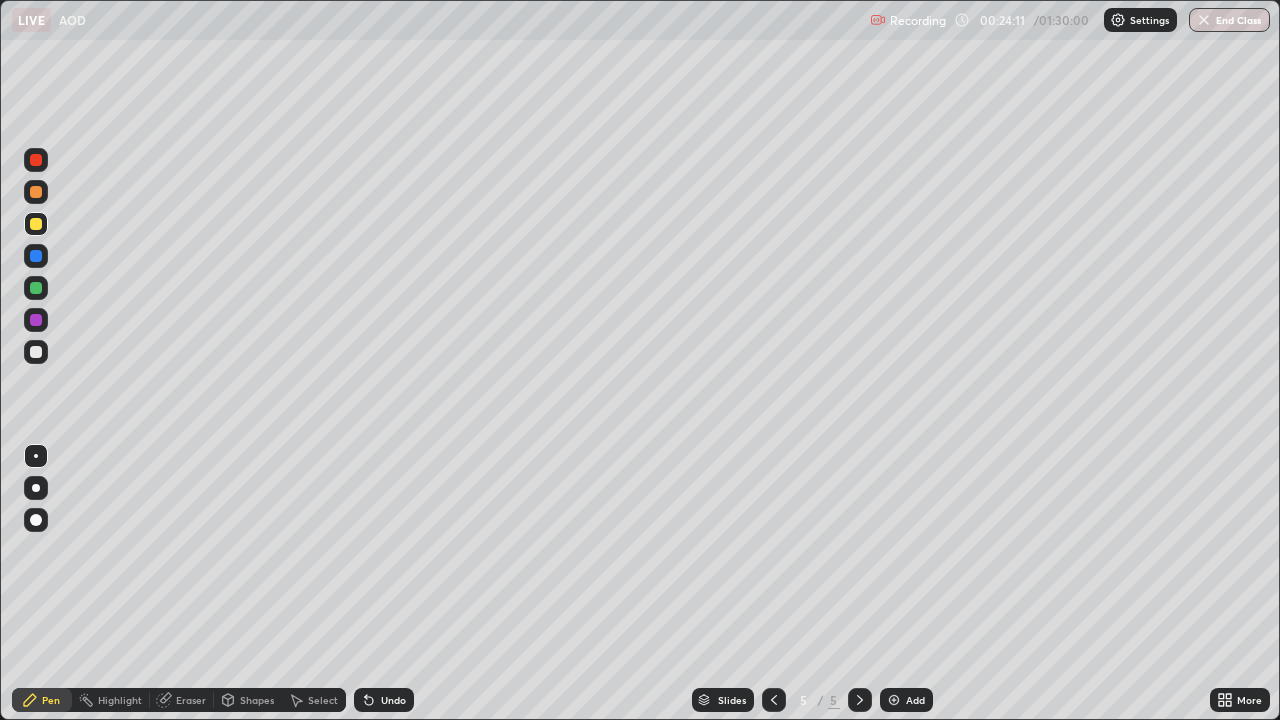 click at bounding box center [36, 320] 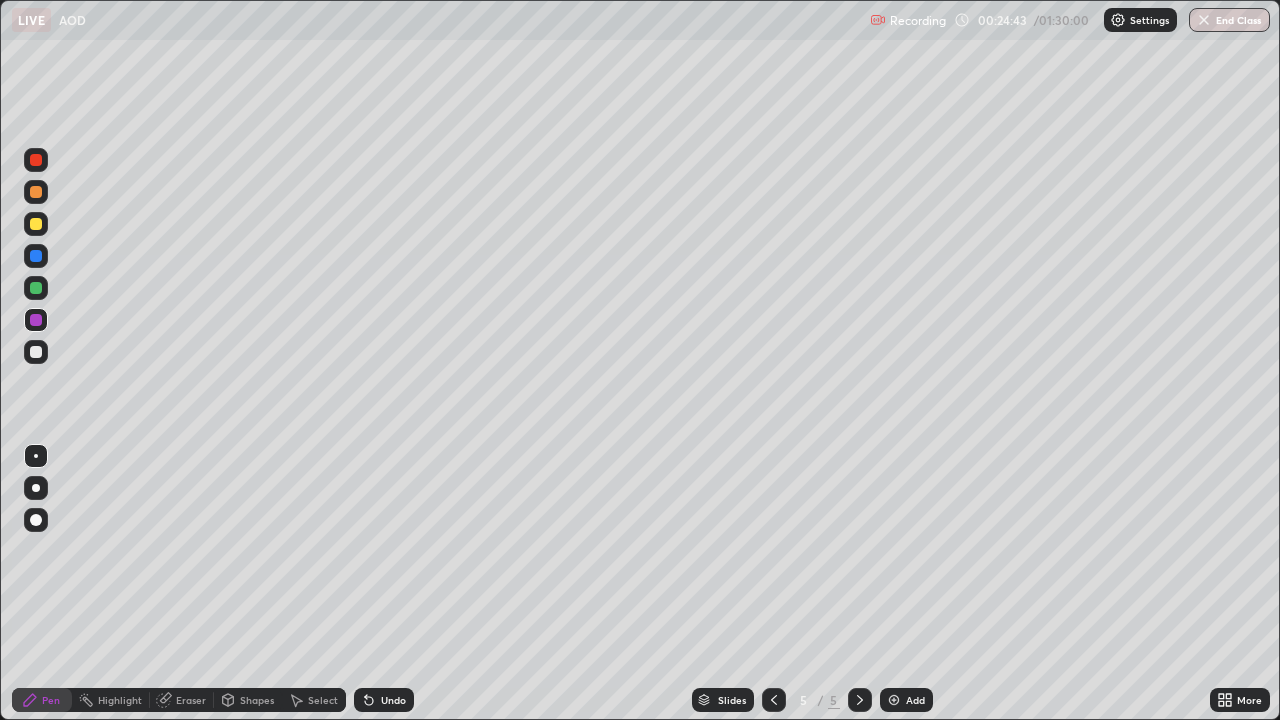 click at bounding box center [36, 352] 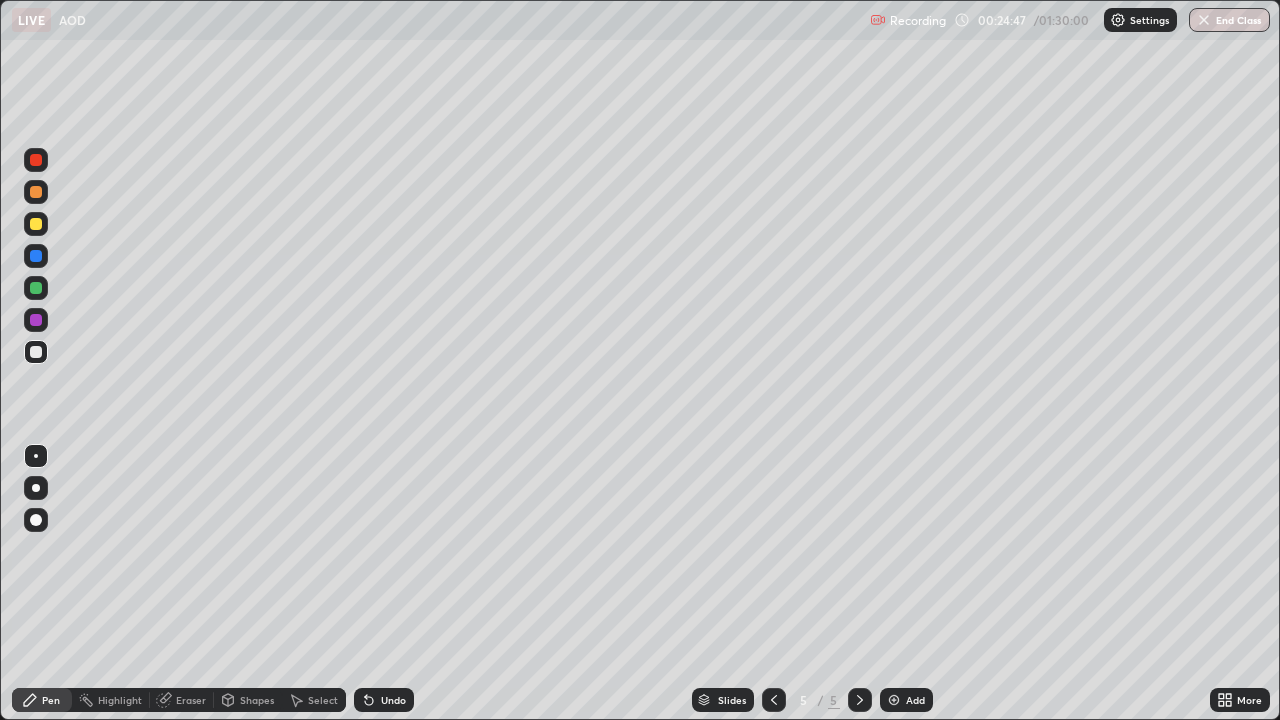 click at bounding box center (36, 320) 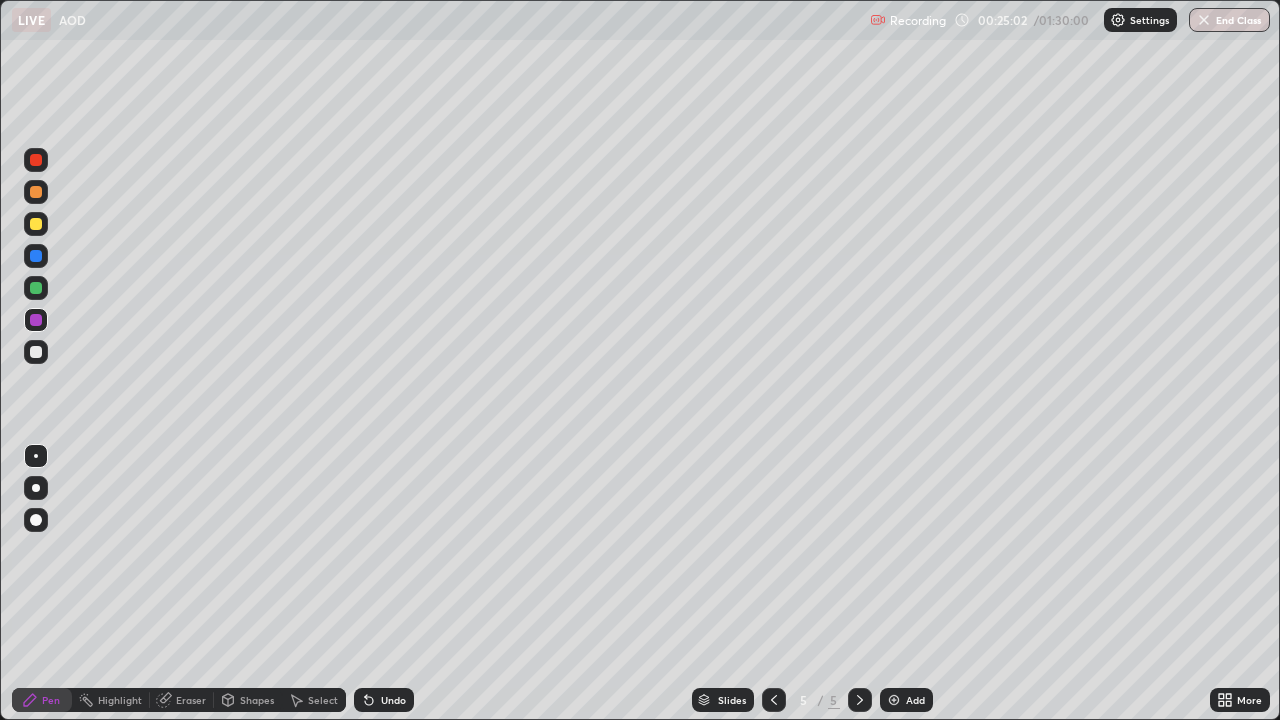 click at bounding box center (36, 352) 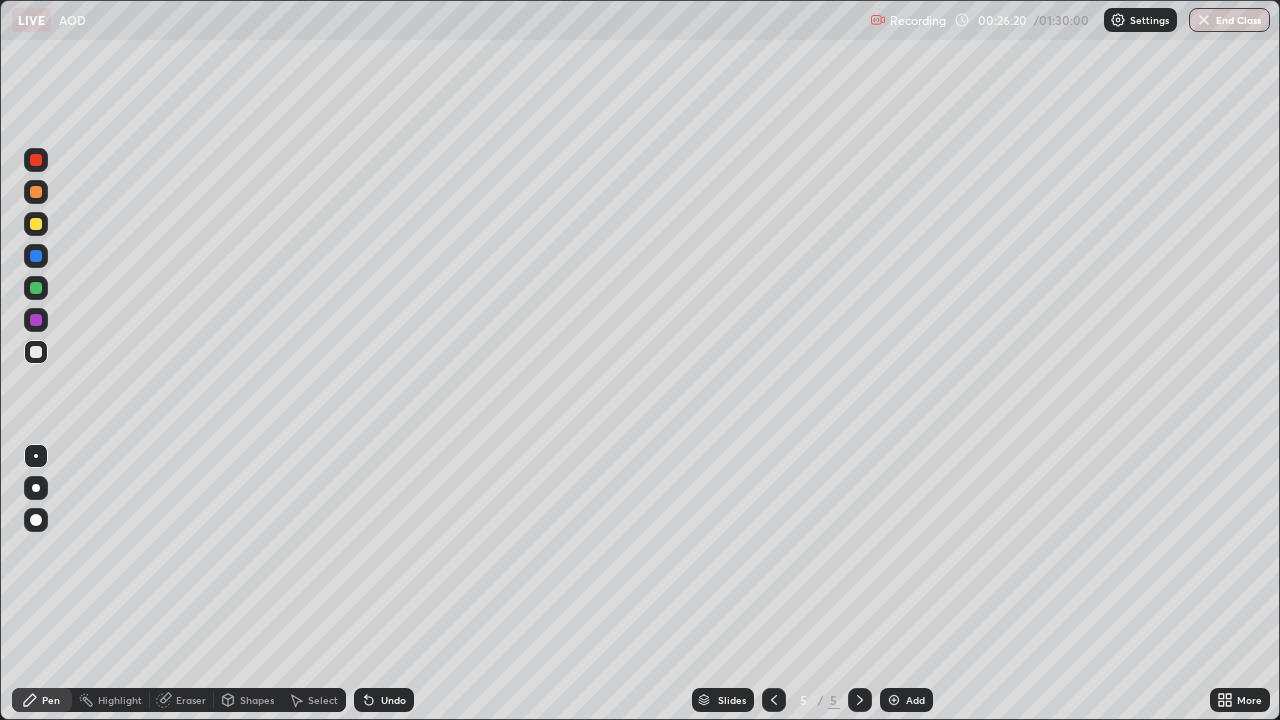 click at bounding box center [36, 256] 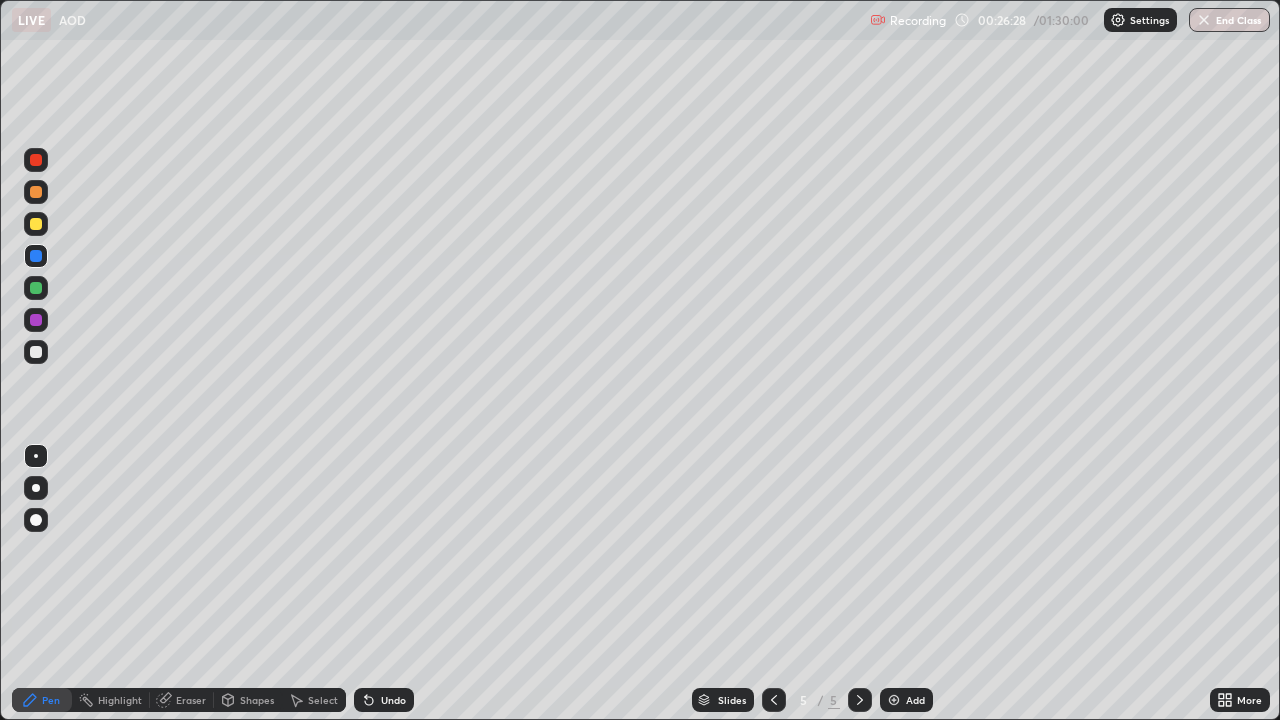 click 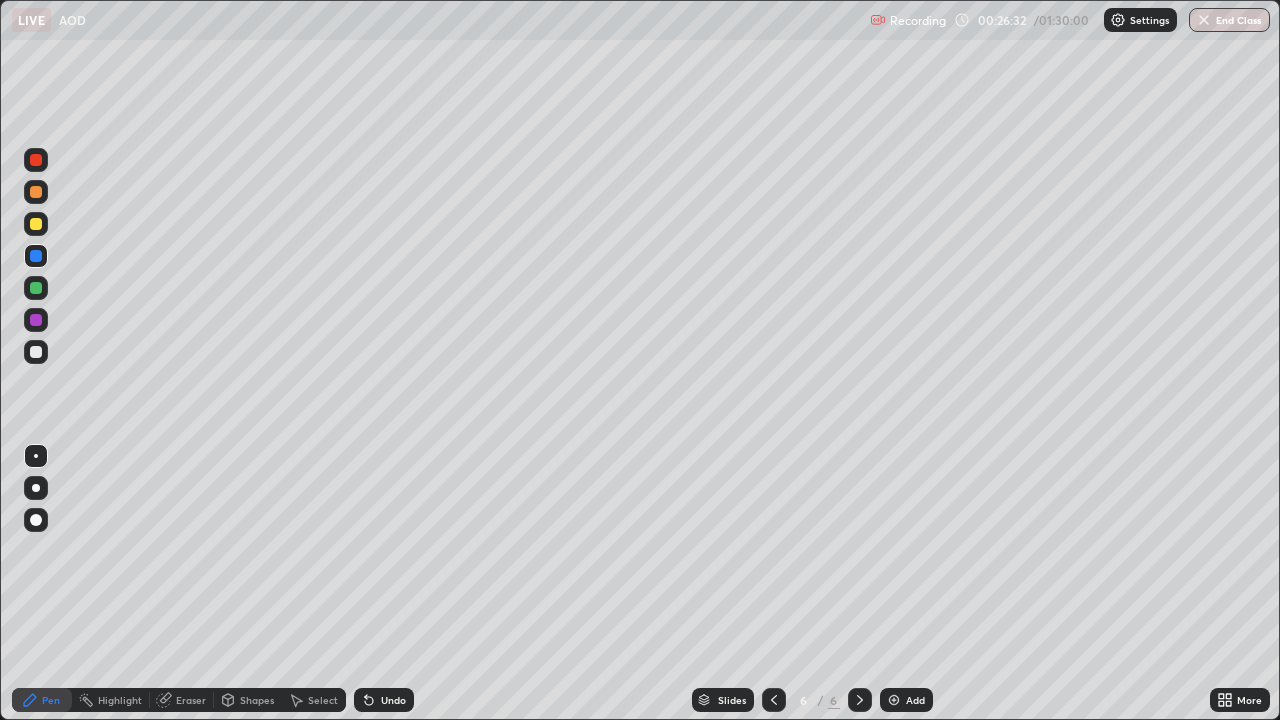 click at bounding box center (36, 224) 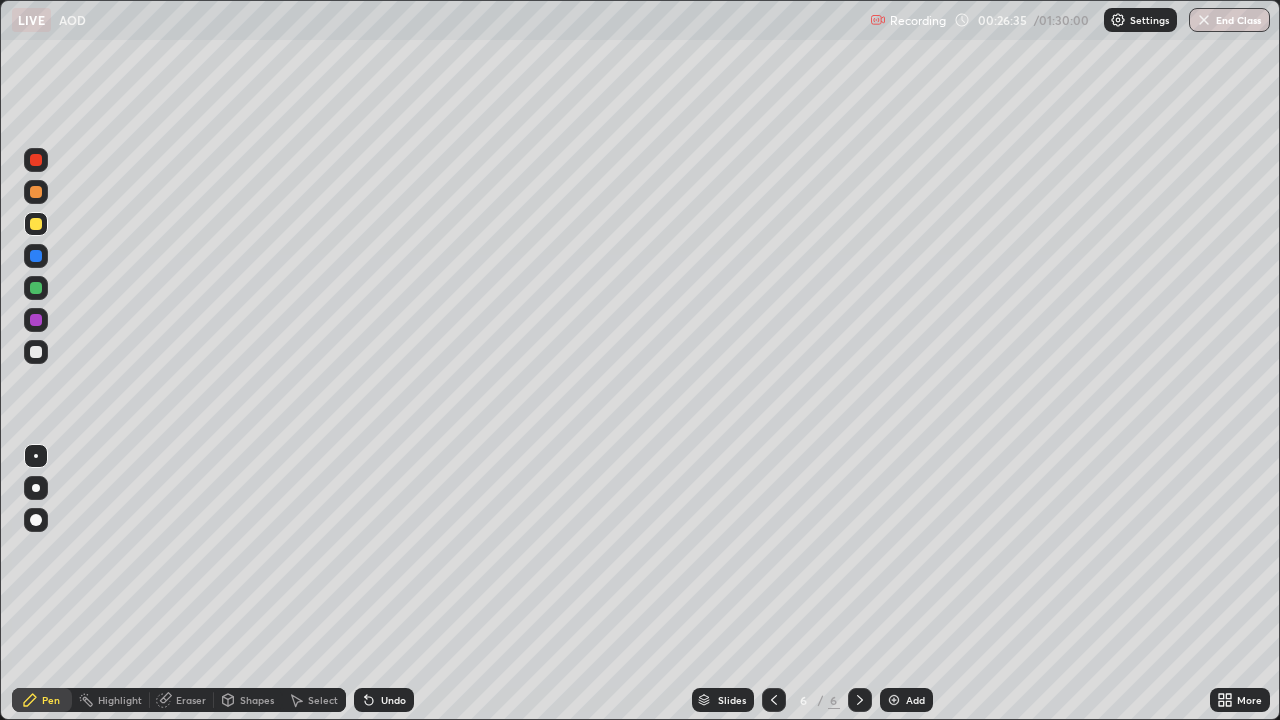 click at bounding box center (36, 192) 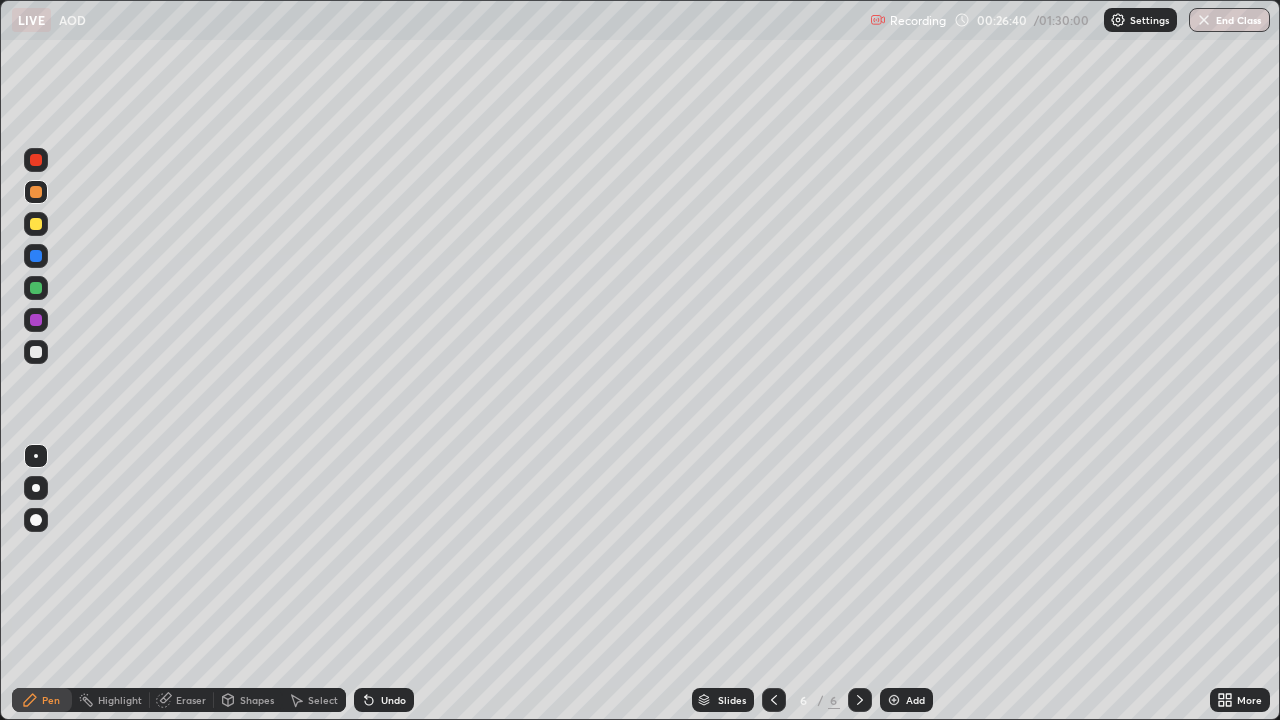 click at bounding box center [36, 256] 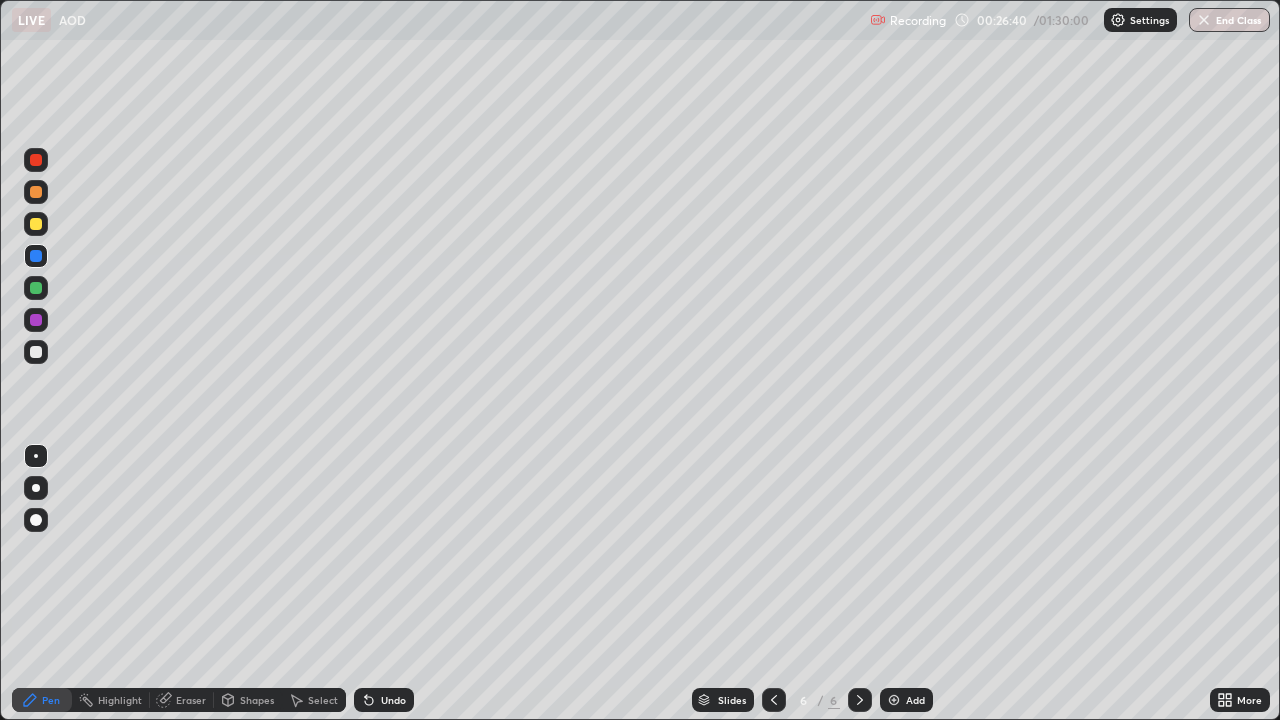 click at bounding box center [36, 288] 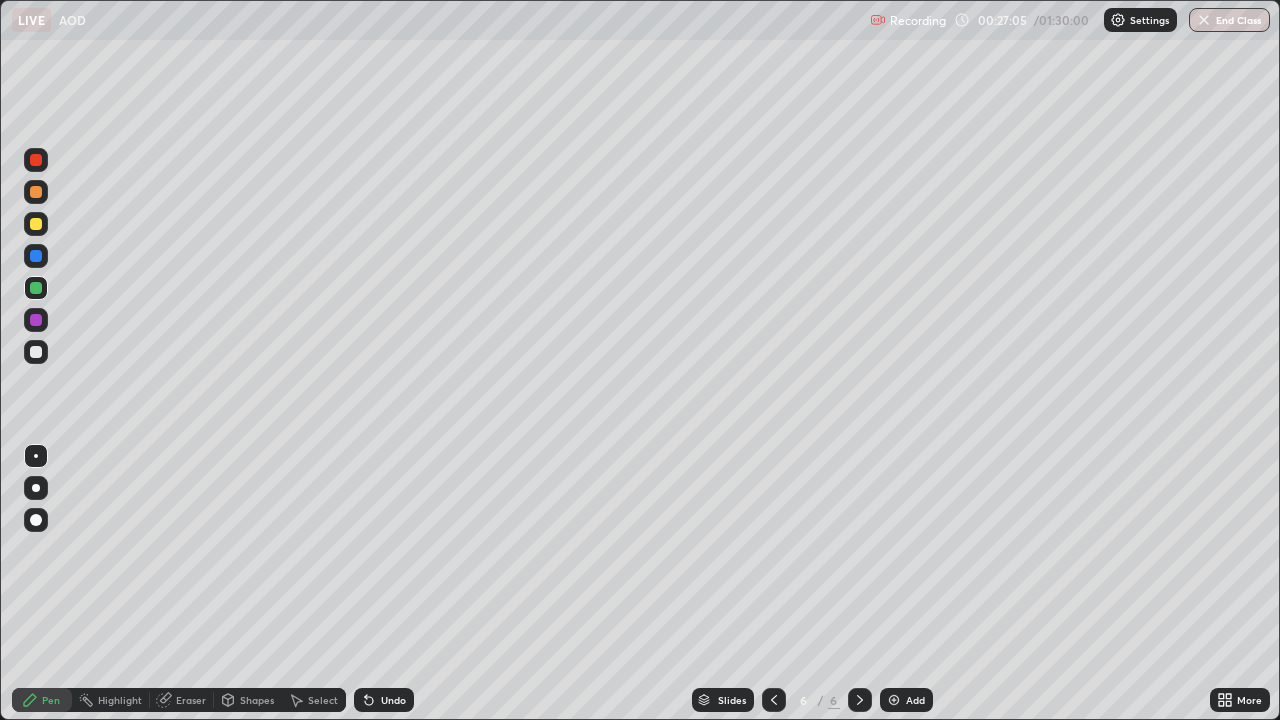 click at bounding box center (36, 192) 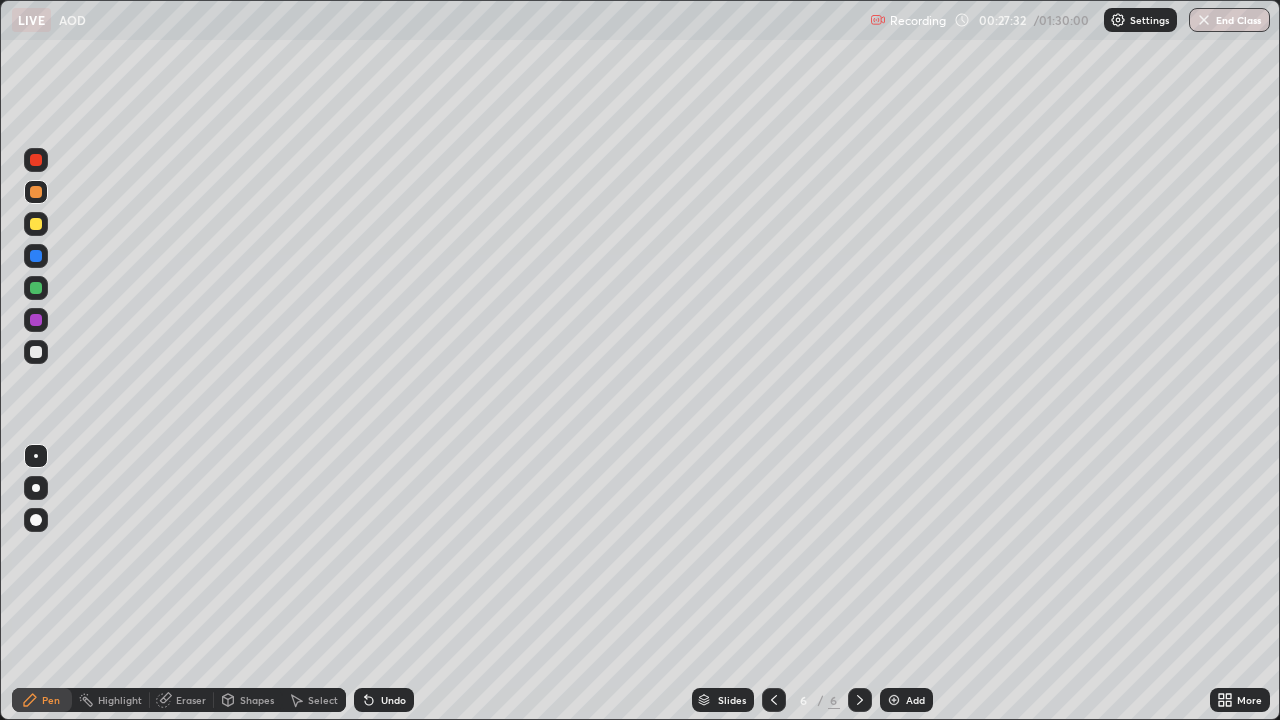 click at bounding box center [36, 256] 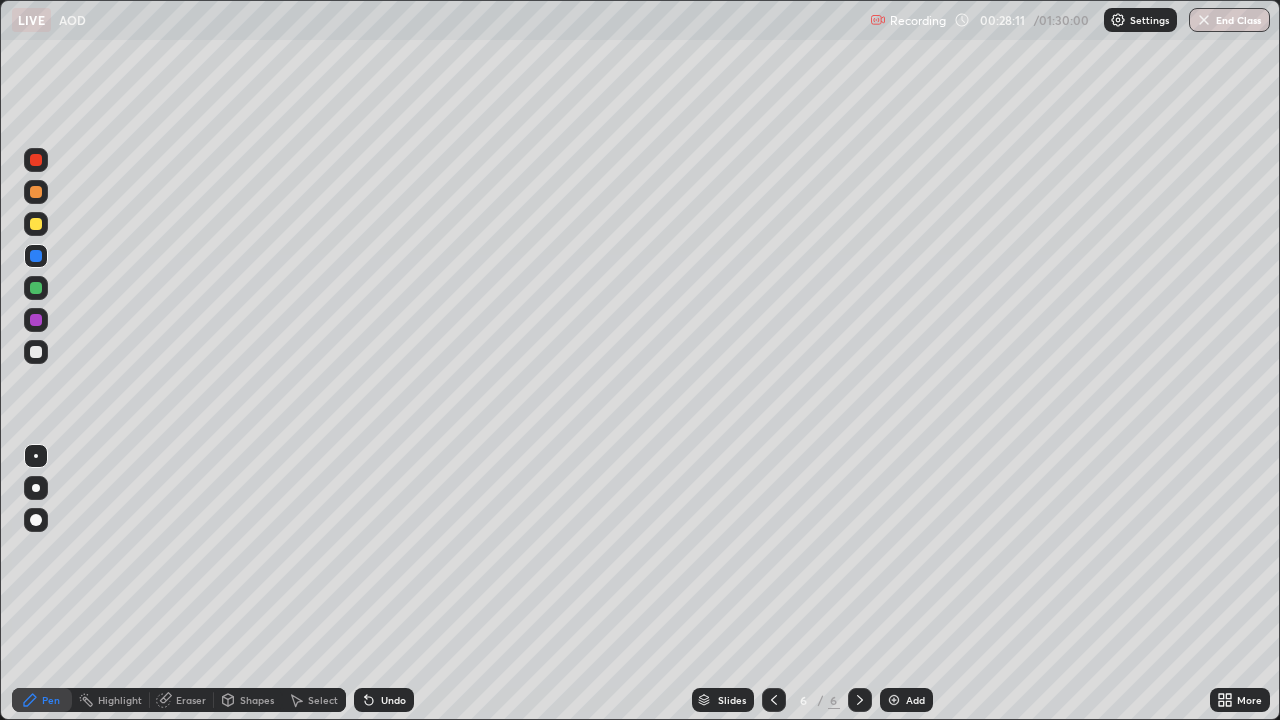 click at bounding box center [36, 224] 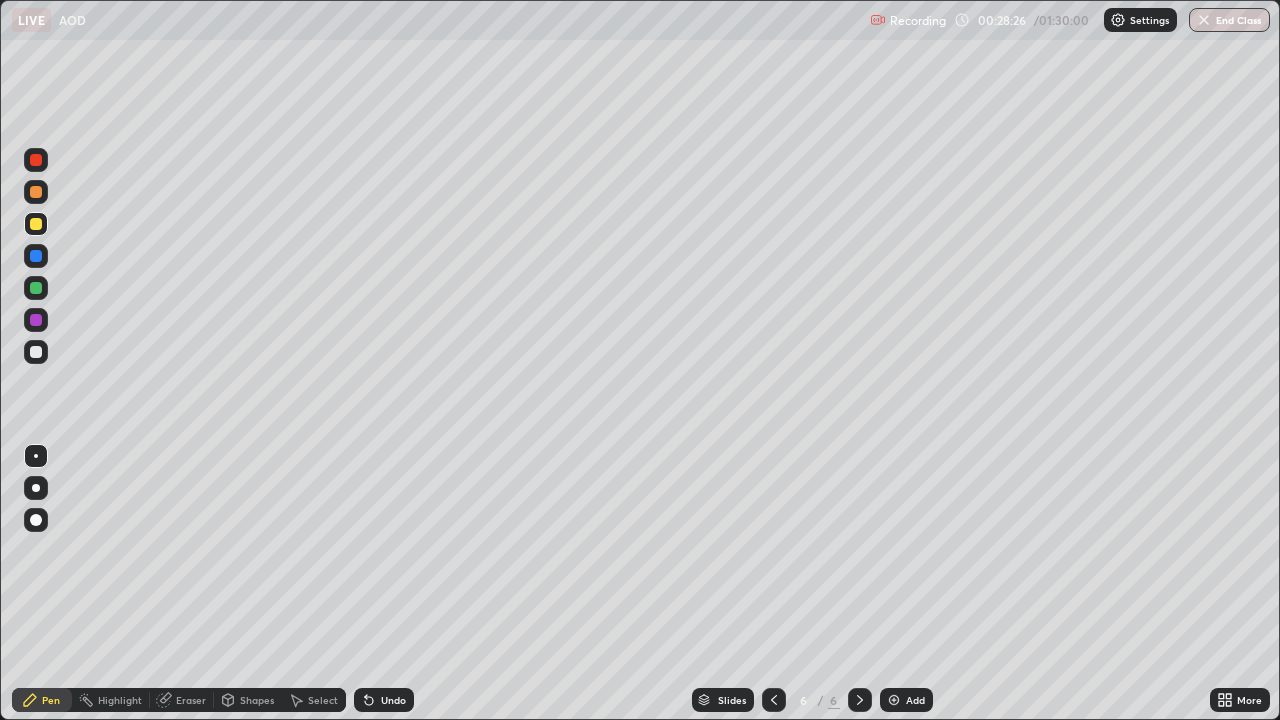 click at bounding box center [36, 224] 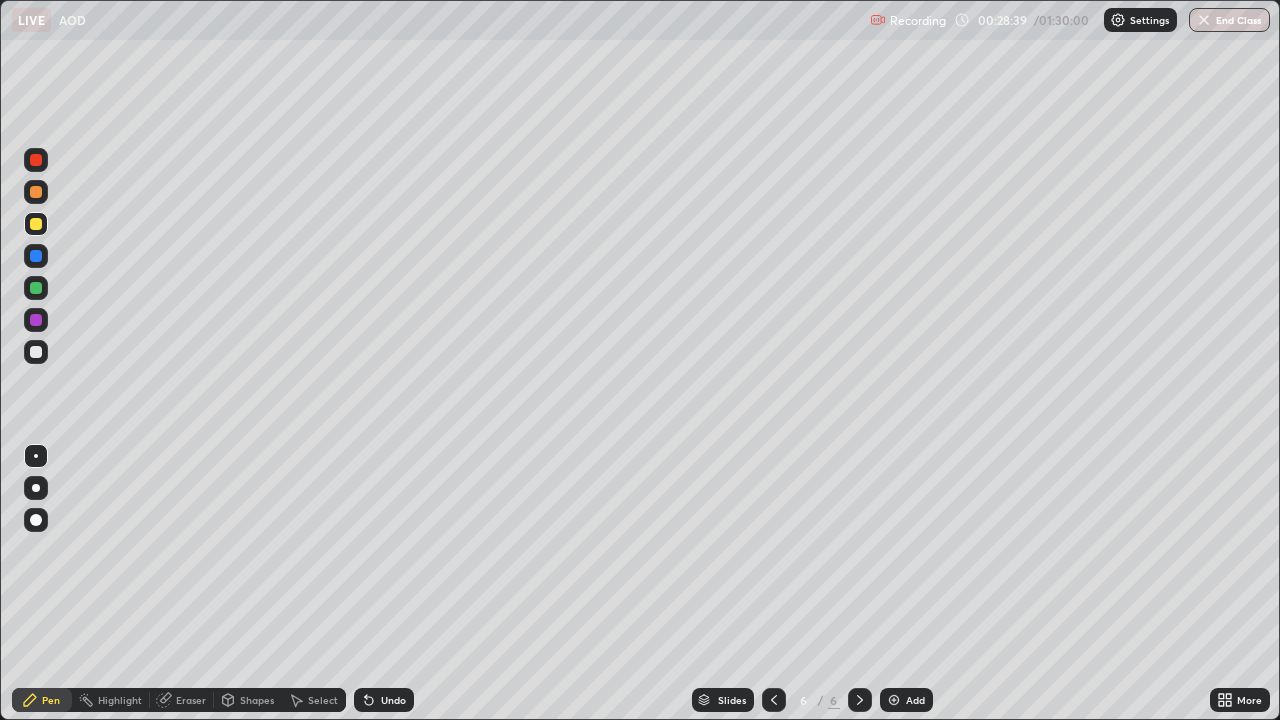 click on "Setting up your live class" at bounding box center [640, 360] 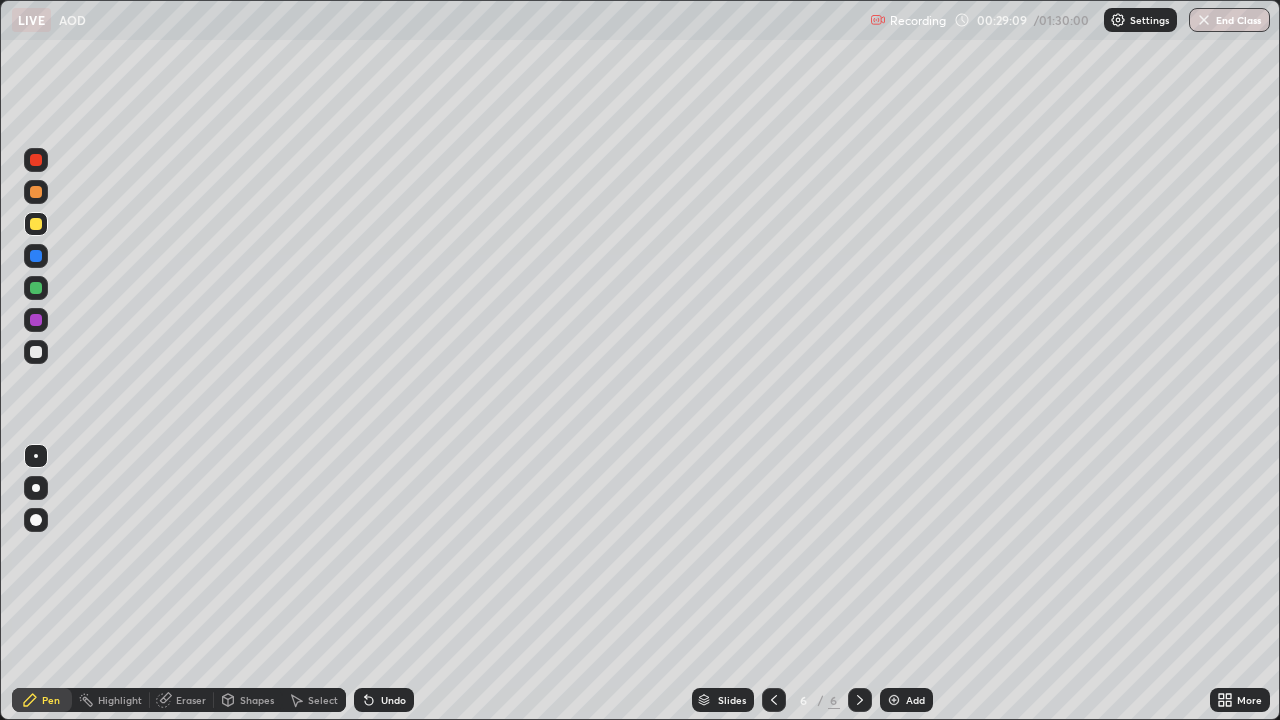 click at bounding box center [36, 192] 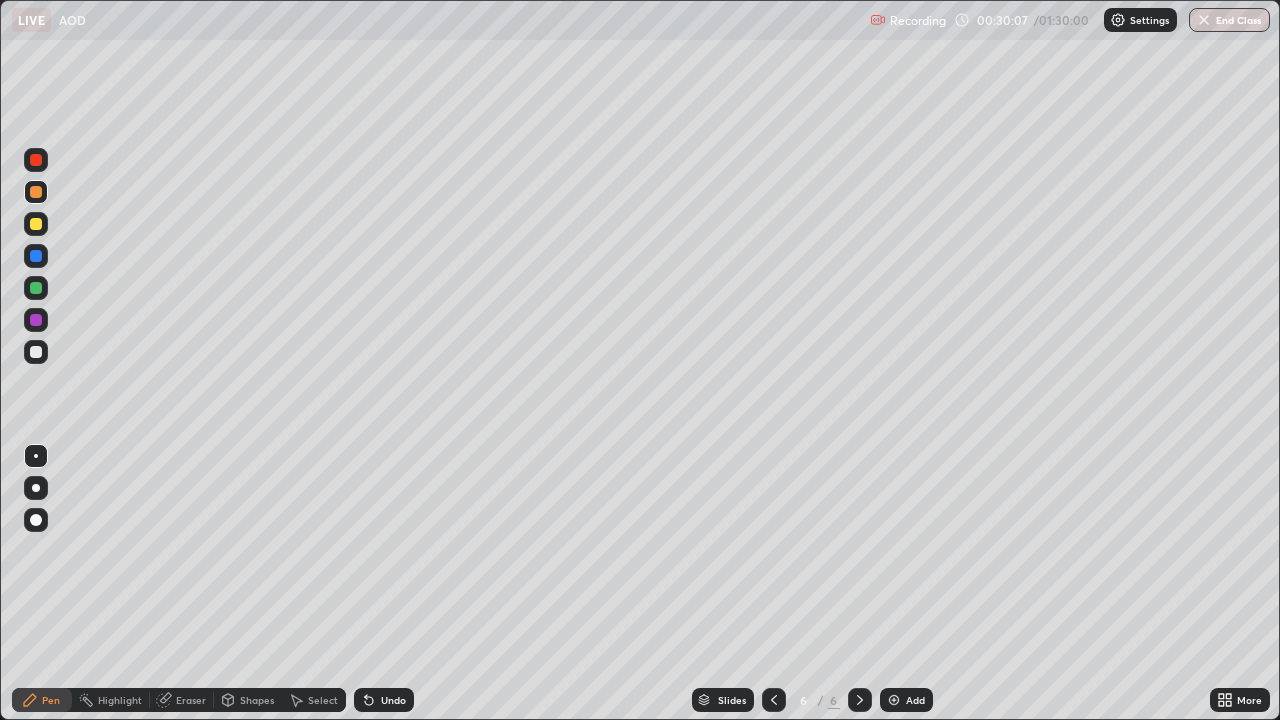click at bounding box center (36, 288) 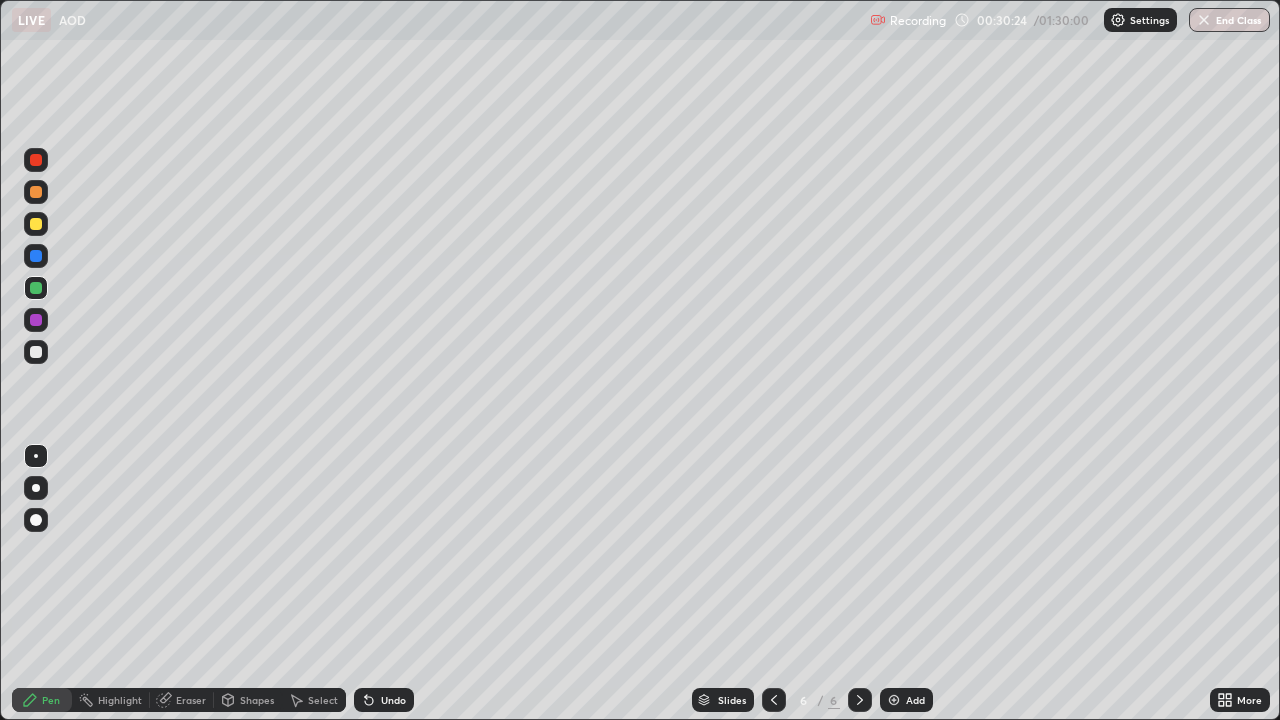 click at bounding box center [36, 320] 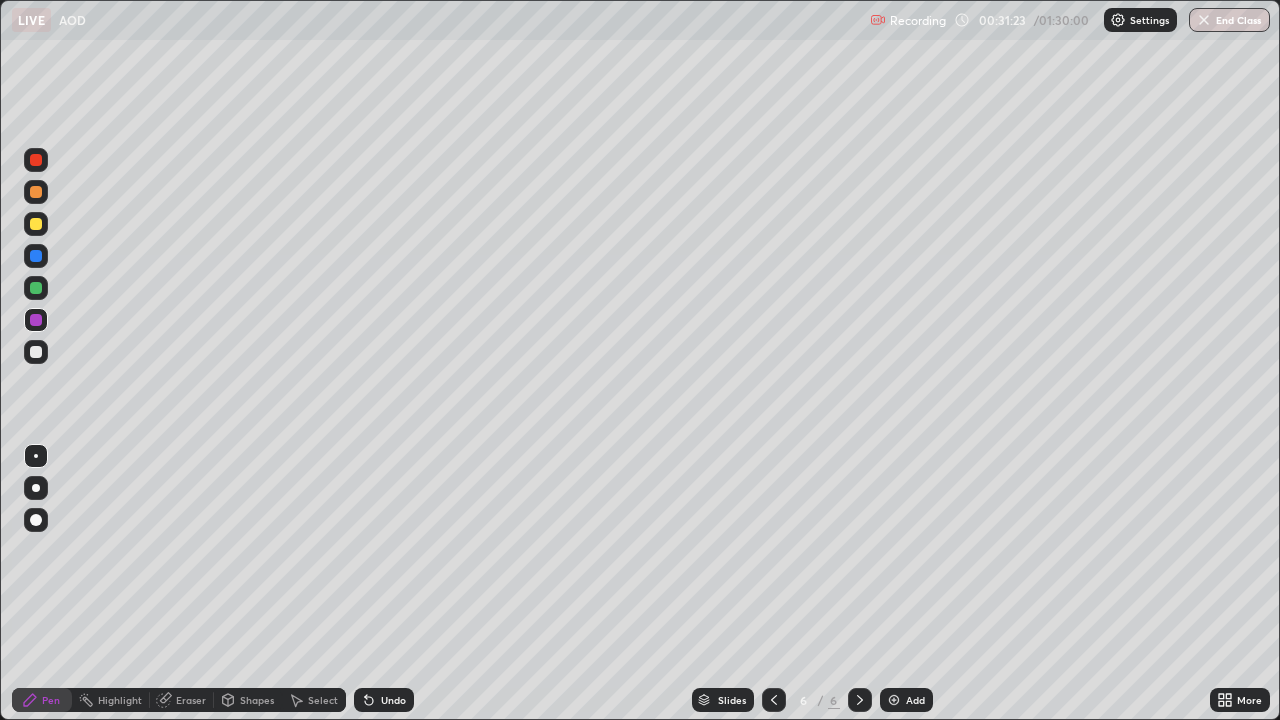 click at bounding box center (36, 288) 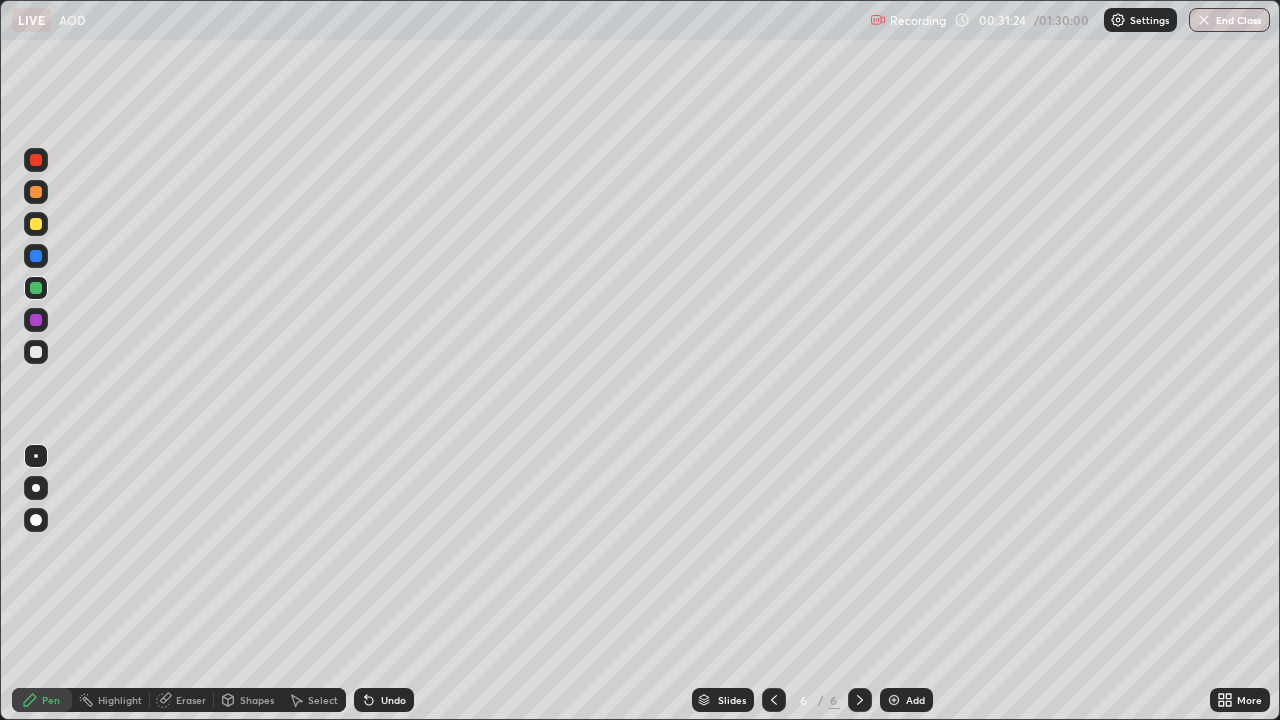 click at bounding box center (36, 352) 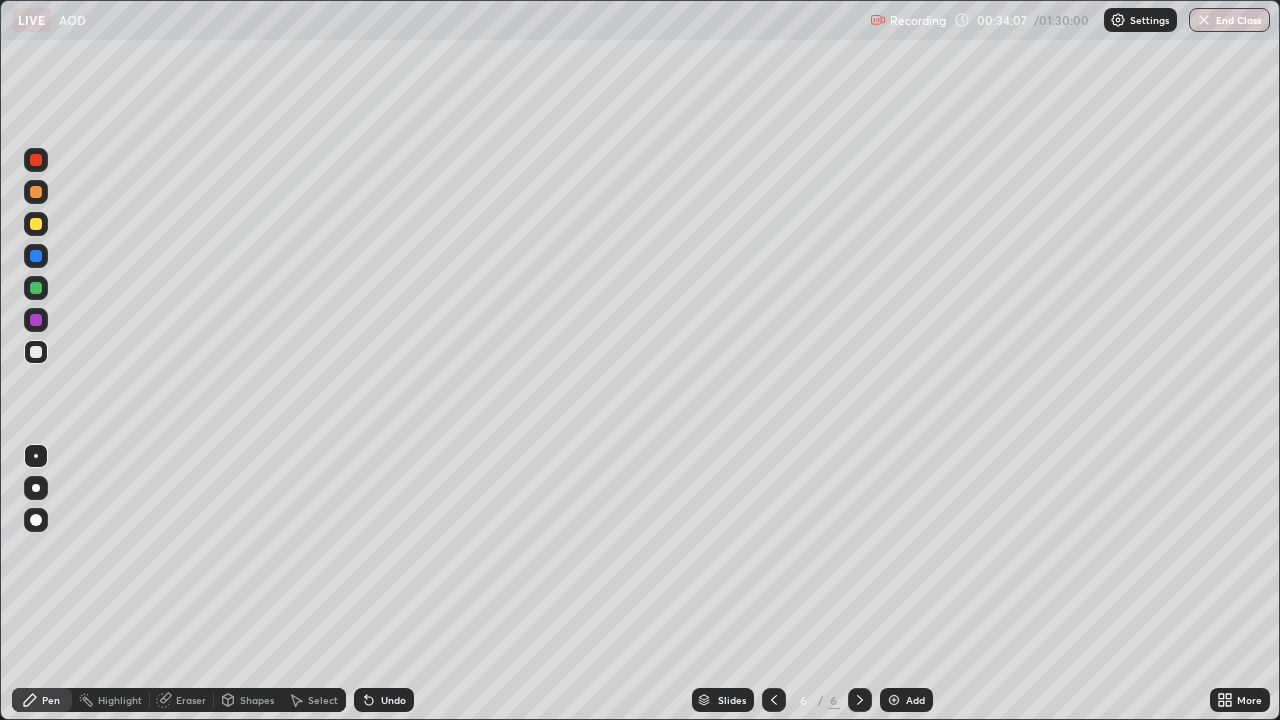 click at bounding box center (860, 700) 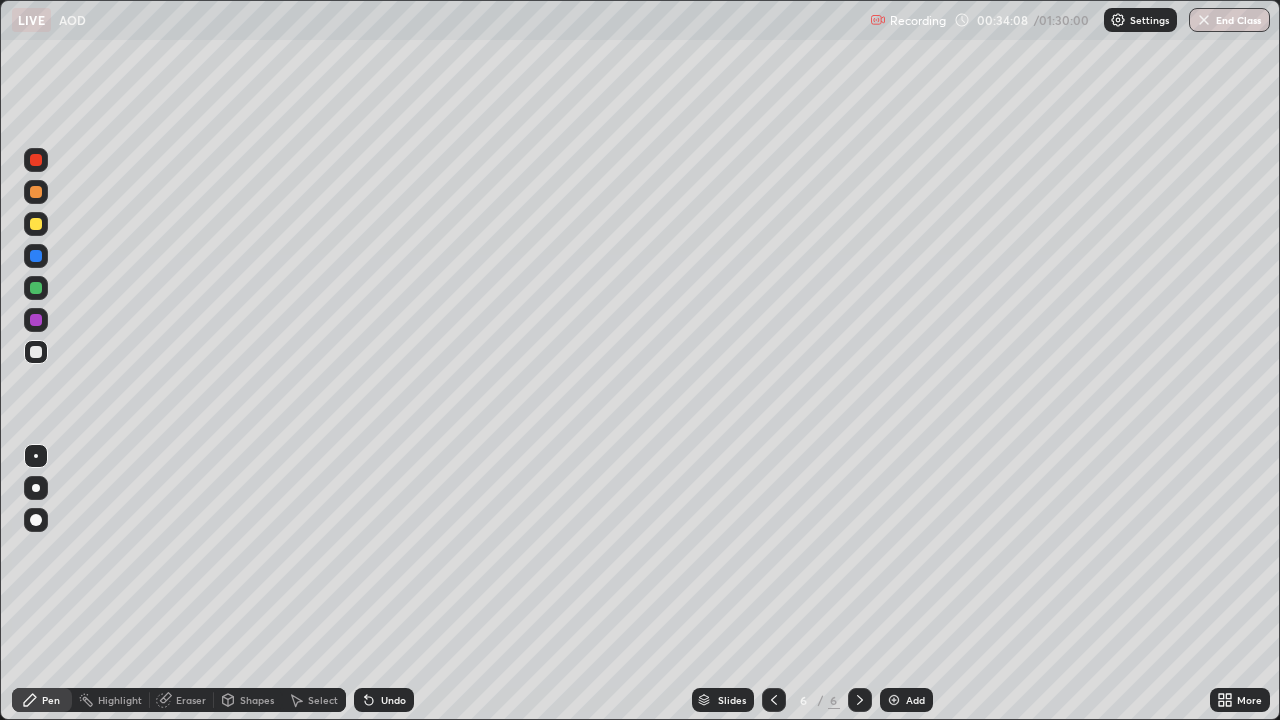 click on "Add" at bounding box center [906, 700] 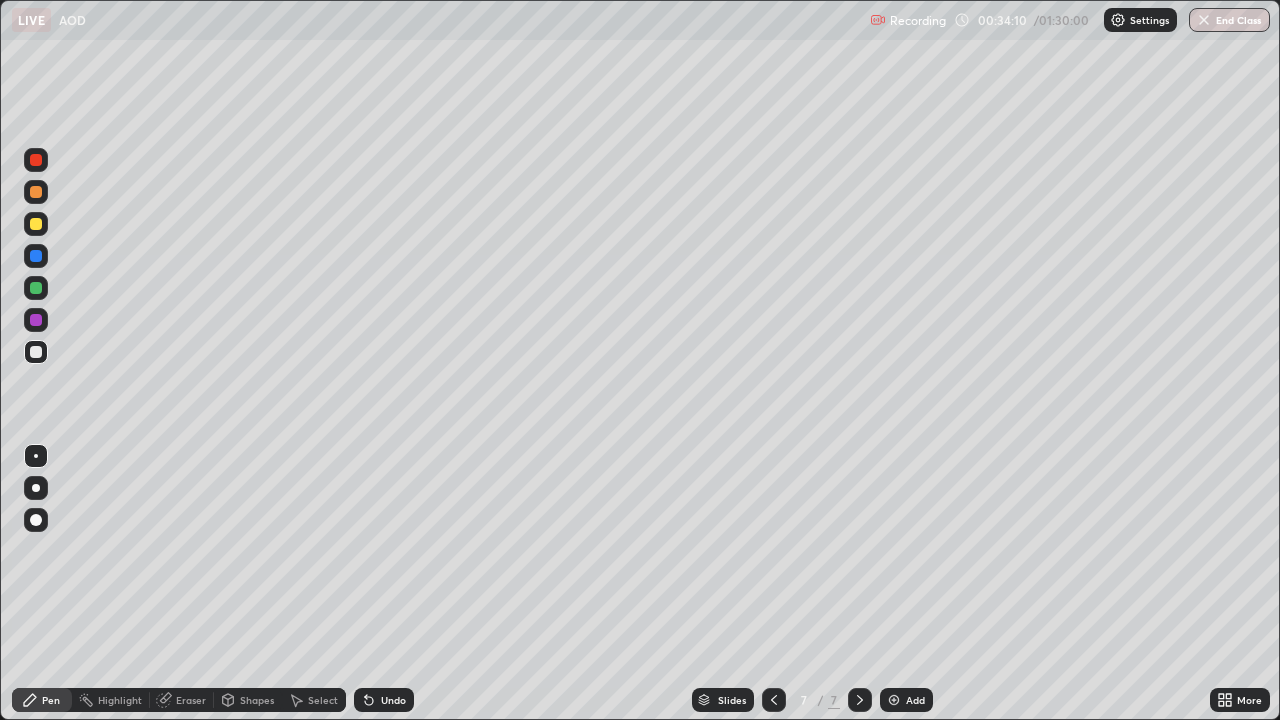 click at bounding box center [36, 192] 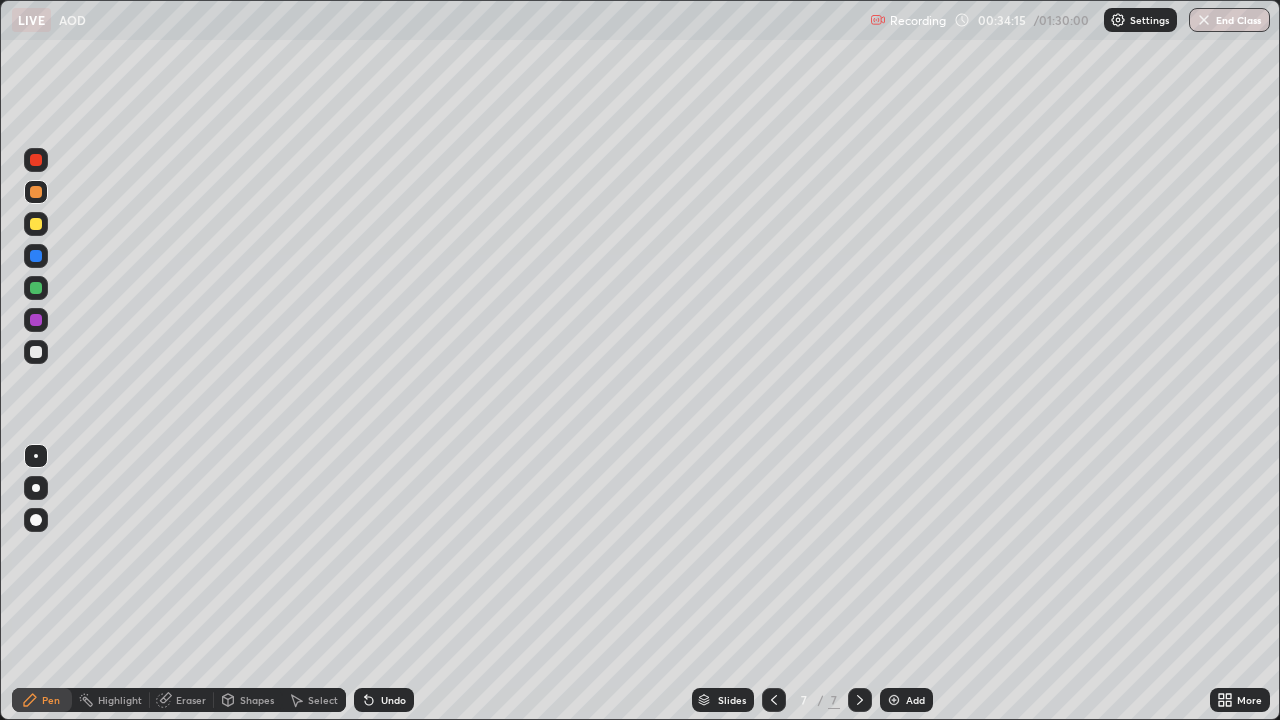 click at bounding box center (36, 224) 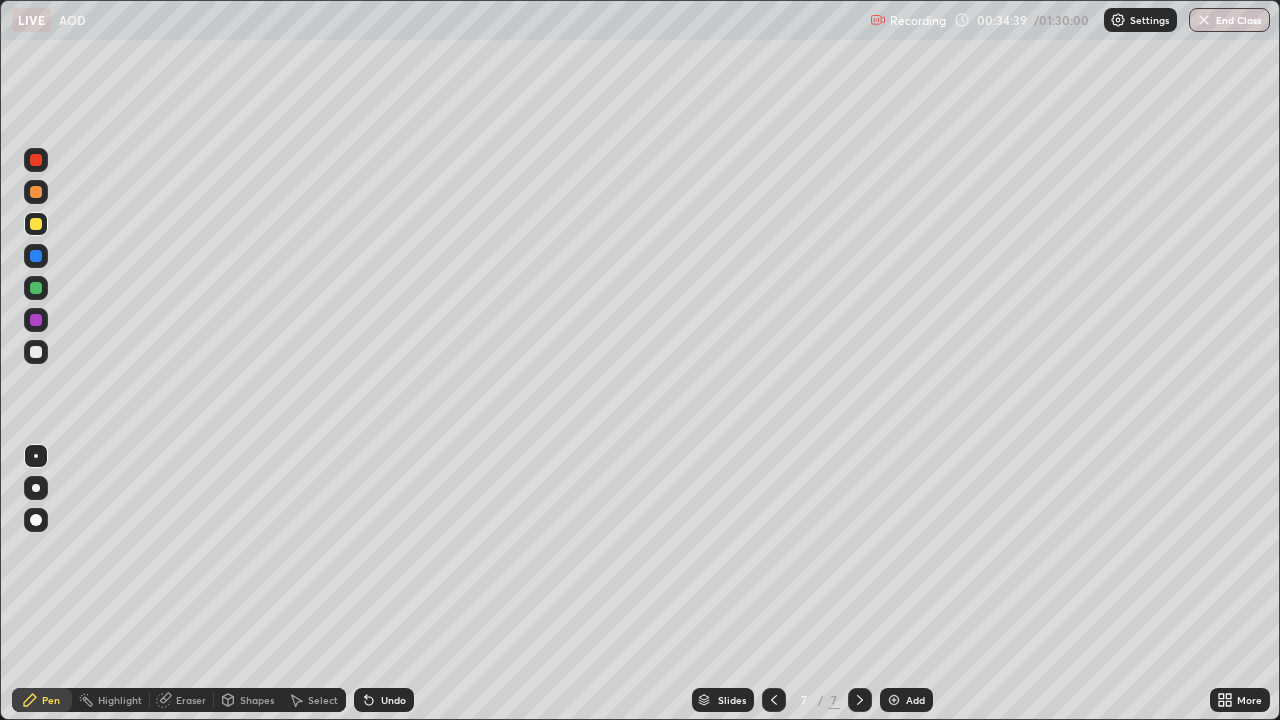 click at bounding box center [36, 288] 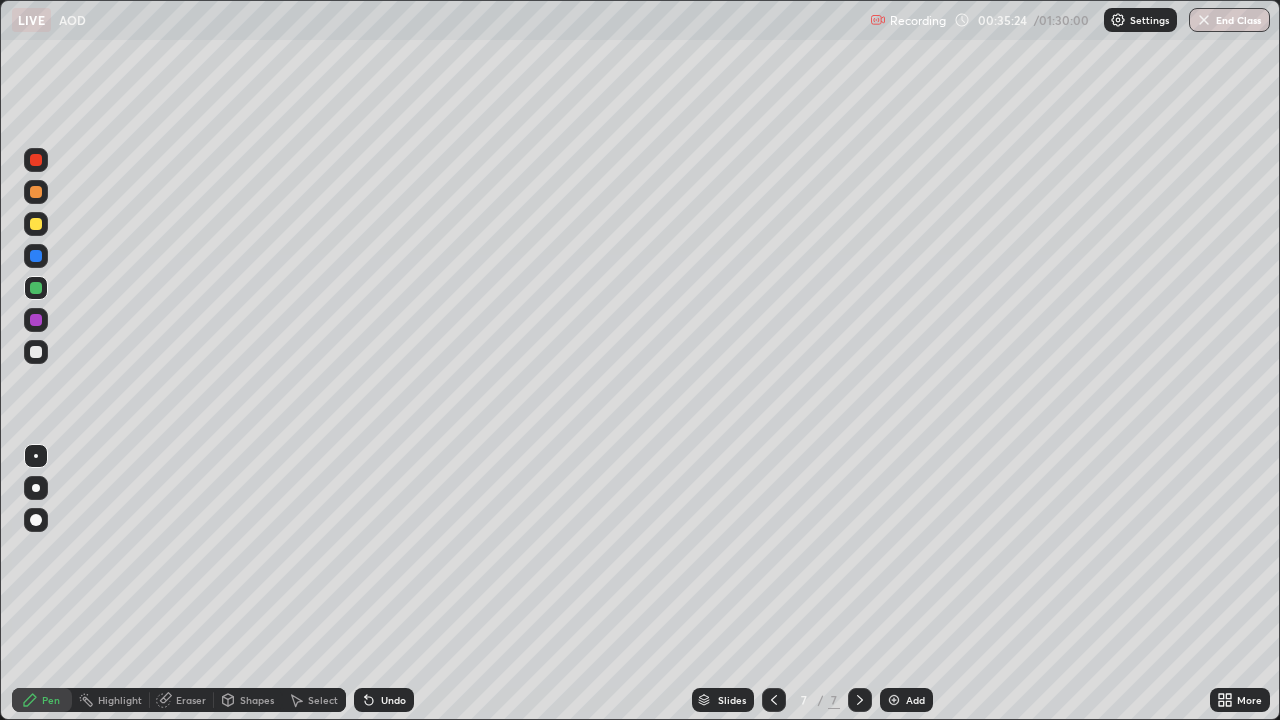 click at bounding box center [36, 256] 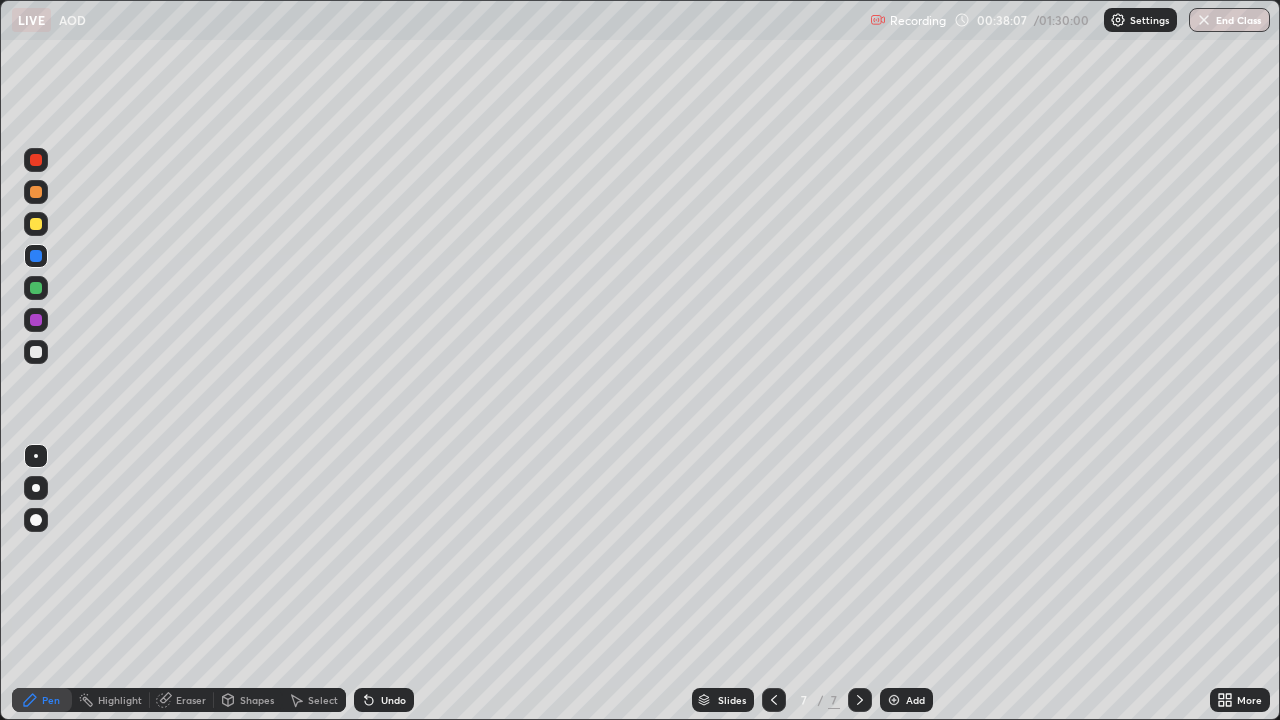 click at bounding box center (36, 288) 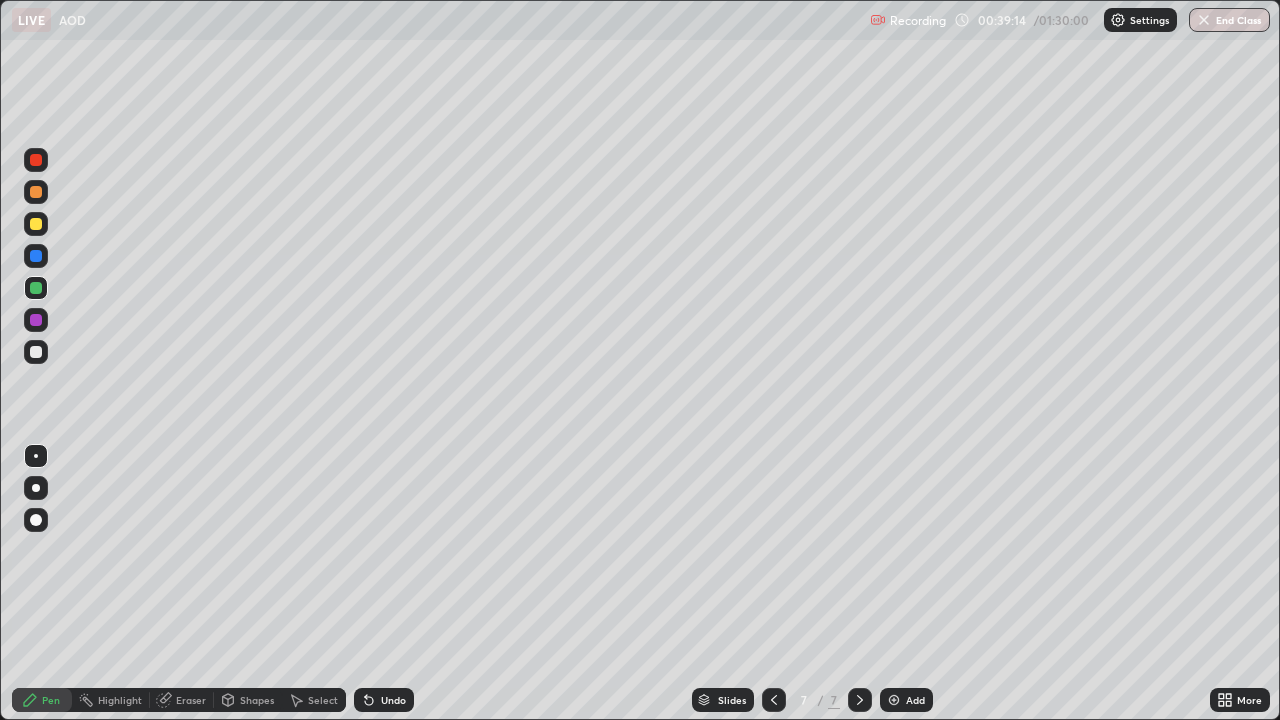 click at bounding box center [36, 352] 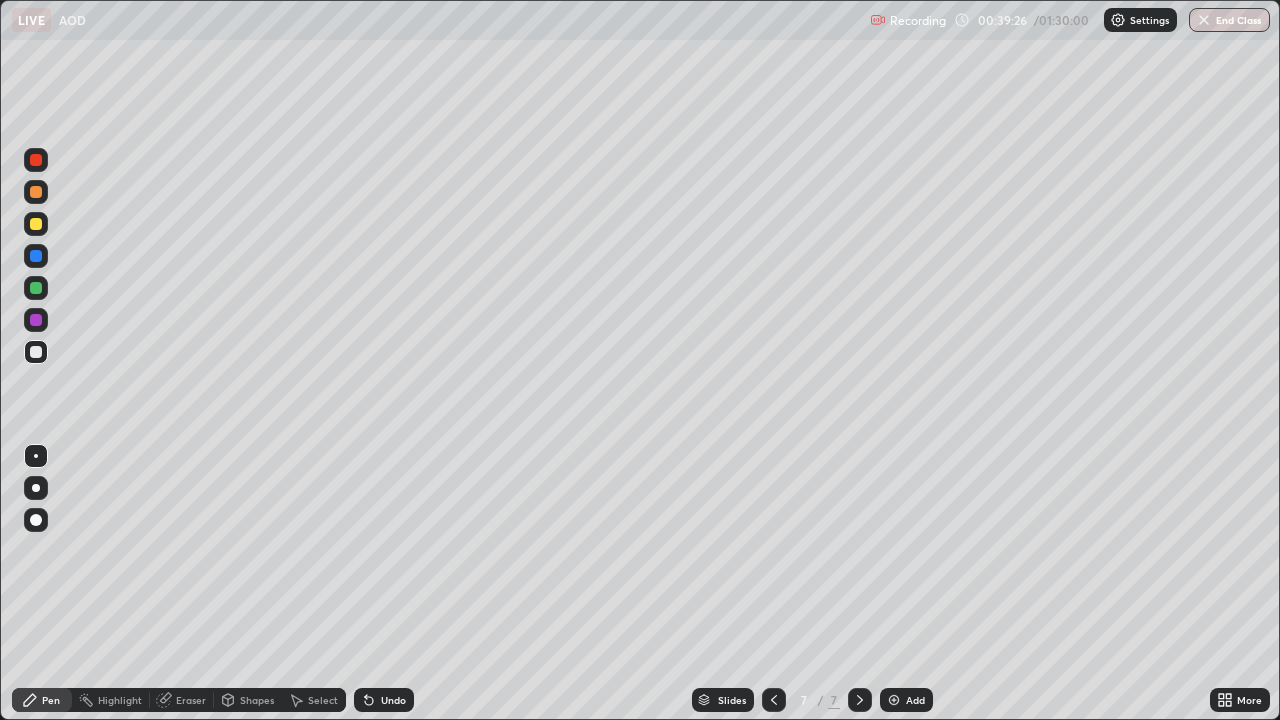 click at bounding box center [36, 192] 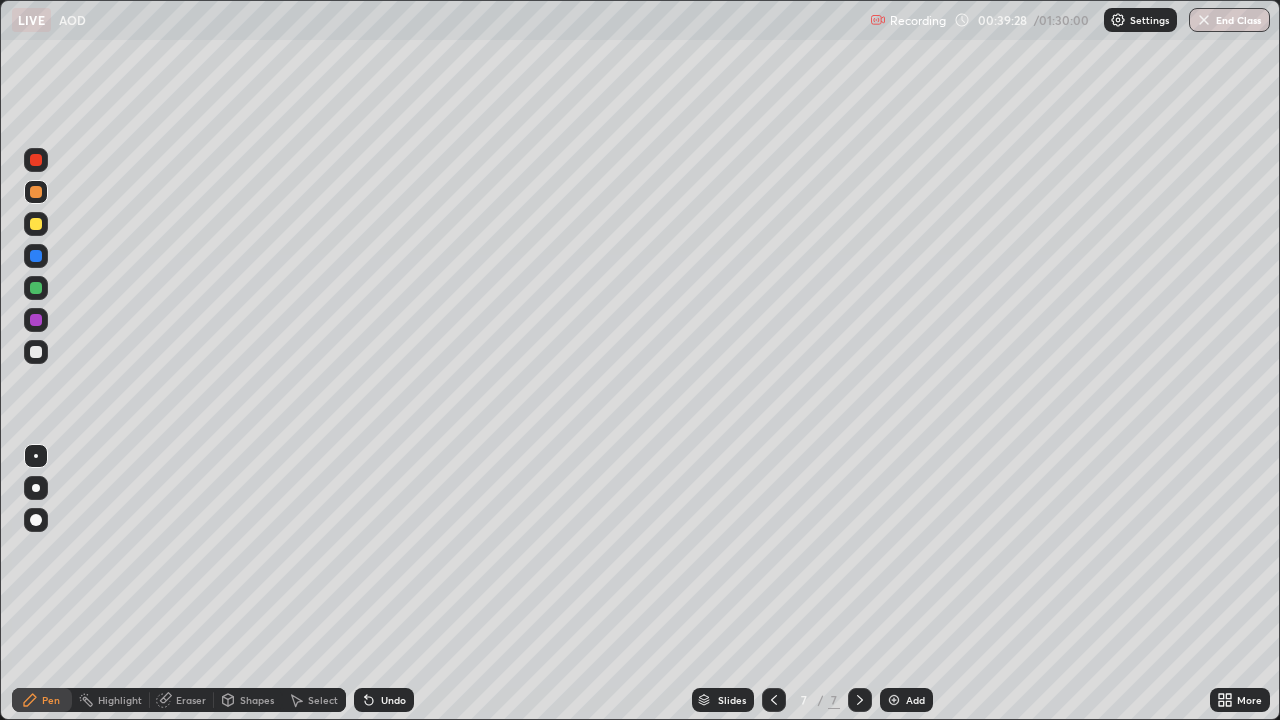 click at bounding box center [36, 224] 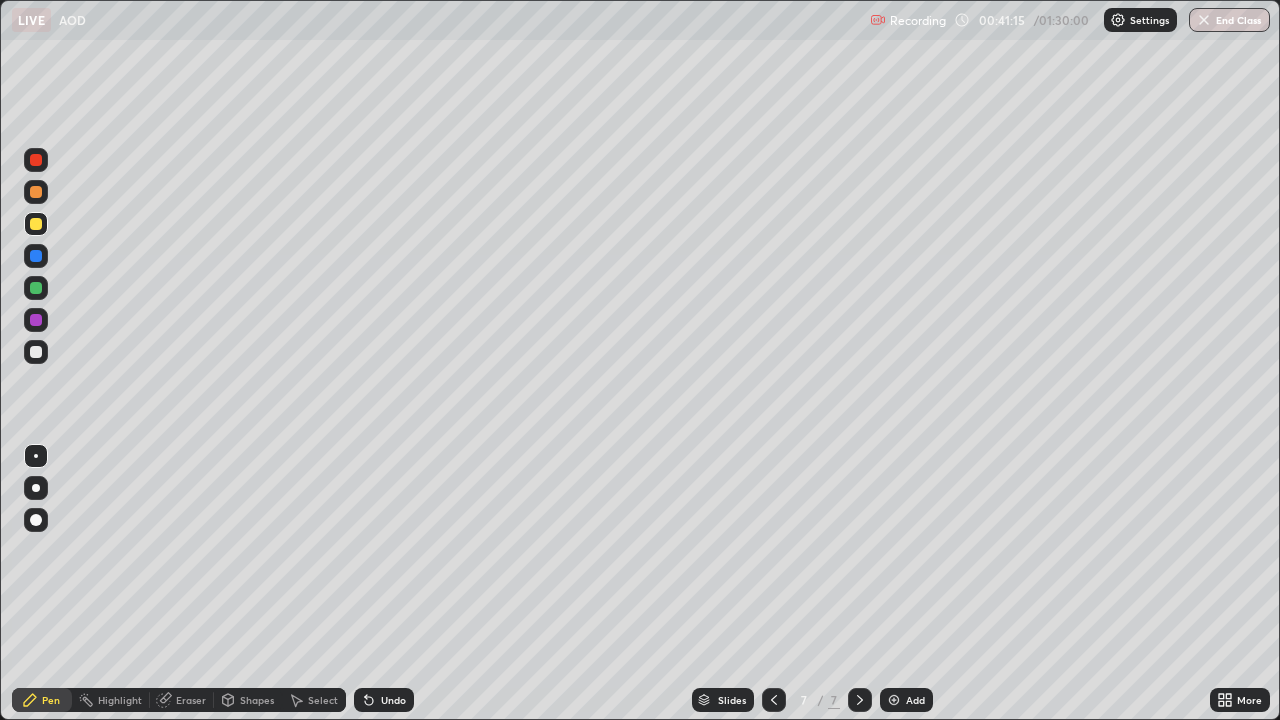 click 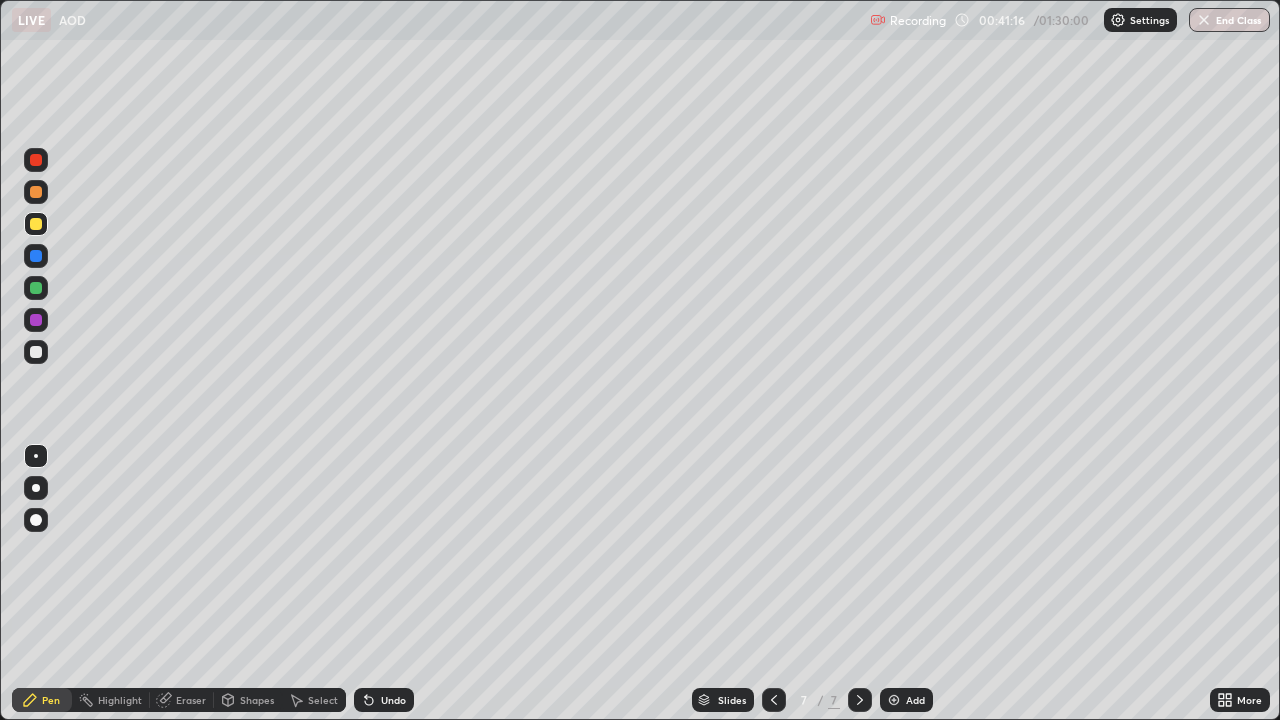 click at bounding box center (894, 700) 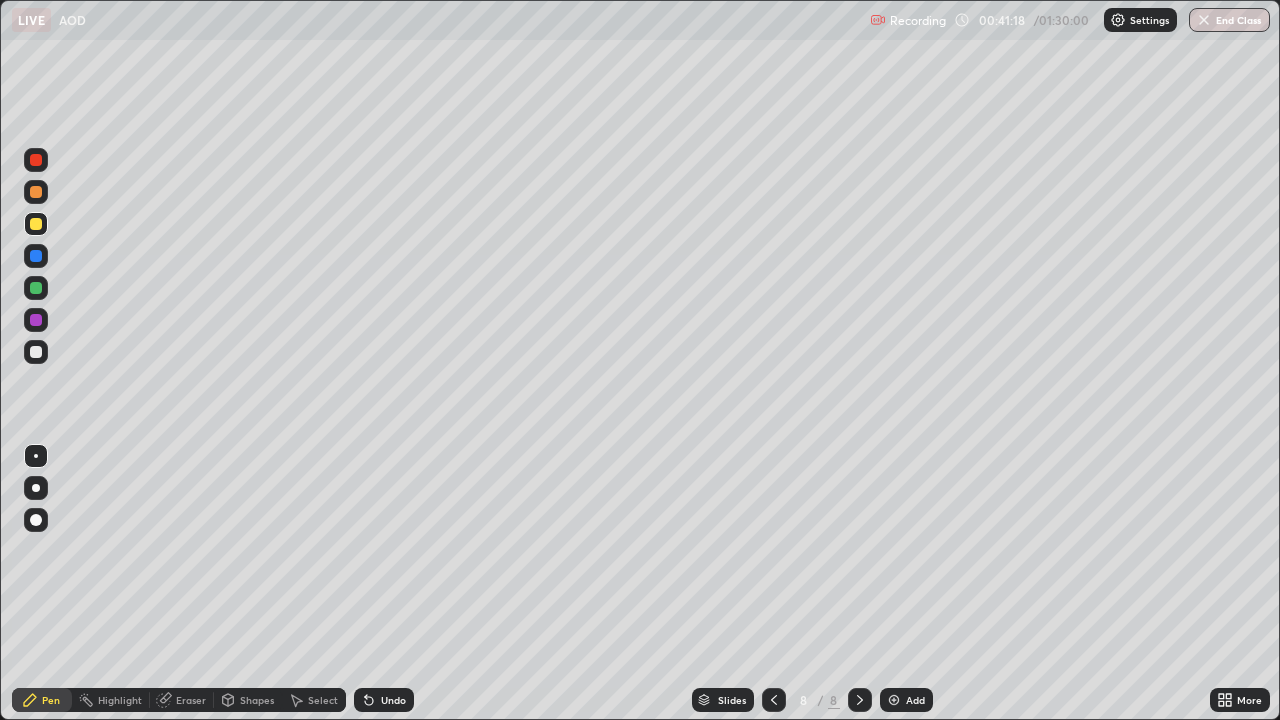 click at bounding box center (36, 192) 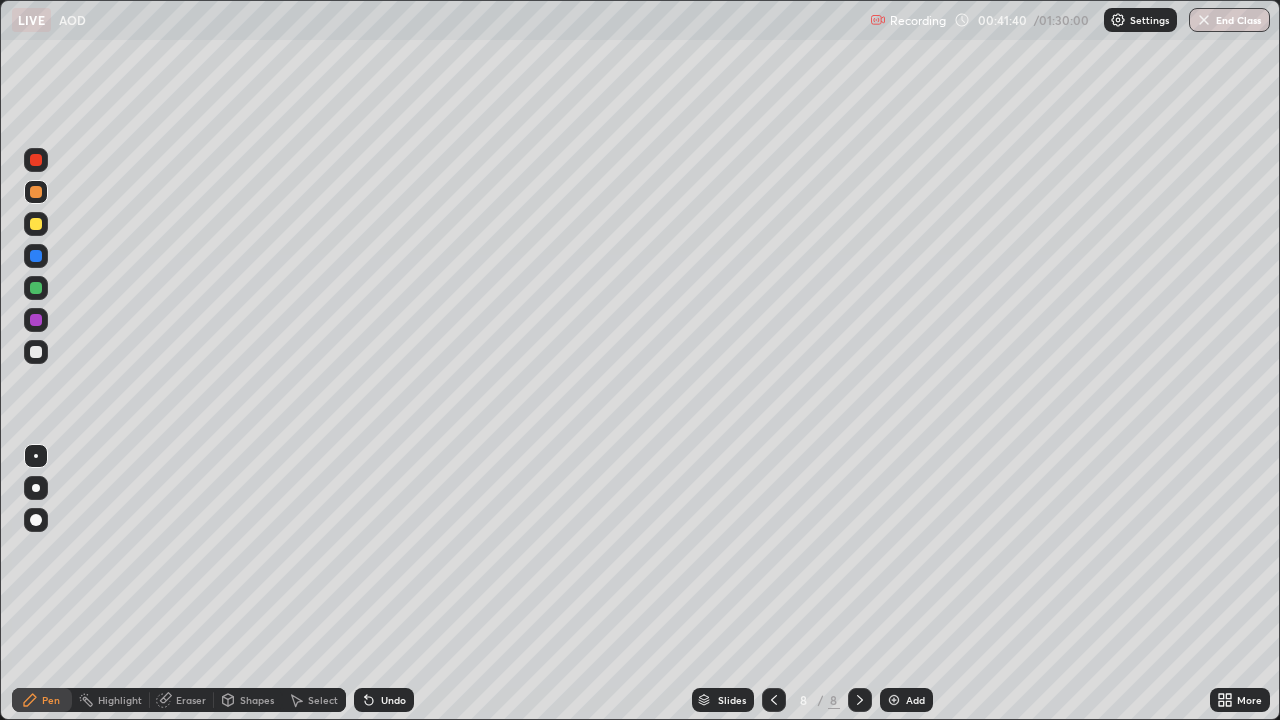 click at bounding box center [36, 224] 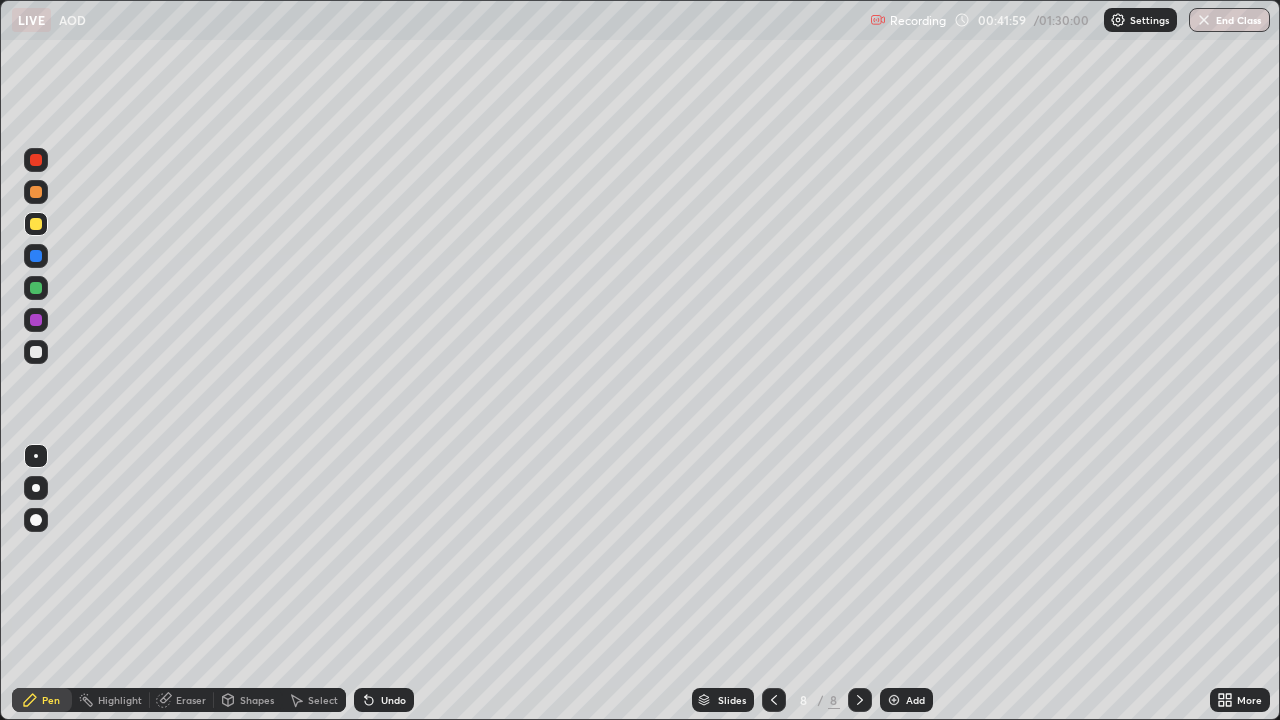 click at bounding box center (36, 288) 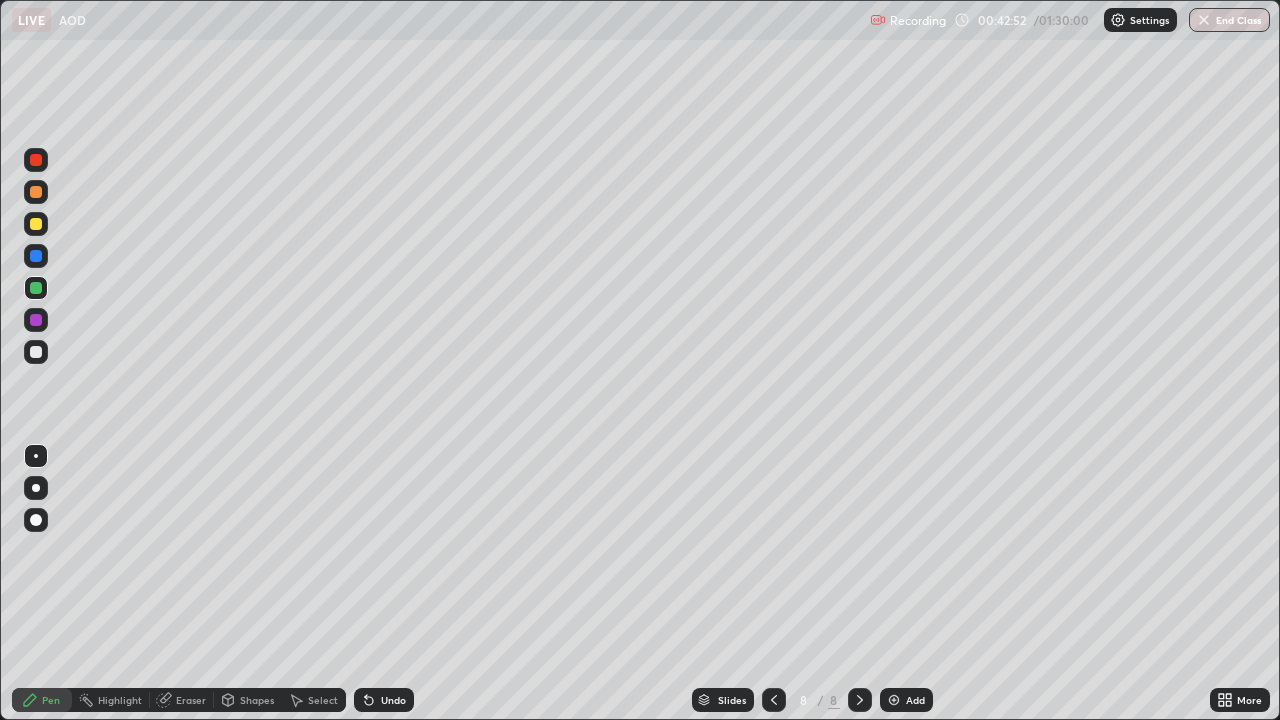 click at bounding box center [36, 352] 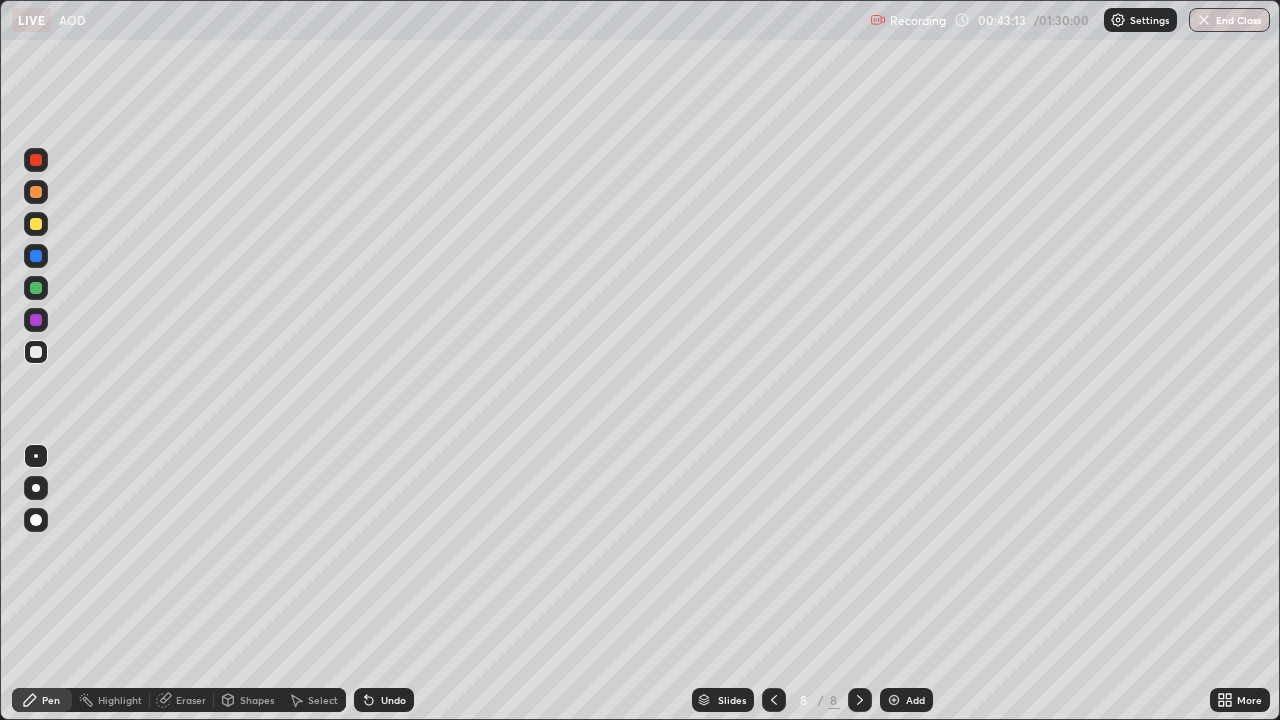 click at bounding box center [36, 256] 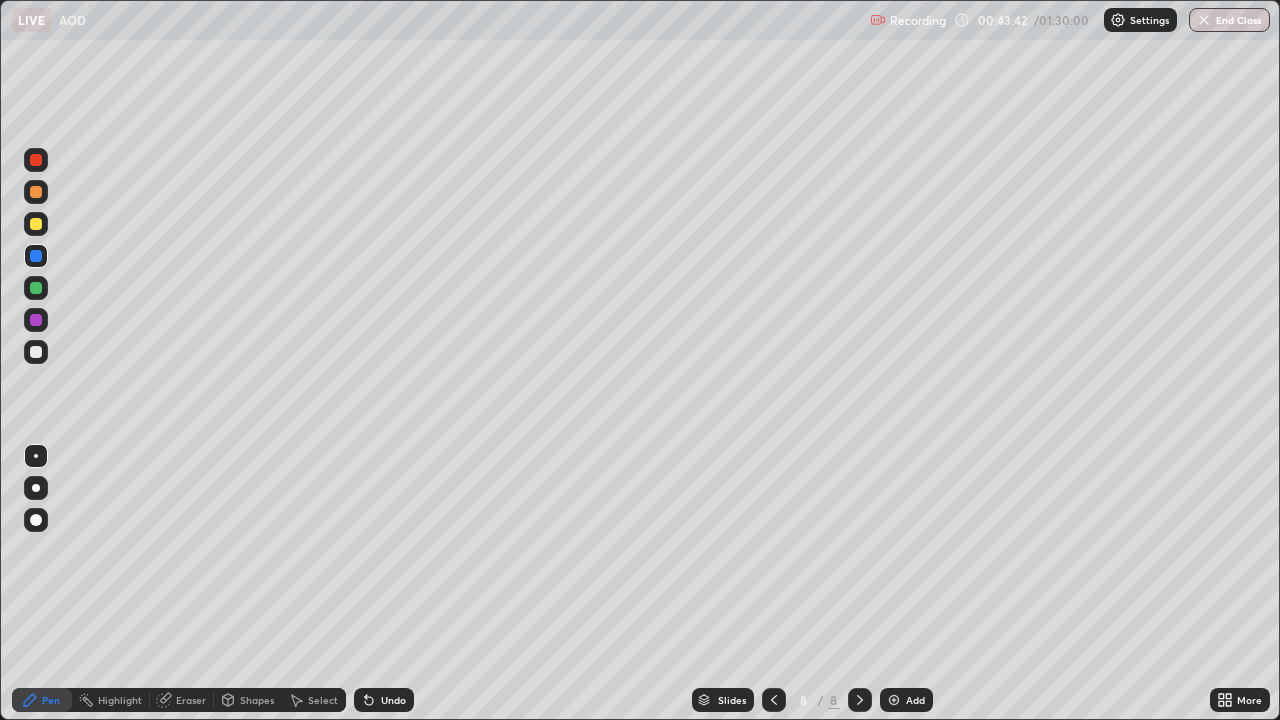 click at bounding box center (36, 224) 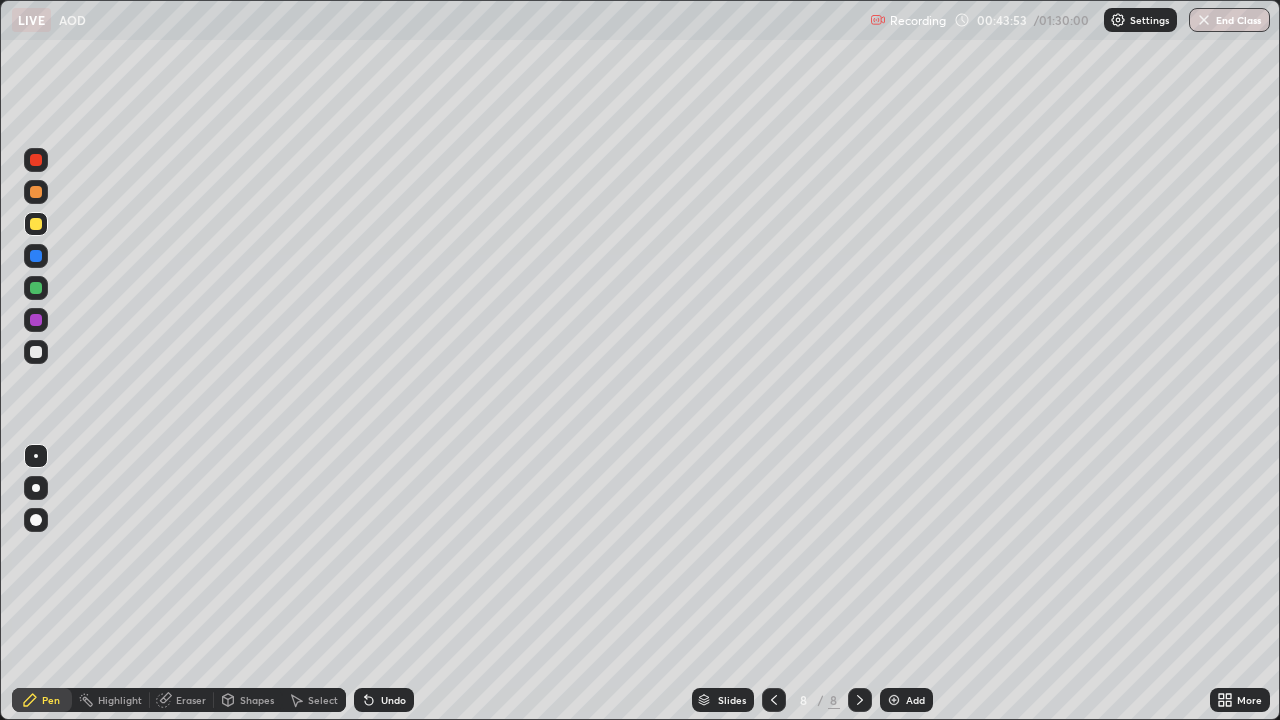 click at bounding box center [36, 352] 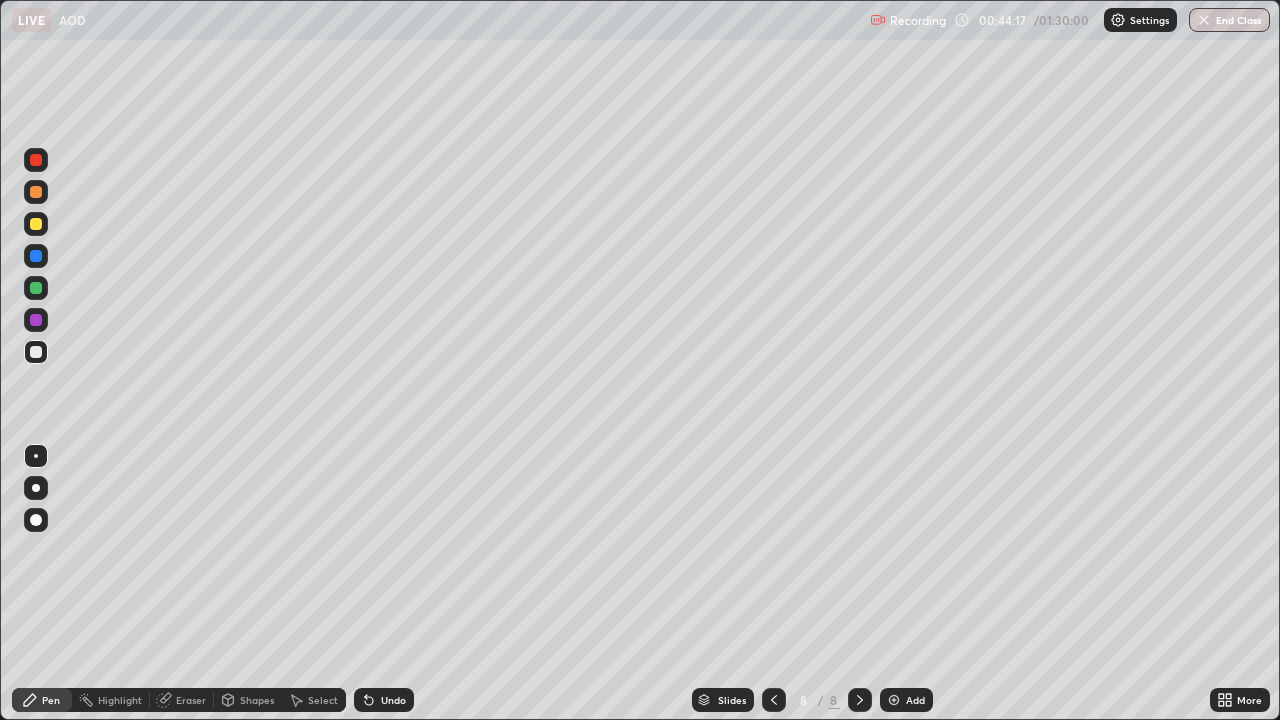 click at bounding box center (36, 224) 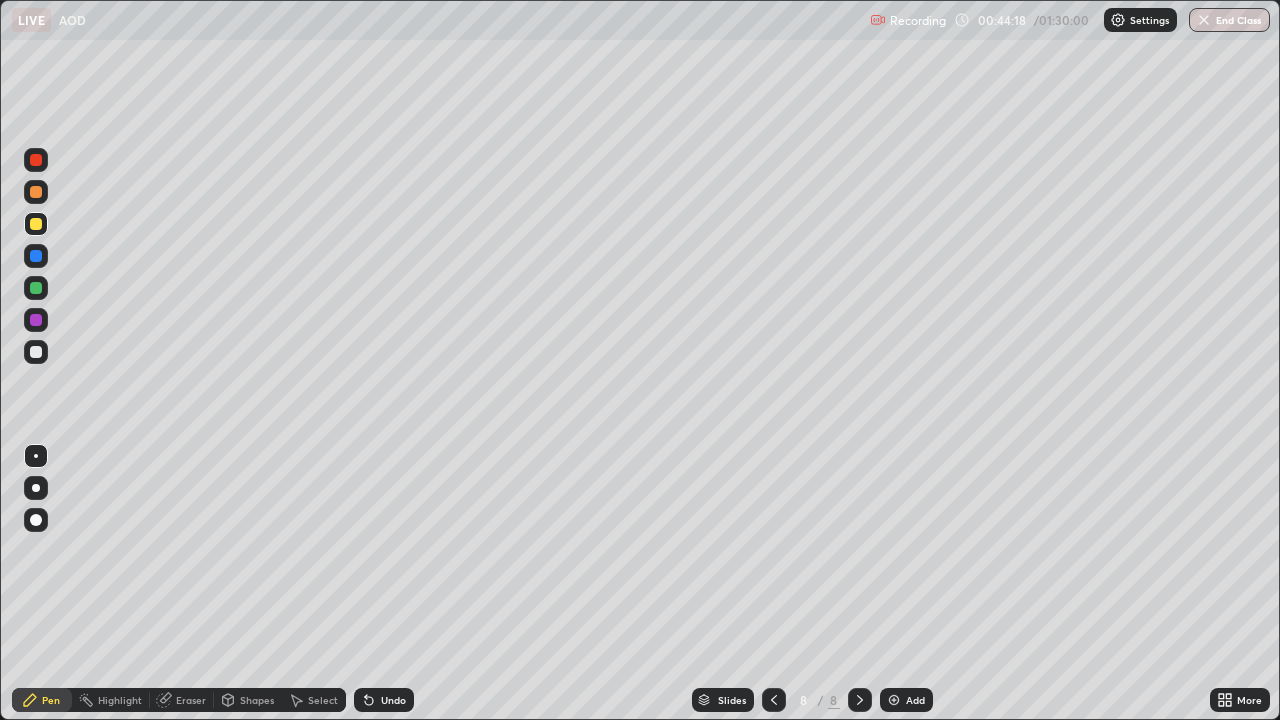 click at bounding box center (36, 352) 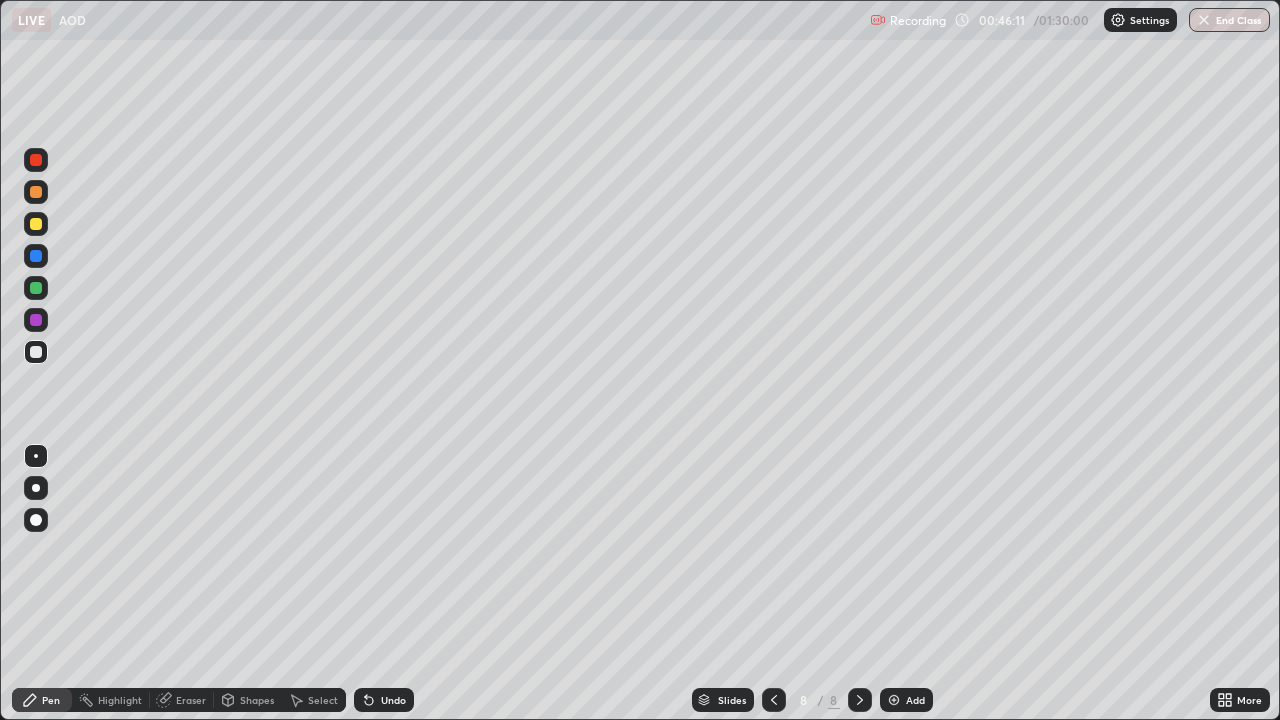click at bounding box center (860, 700) 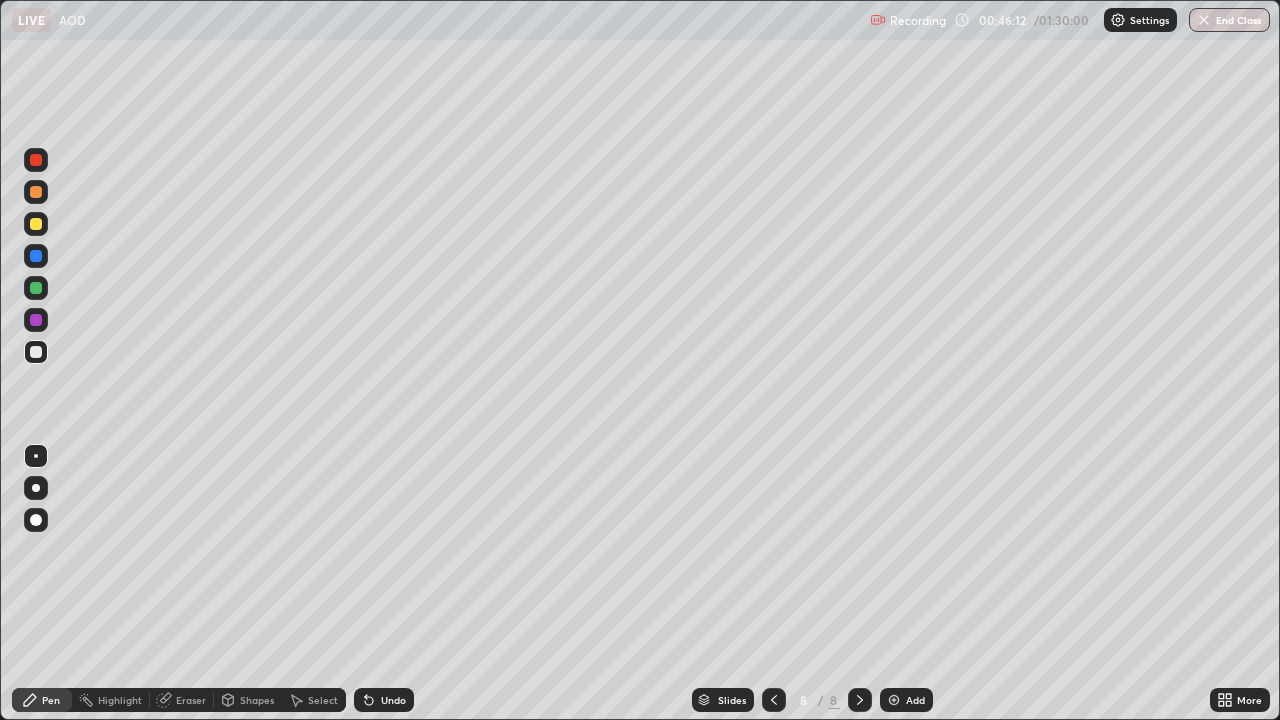 click at bounding box center (894, 700) 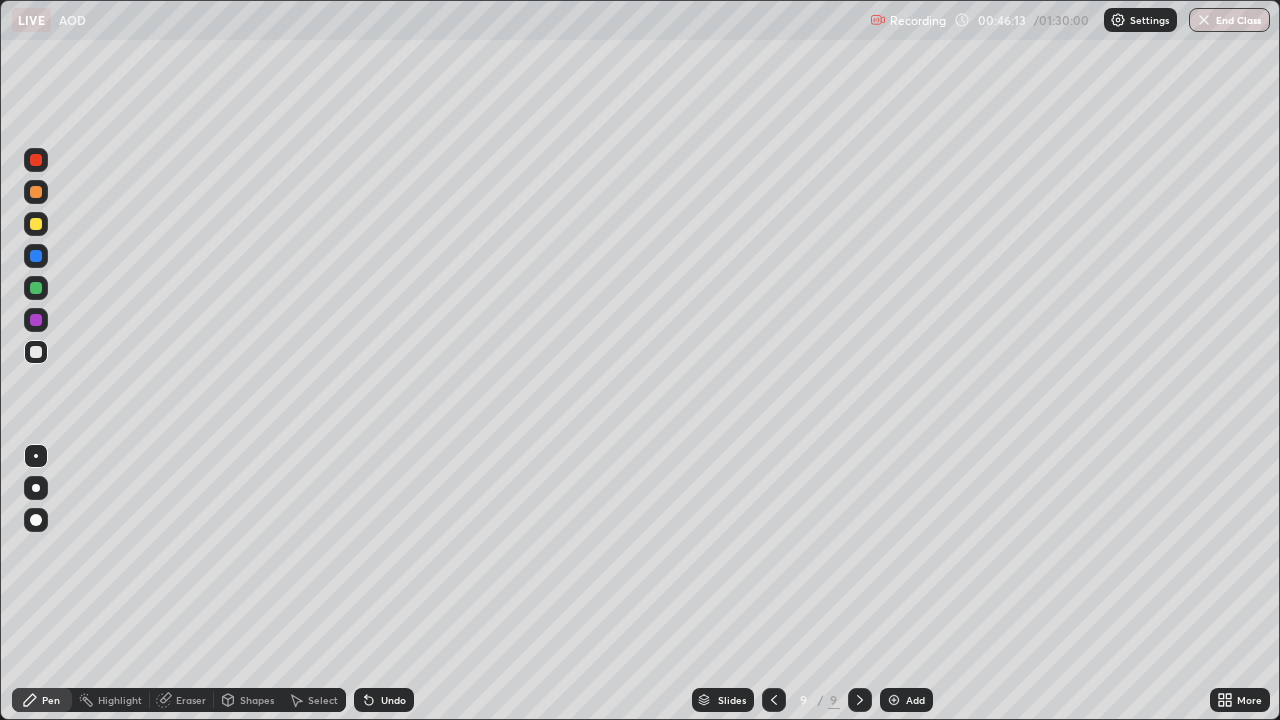click at bounding box center (36, 192) 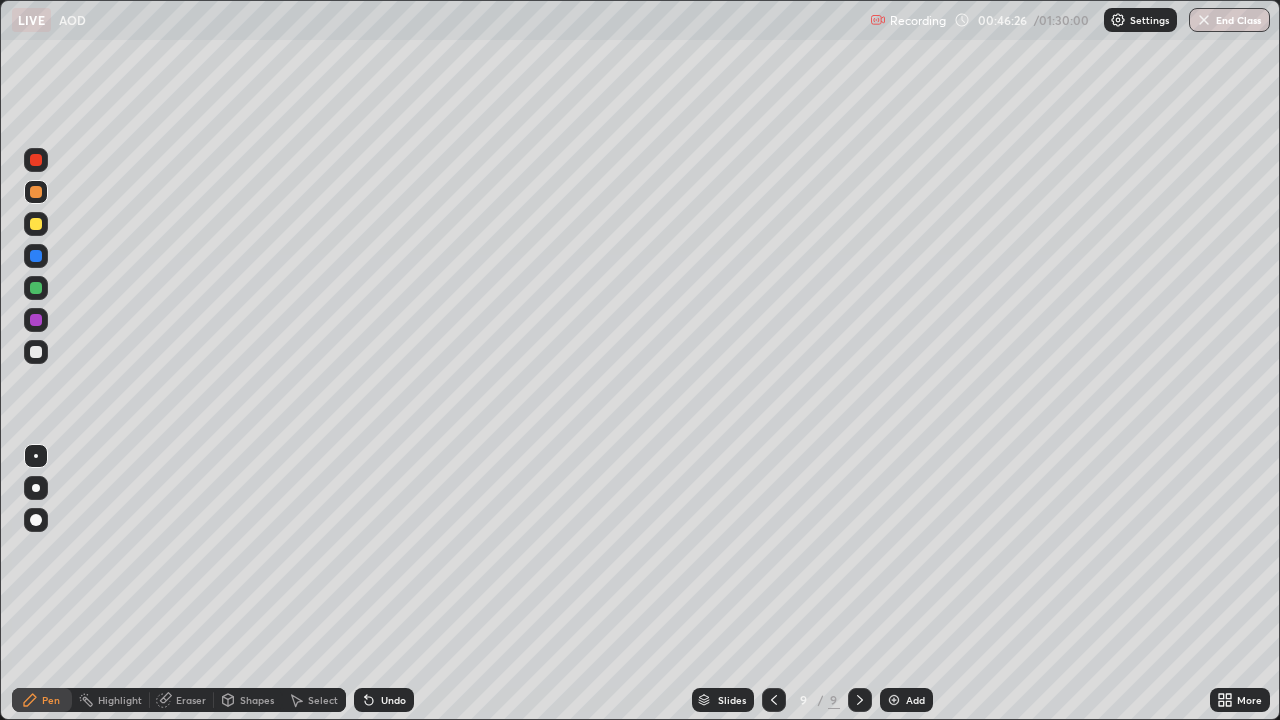 click at bounding box center (36, 192) 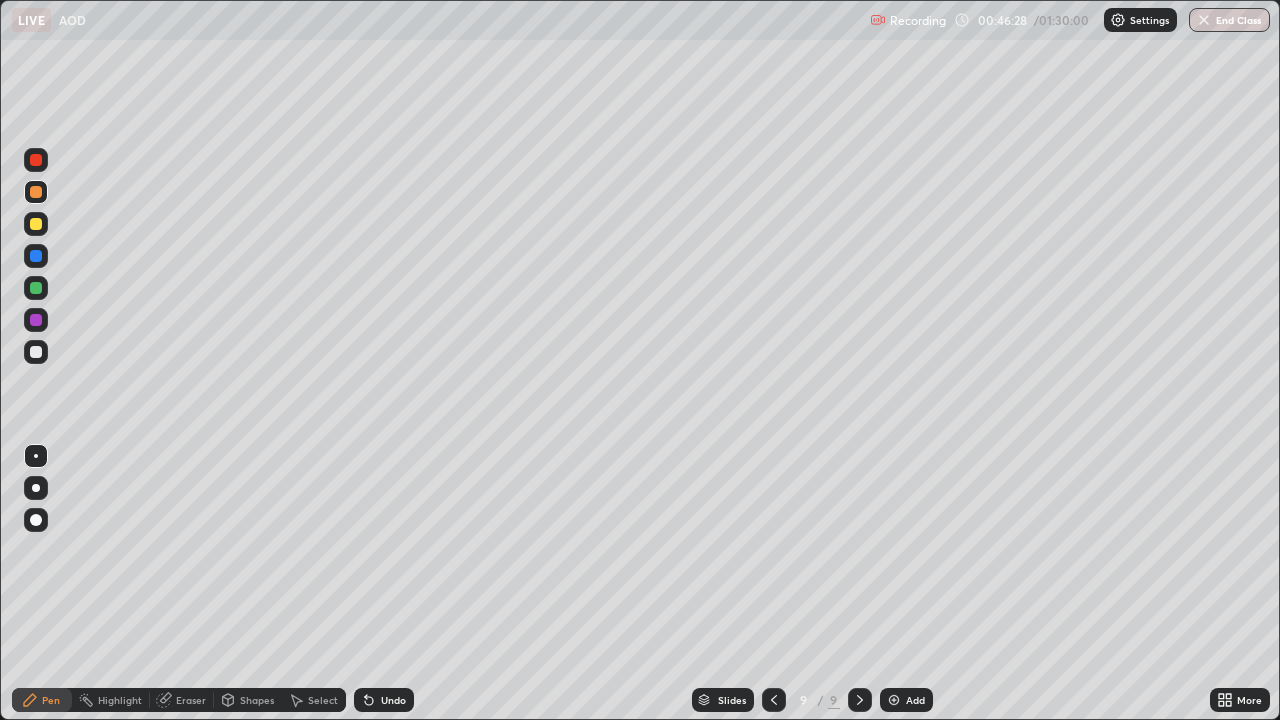 click at bounding box center (36, 224) 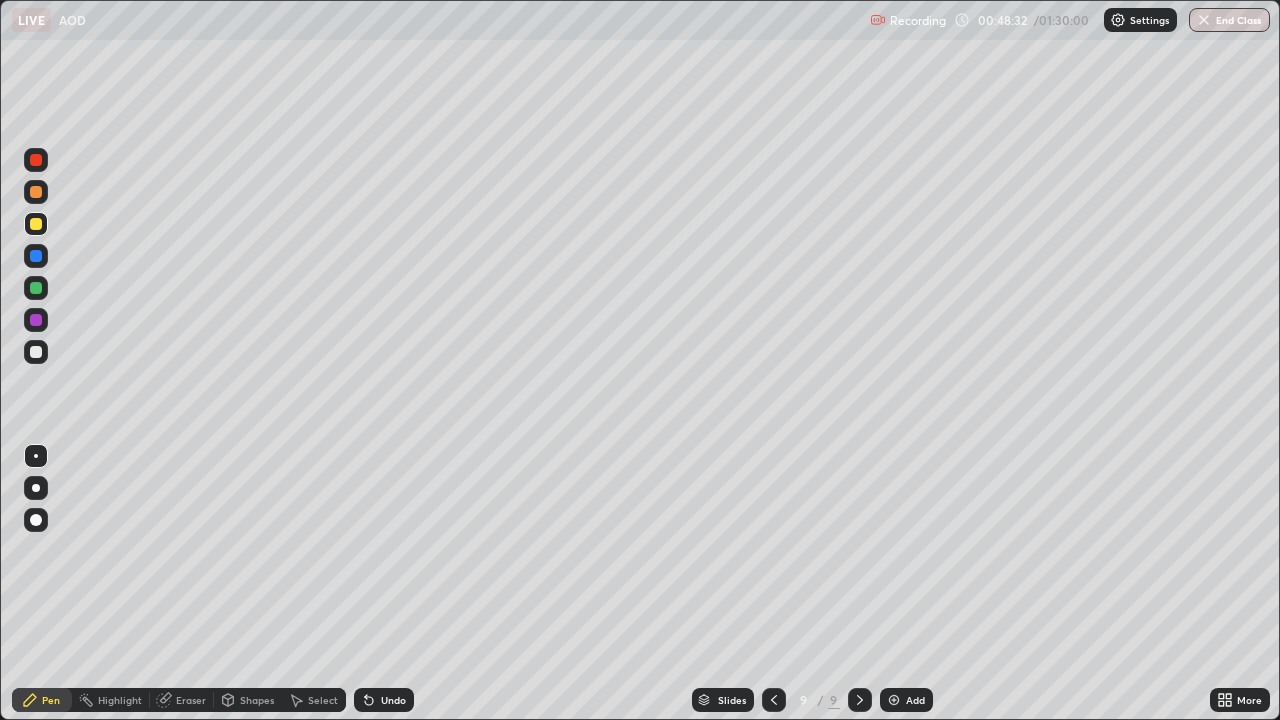 click at bounding box center (36, 224) 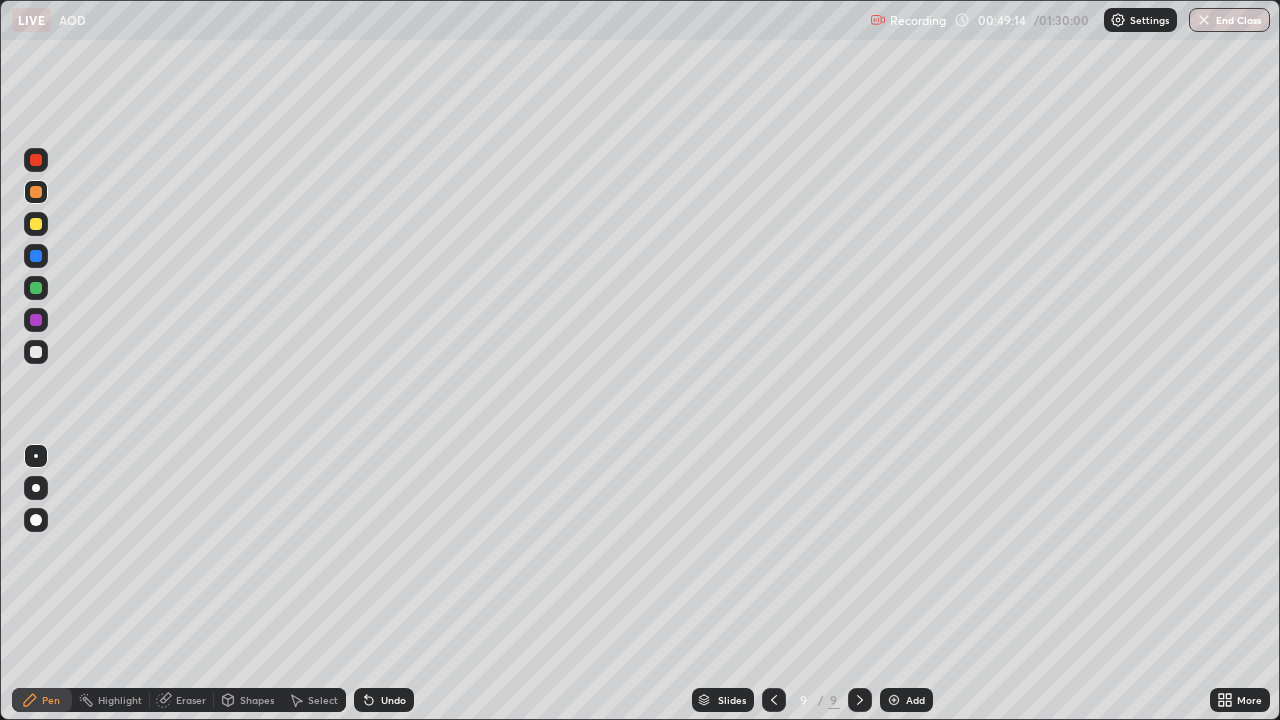 click at bounding box center (36, 288) 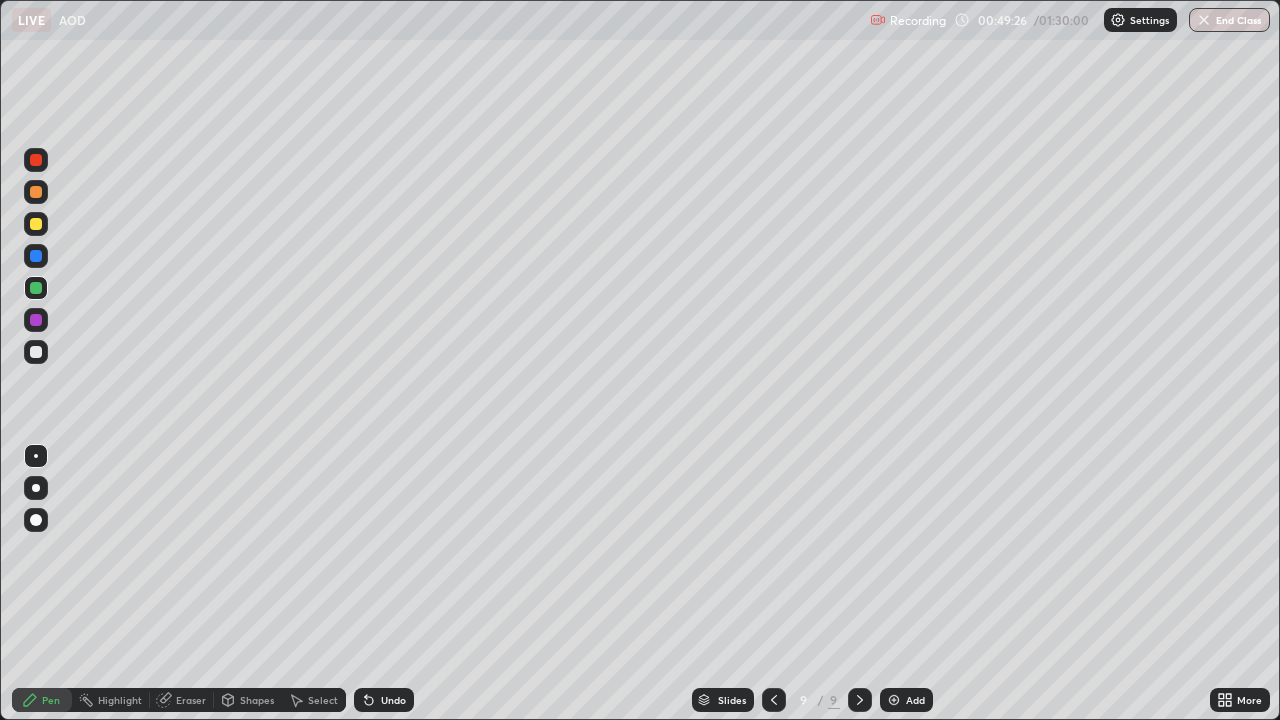 click at bounding box center [36, 320] 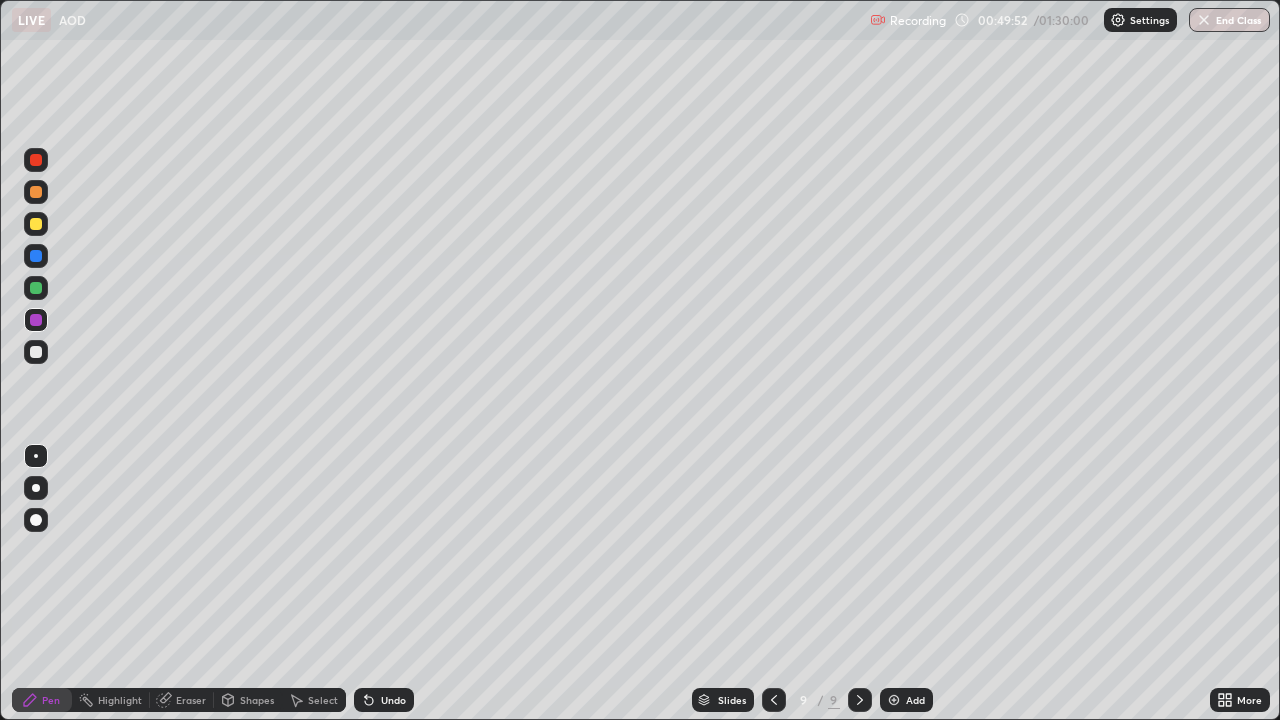 click at bounding box center [36, 352] 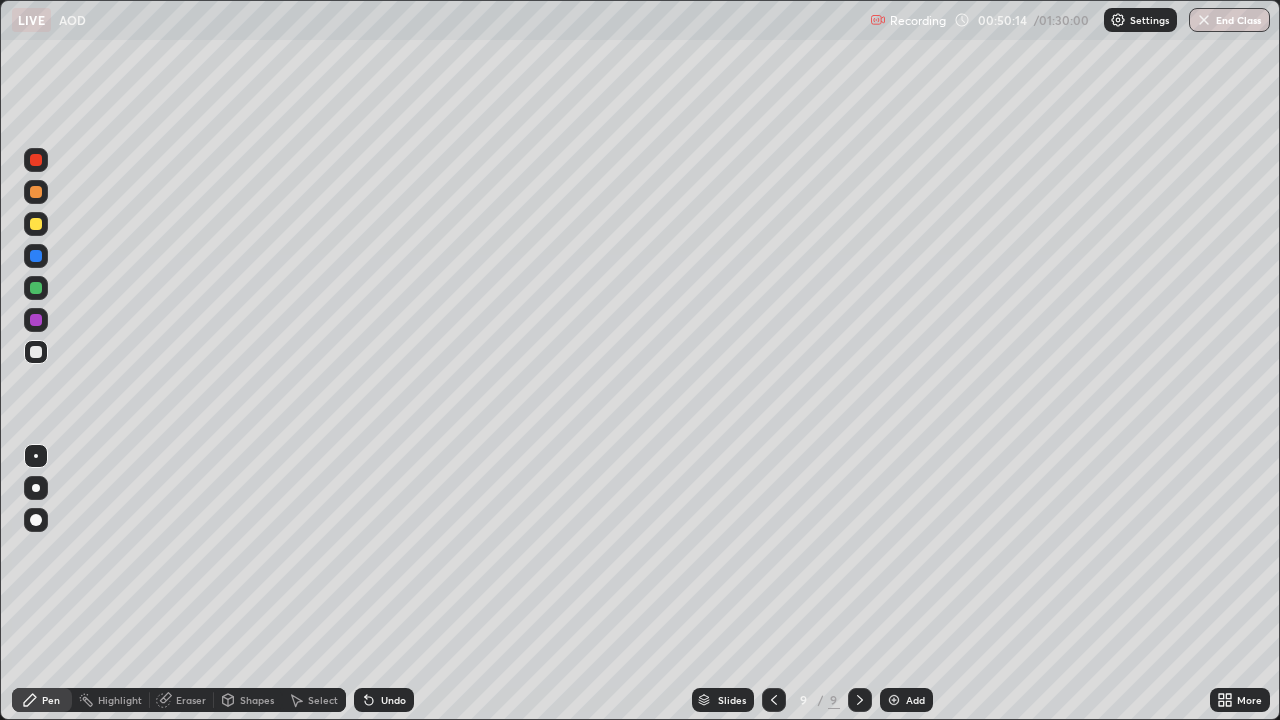 click at bounding box center (36, 256) 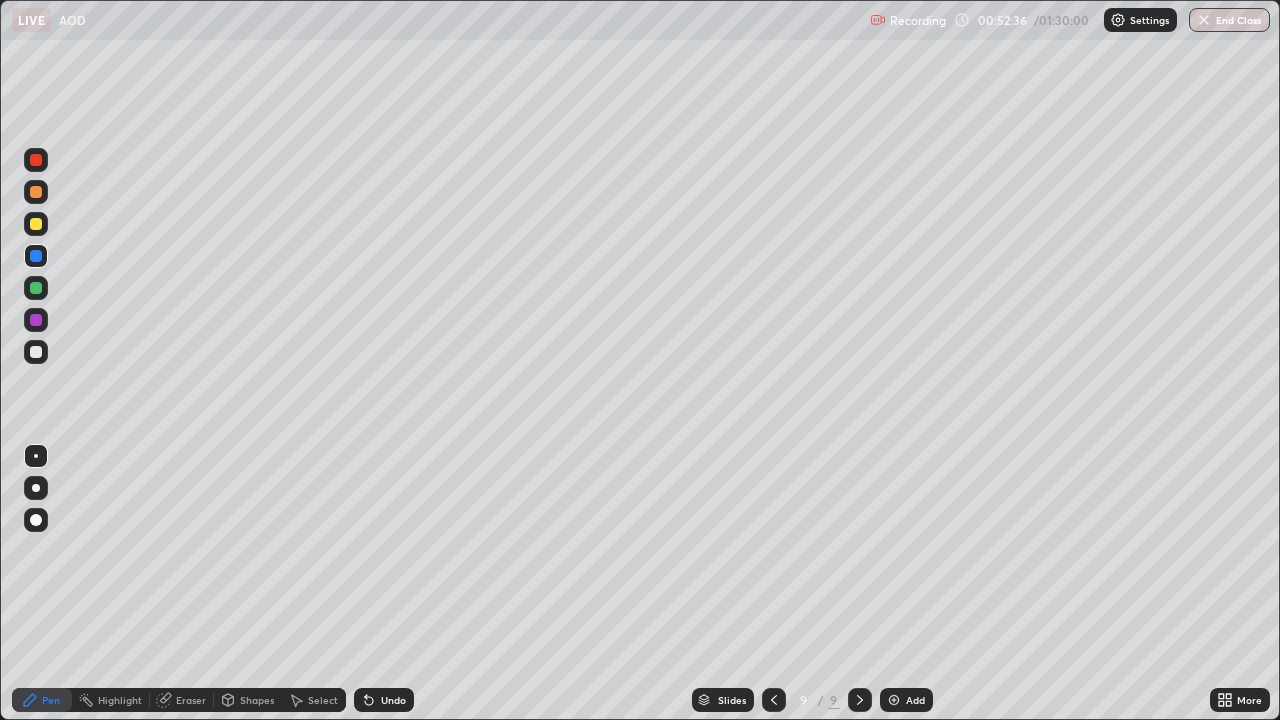 click 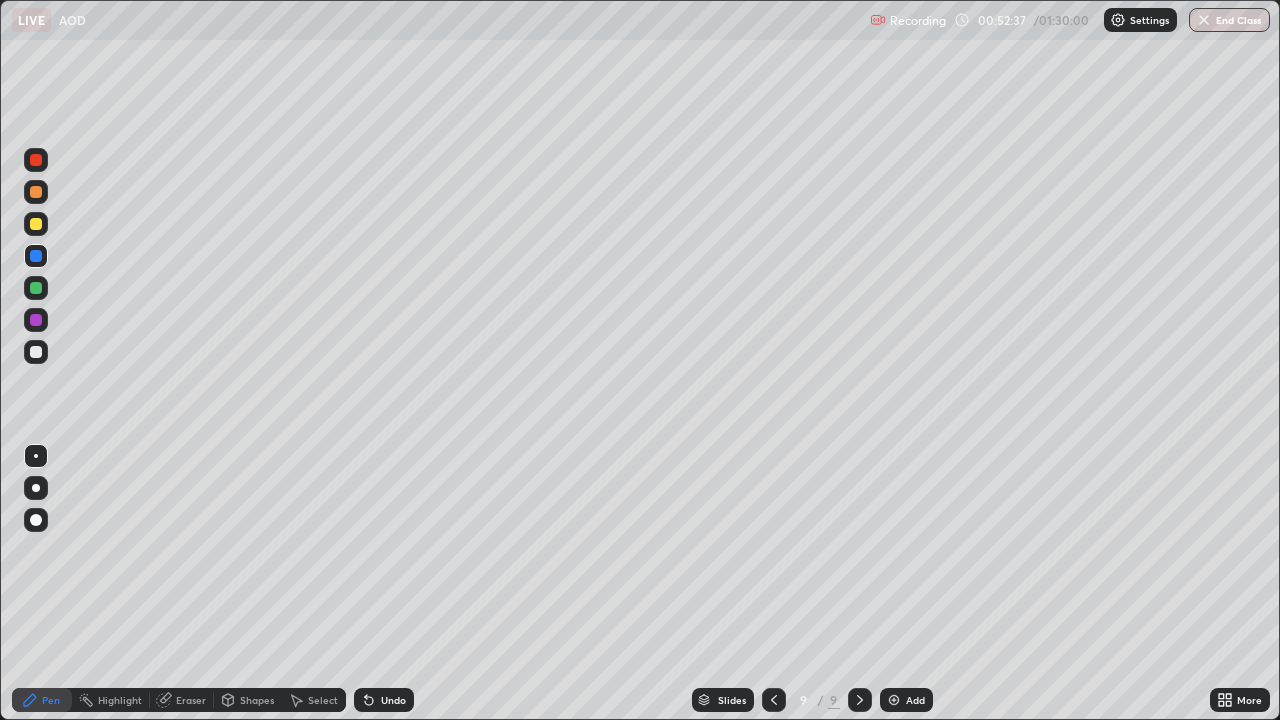 click at bounding box center [894, 700] 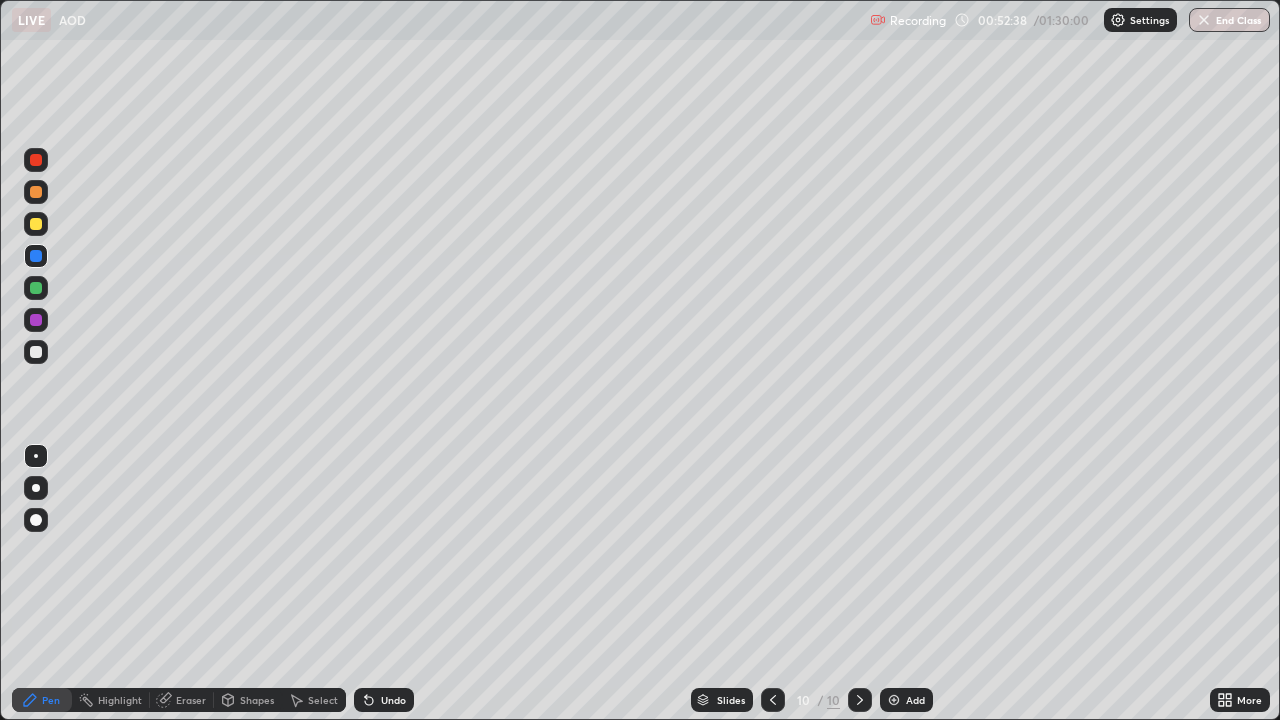 click at bounding box center (36, 192) 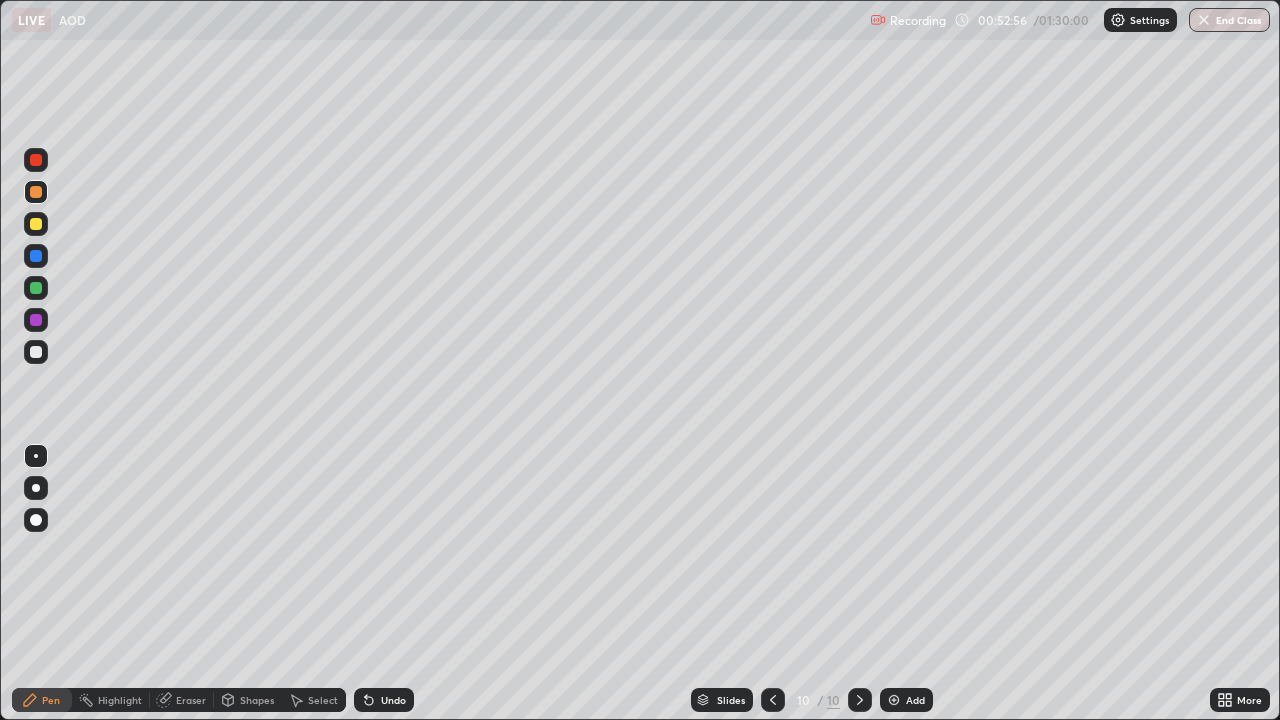 click on "Eraser" at bounding box center [182, 700] 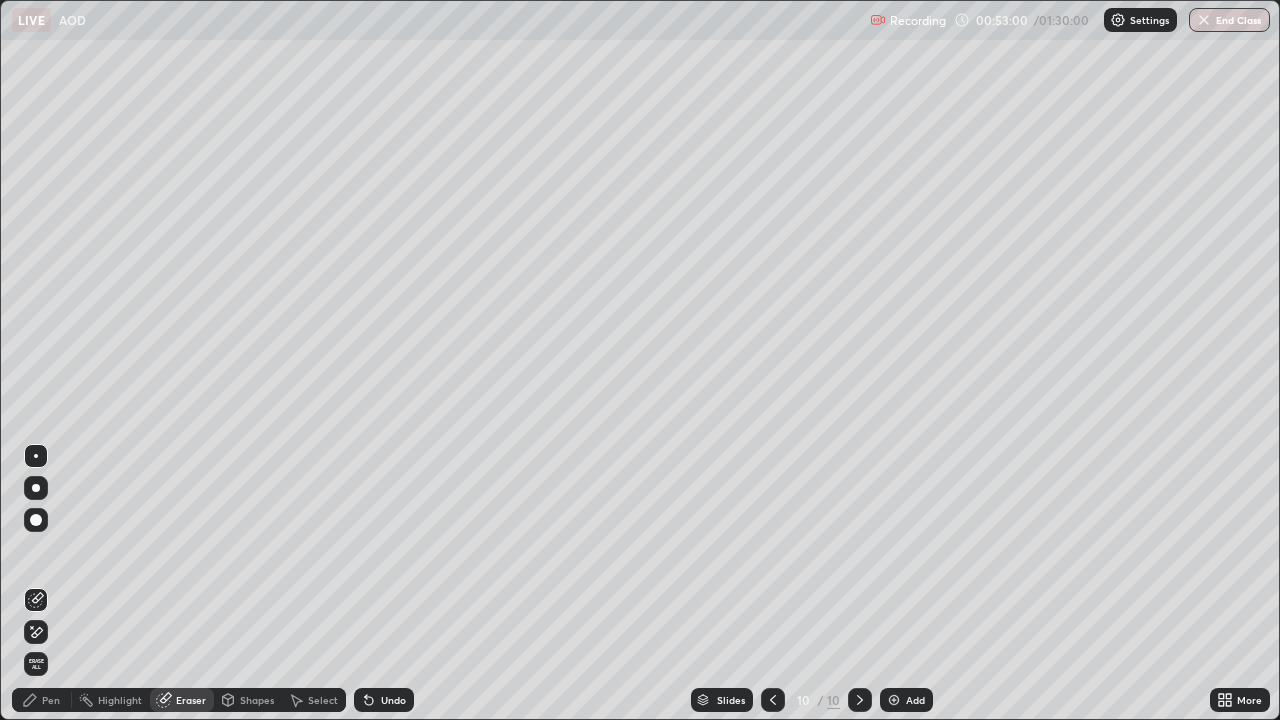 click on "Pen" at bounding box center (51, 700) 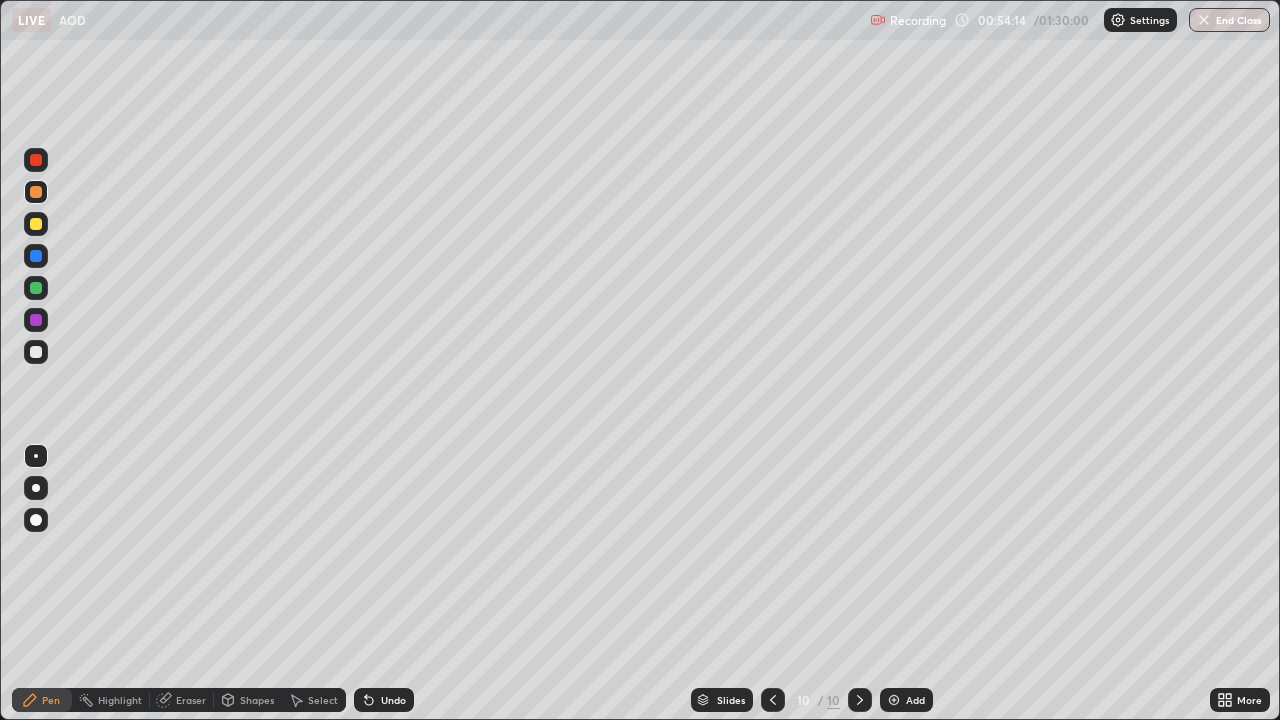 click at bounding box center (36, 224) 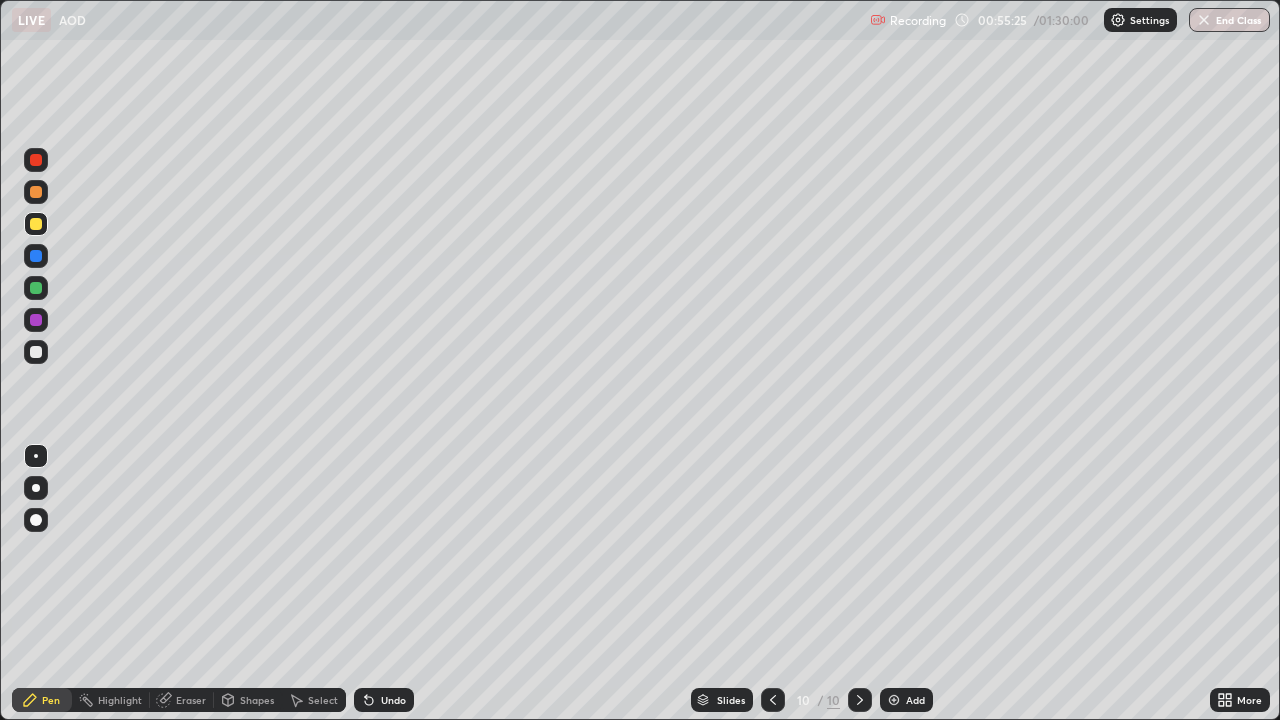 click at bounding box center (36, 288) 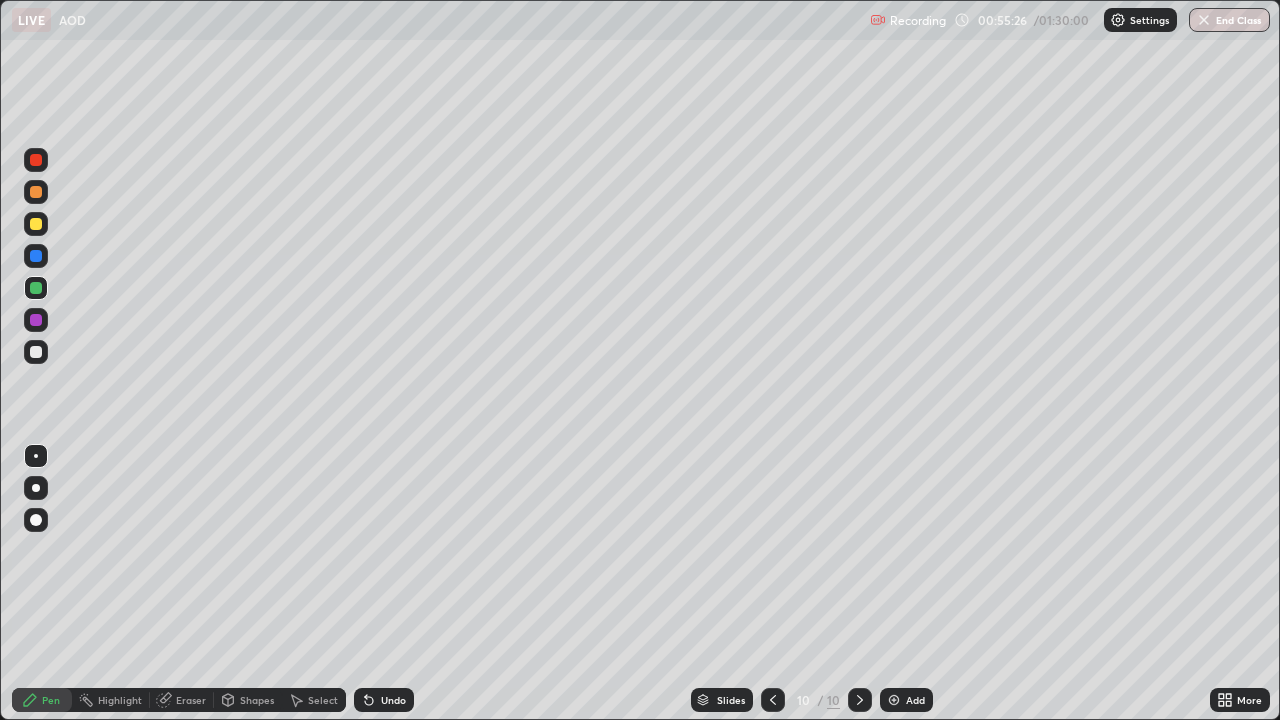 click at bounding box center (36, 224) 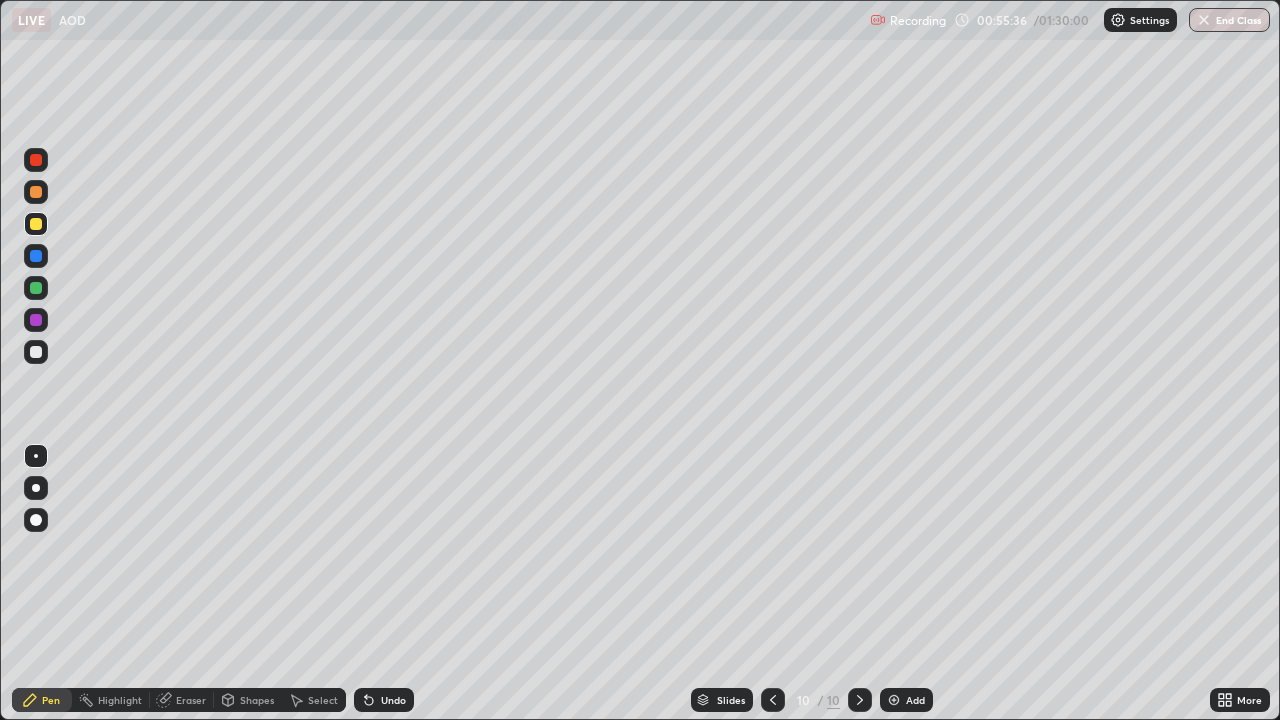 click at bounding box center [36, 224] 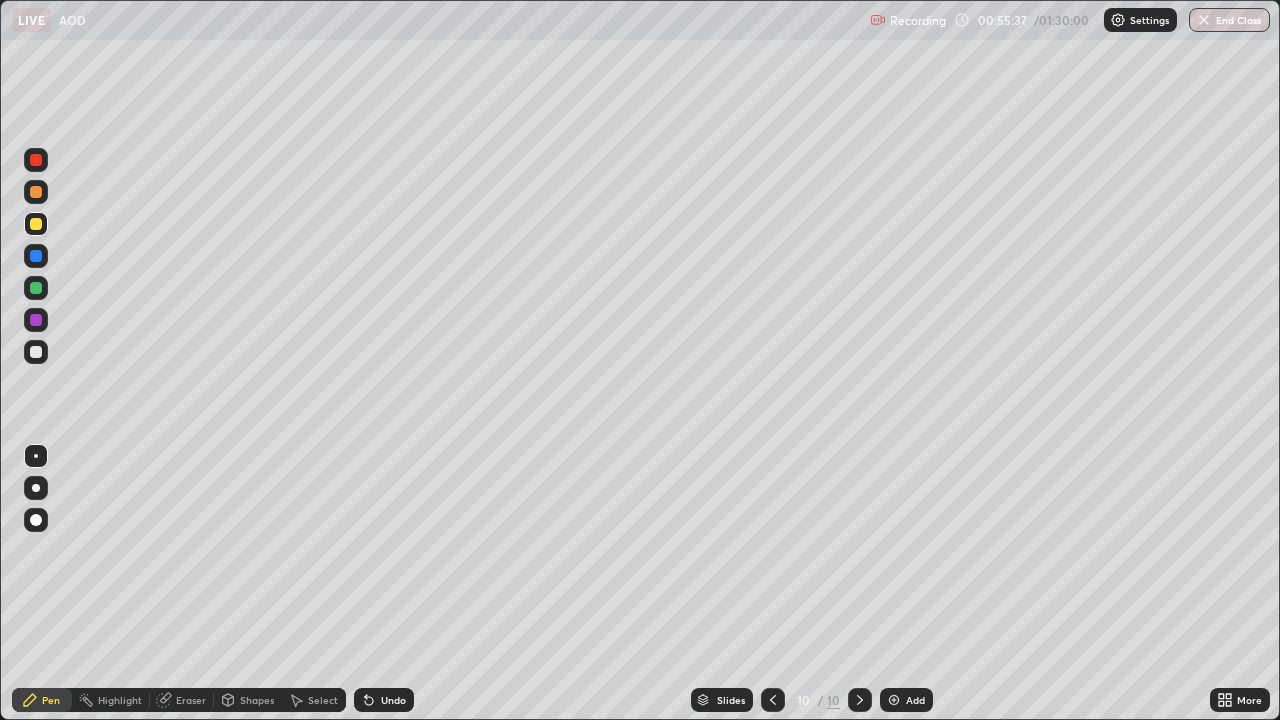 click at bounding box center [36, 192] 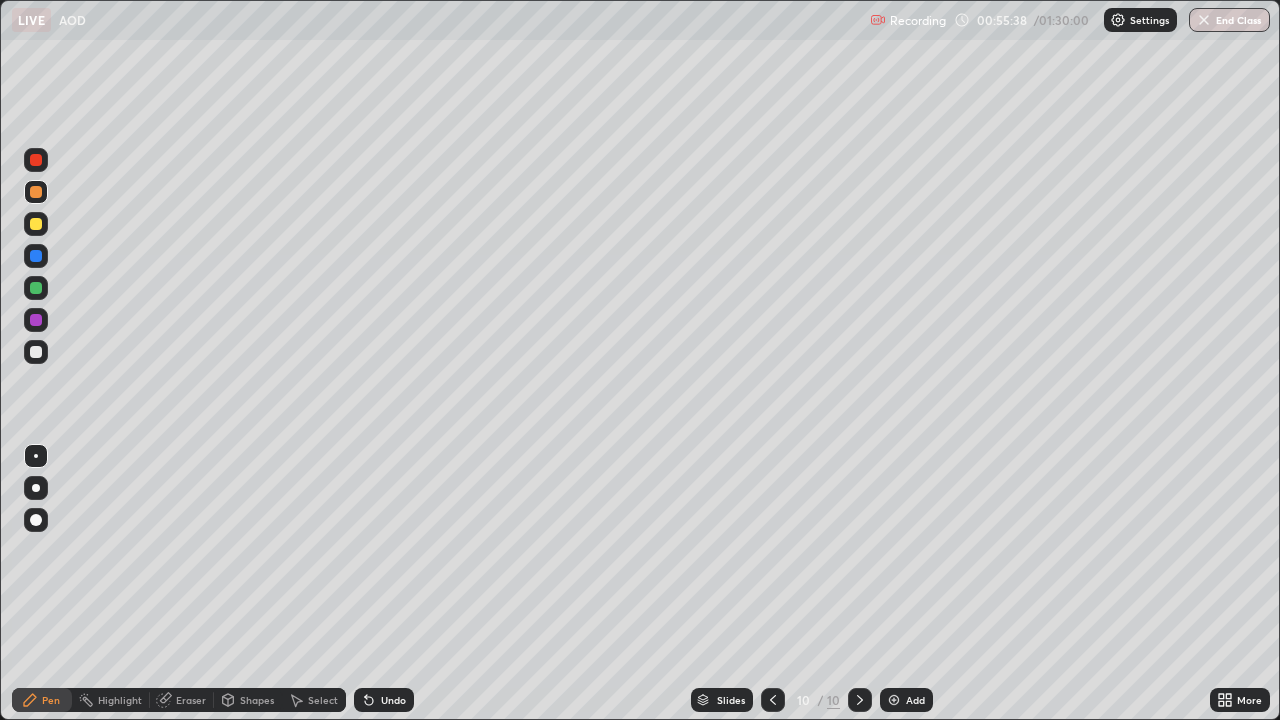 click at bounding box center [36, 224] 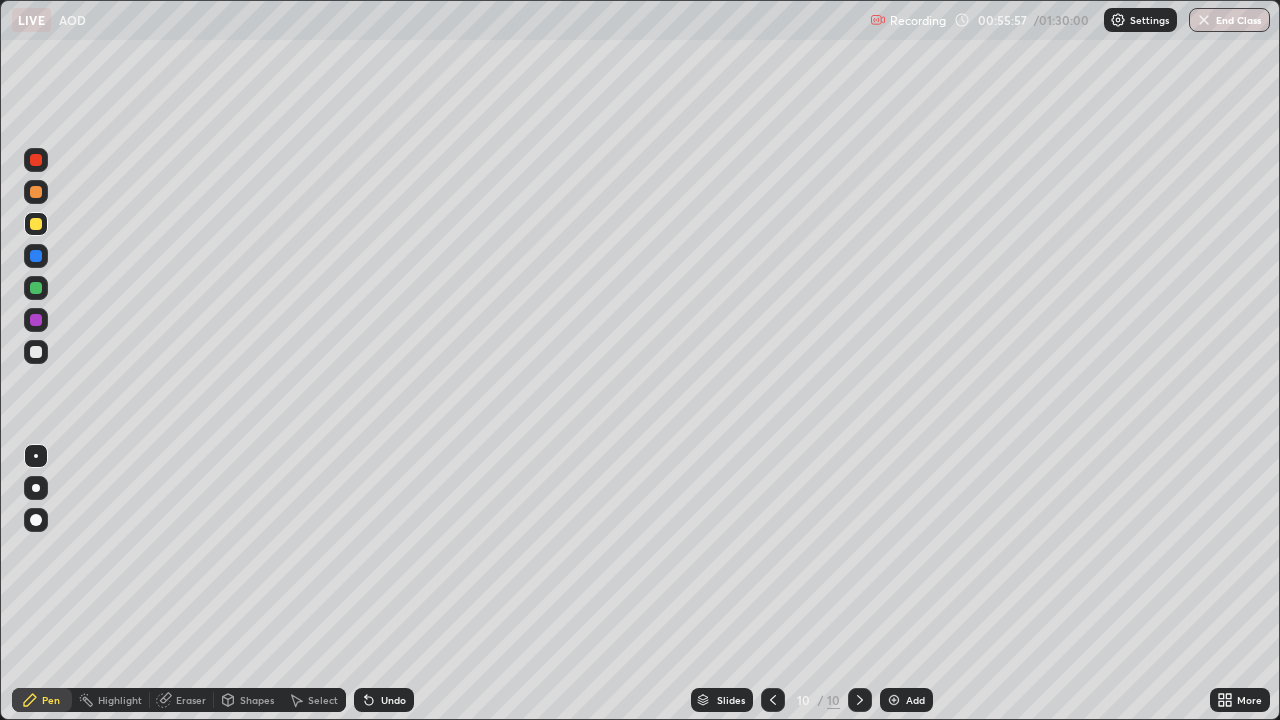 click at bounding box center [36, 288] 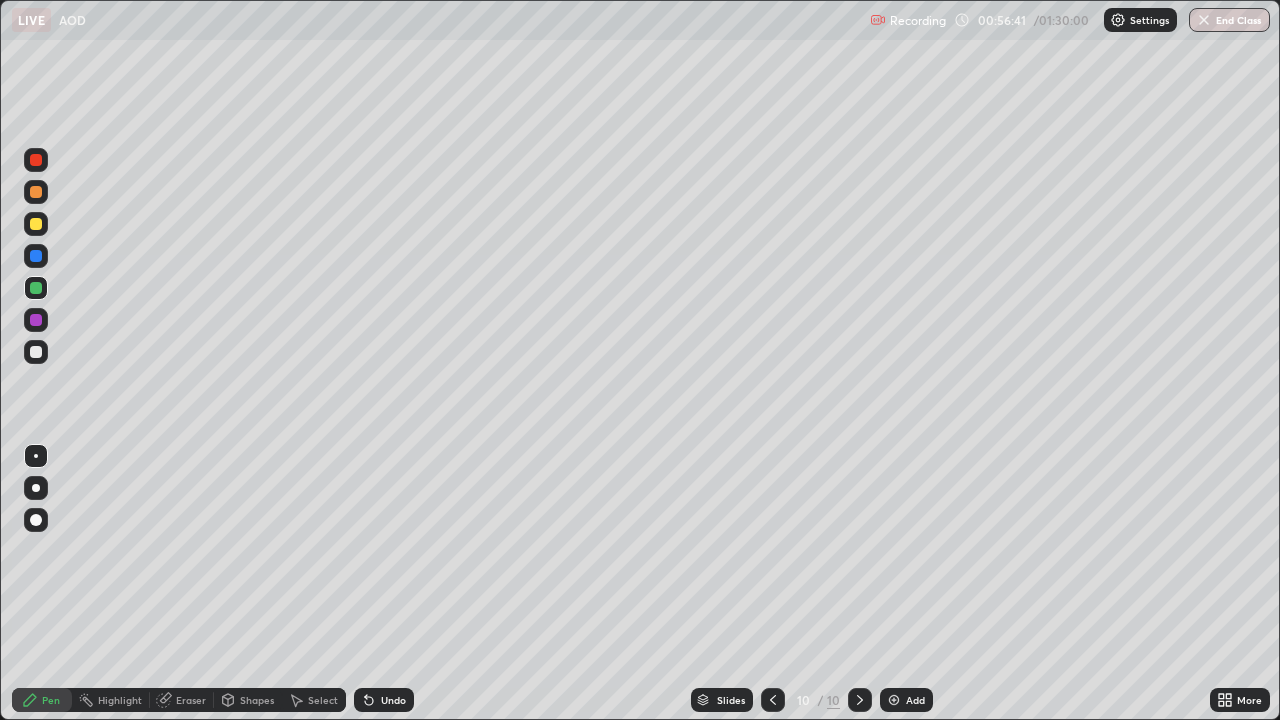 click at bounding box center [36, 192] 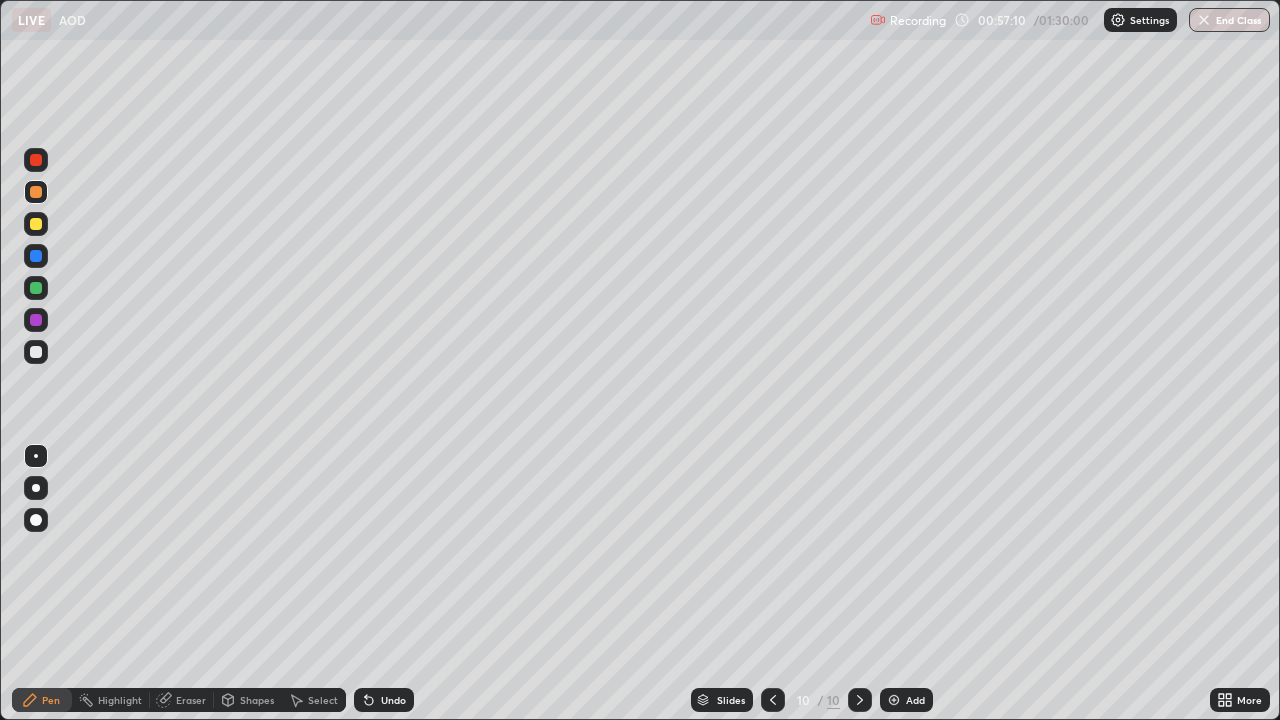 click at bounding box center (36, 224) 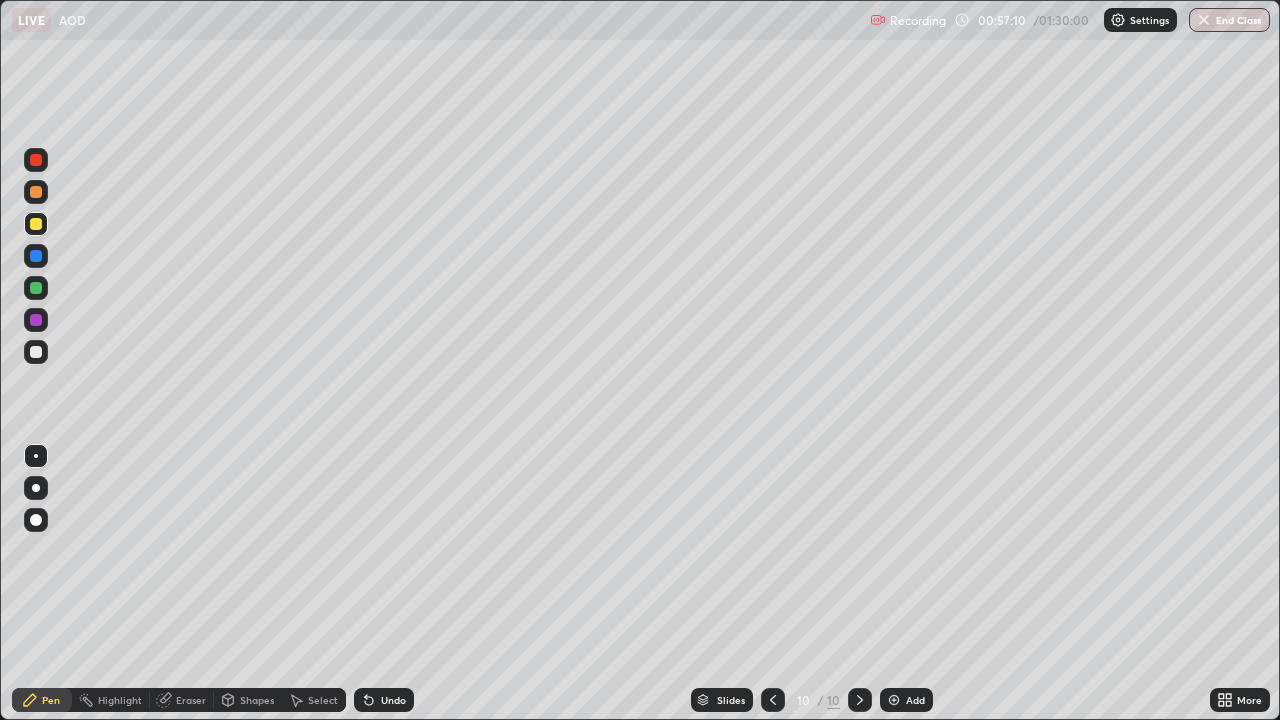 click at bounding box center (36, 288) 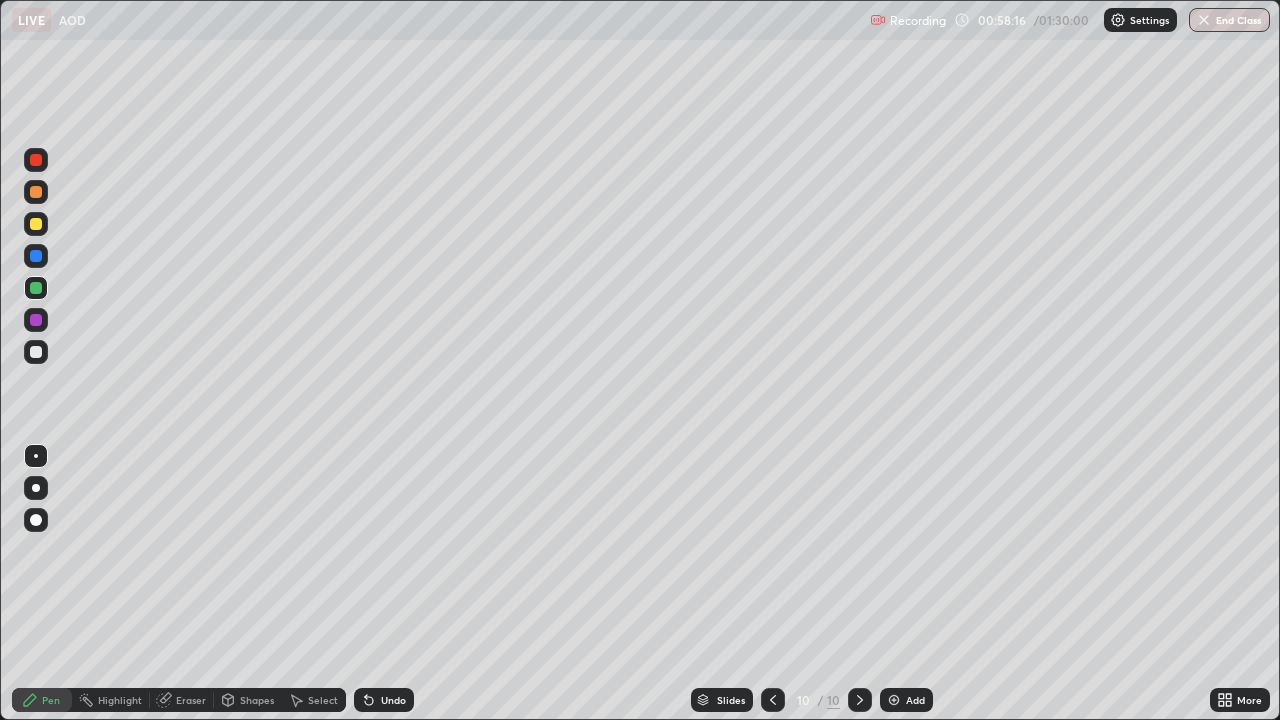 click 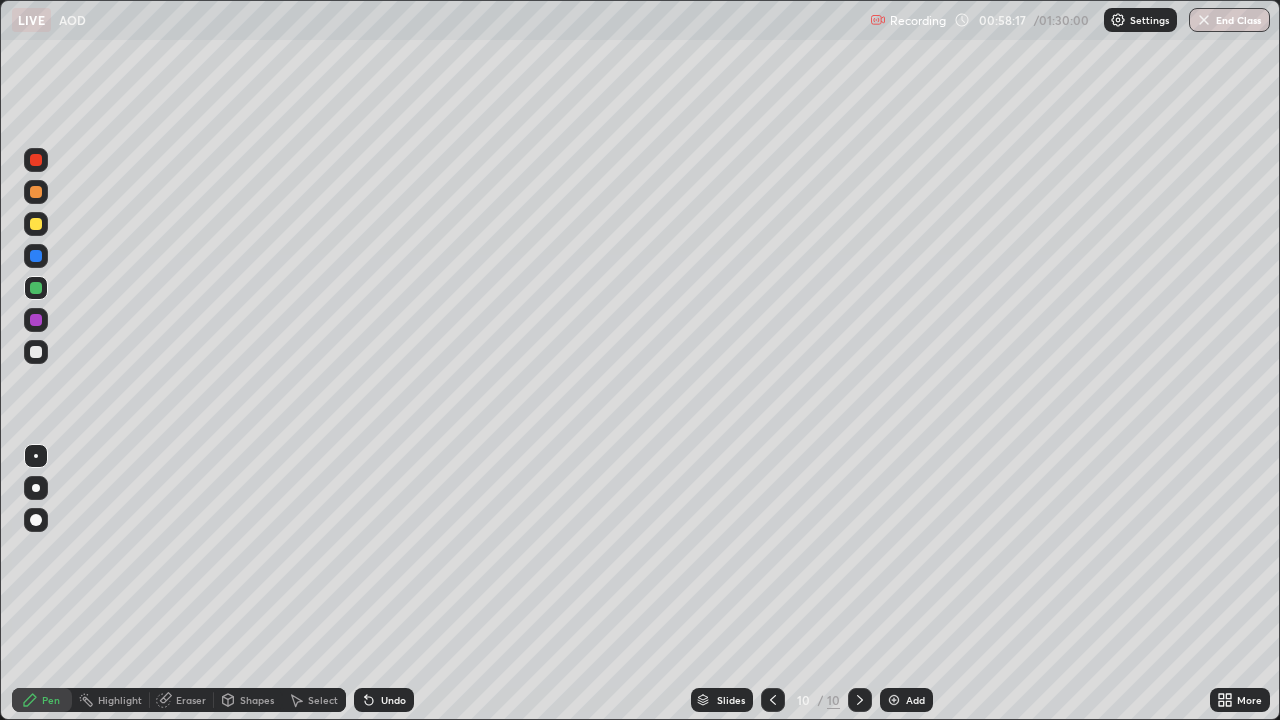 click at bounding box center [894, 700] 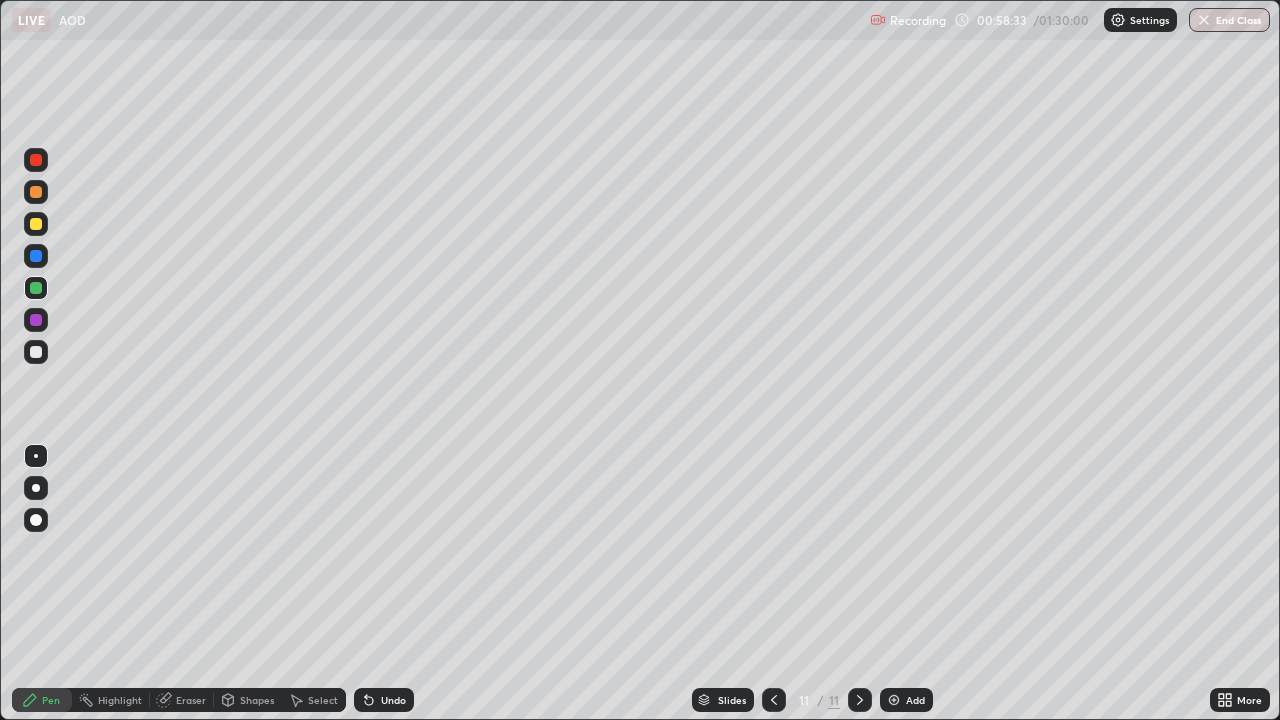 click at bounding box center (36, 192) 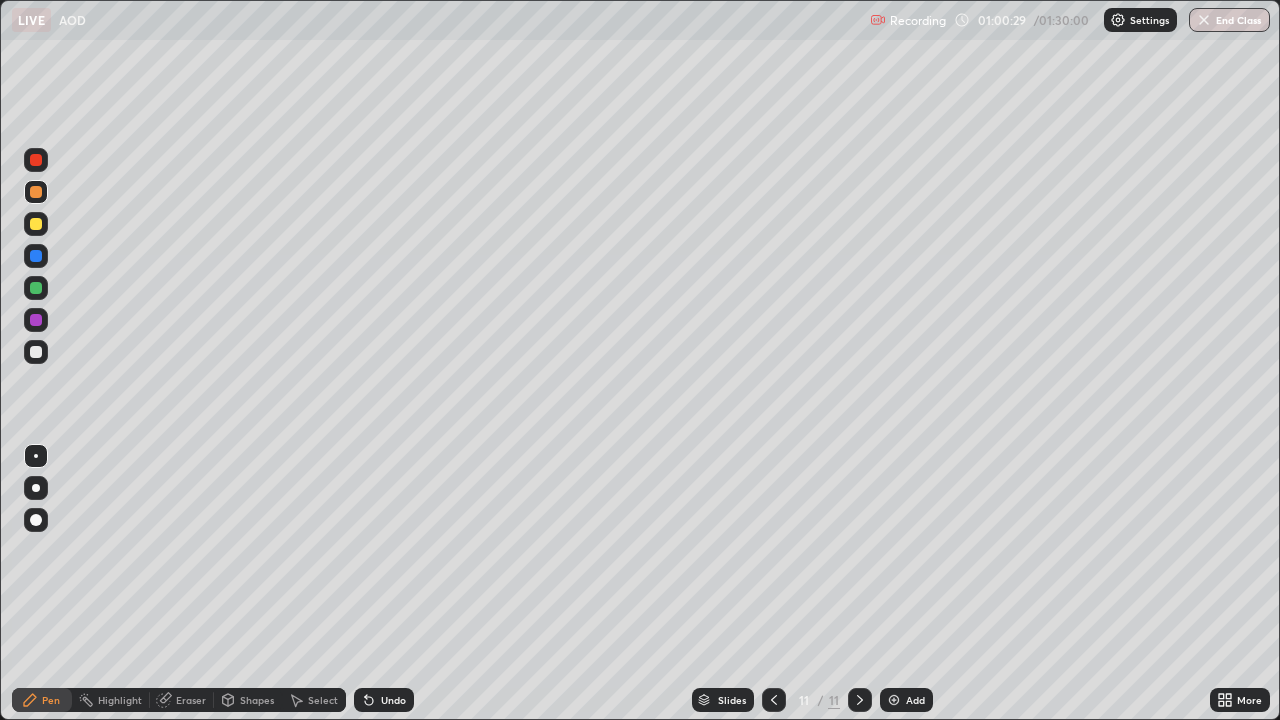 click at bounding box center (36, 320) 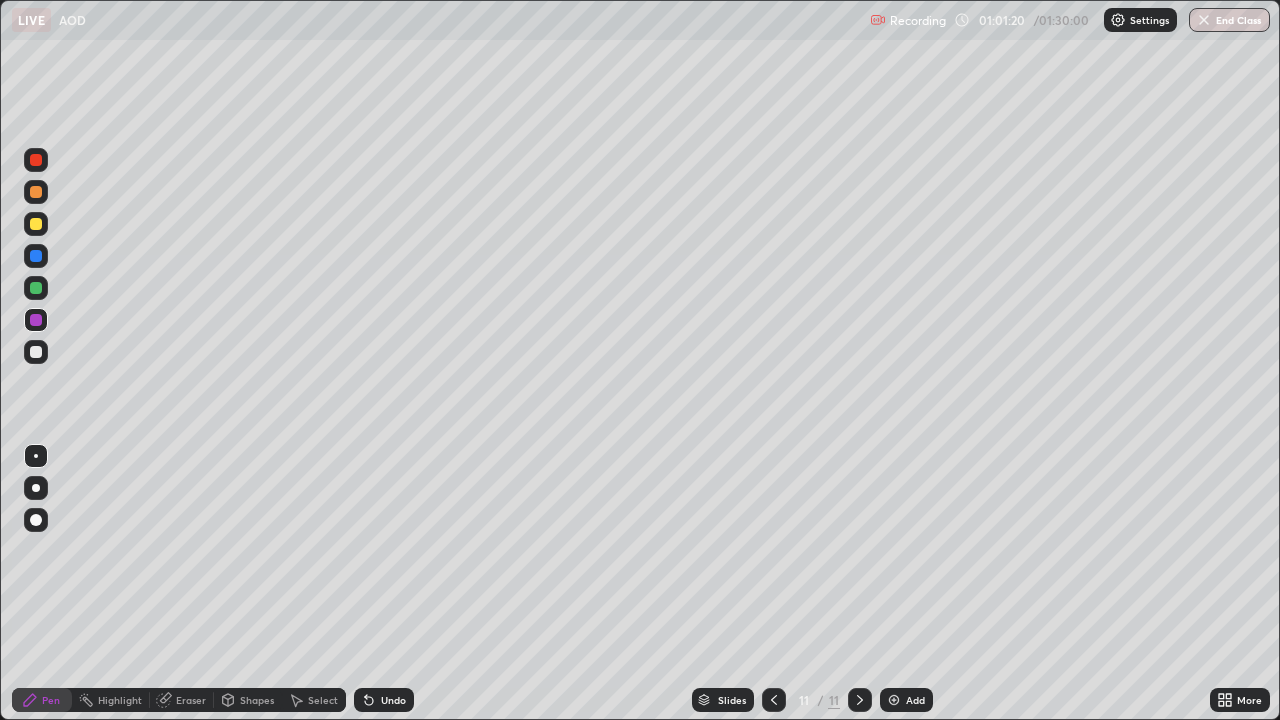 click at bounding box center [36, 352] 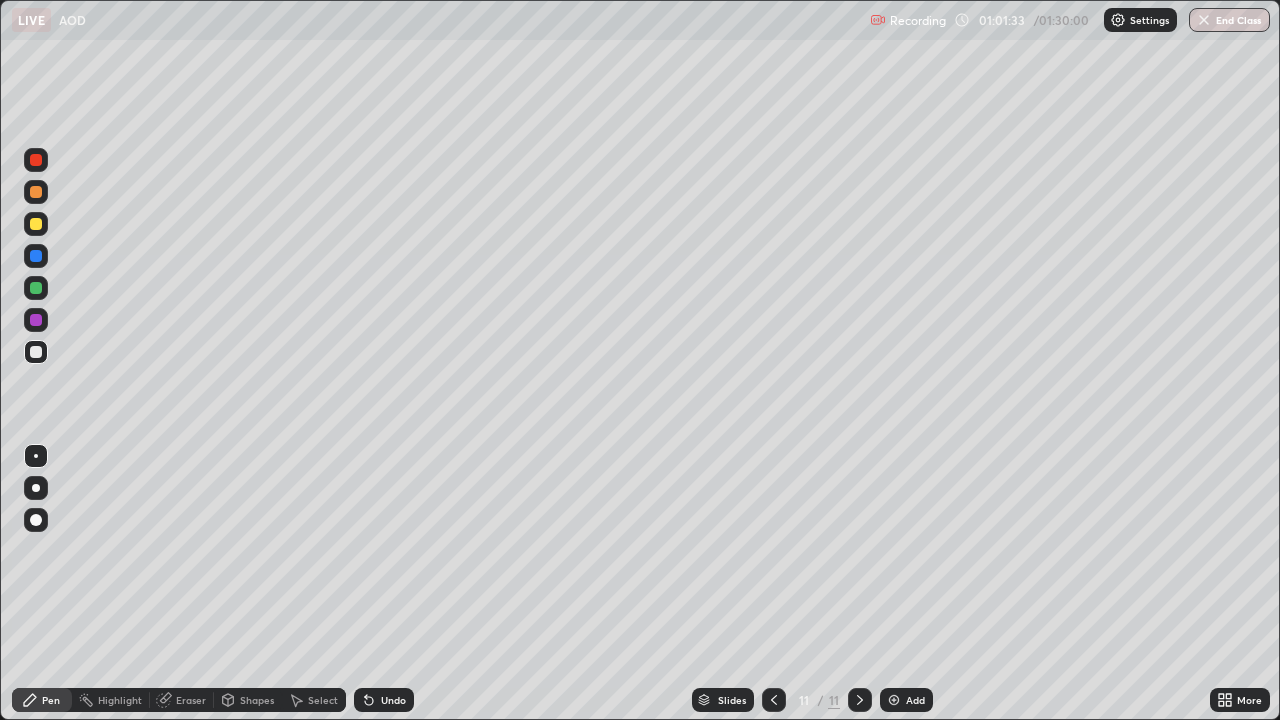 click on "Eraser" at bounding box center (191, 700) 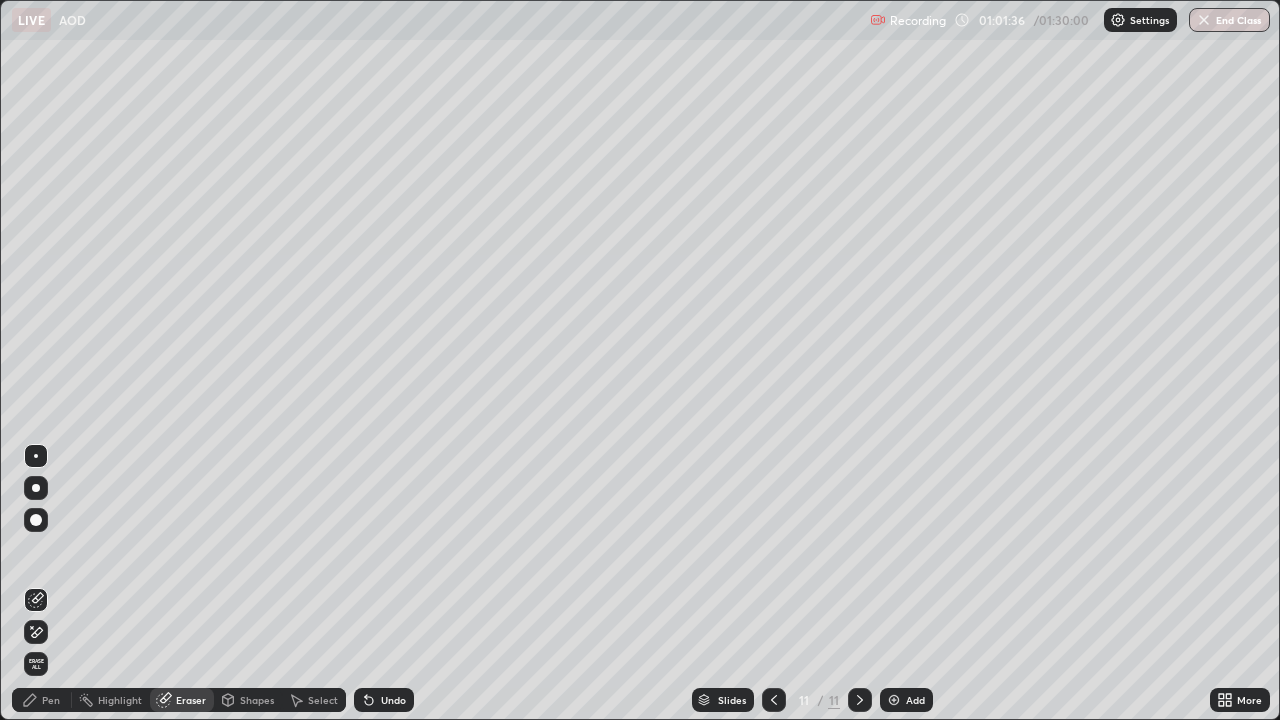 click on "Pen" at bounding box center (51, 700) 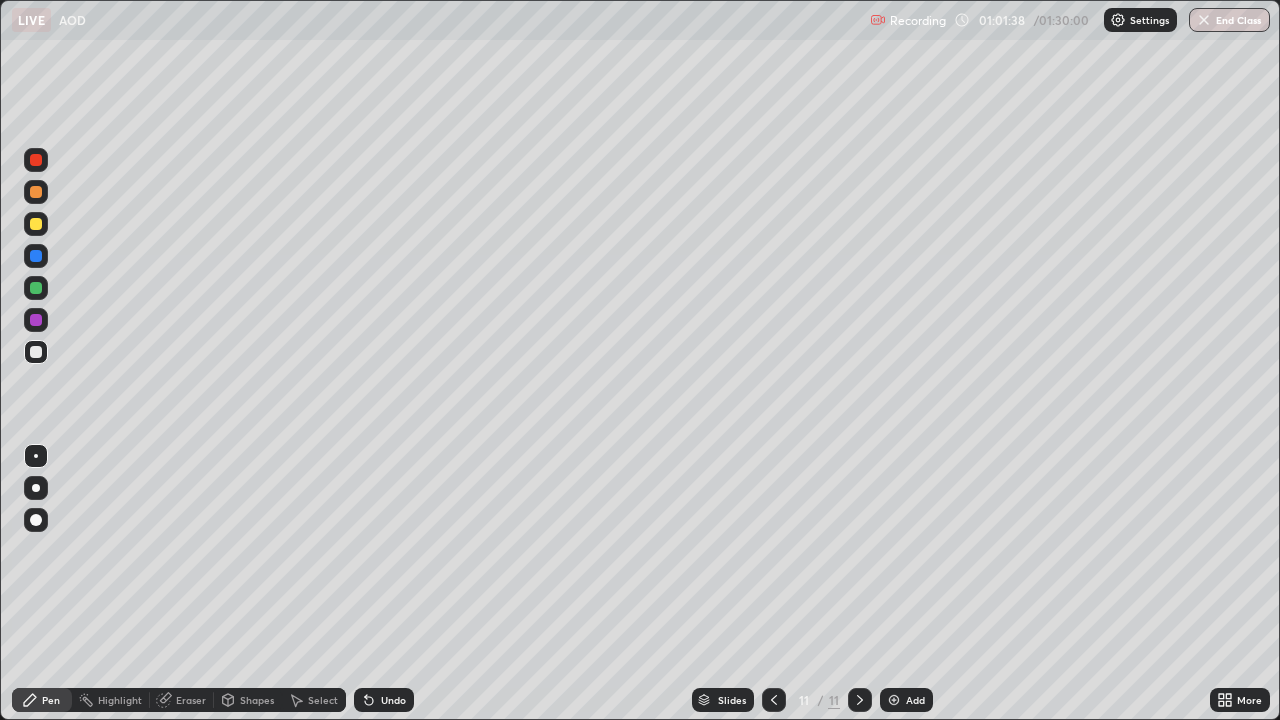 click at bounding box center (36, 288) 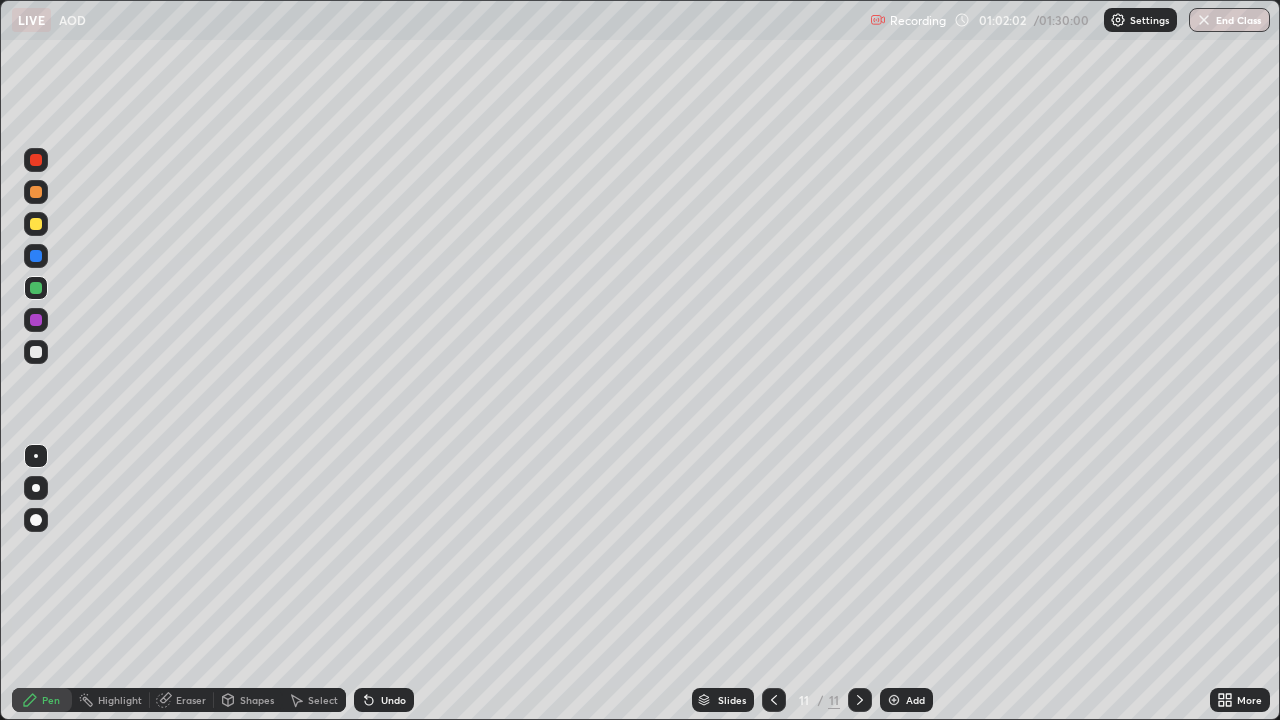 click at bounding box center (894, 700) 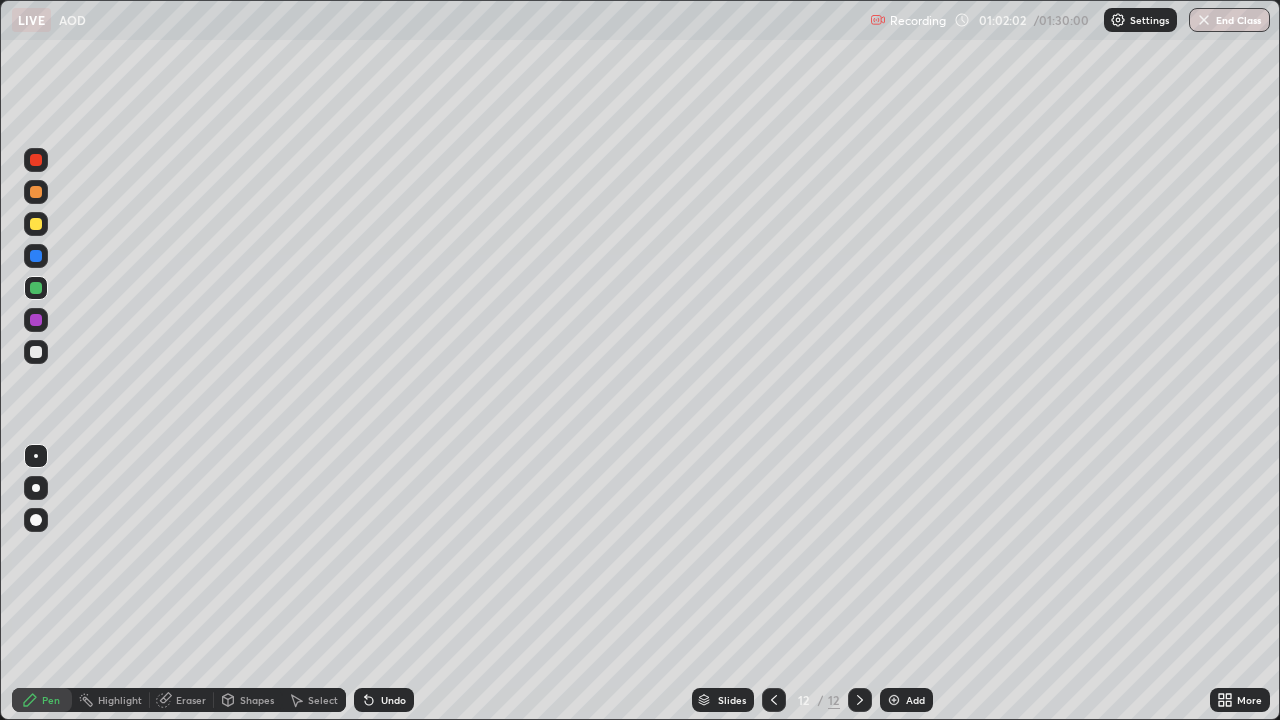 click at bounding box center [894, 700] 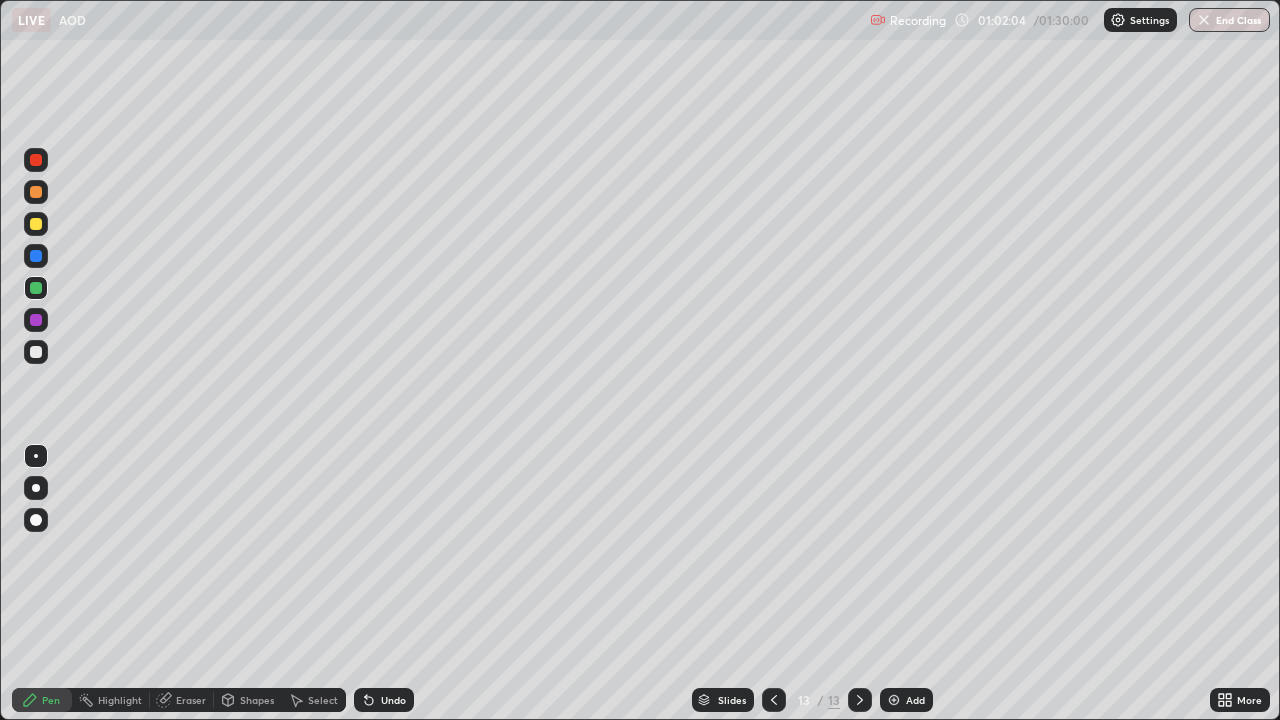 click 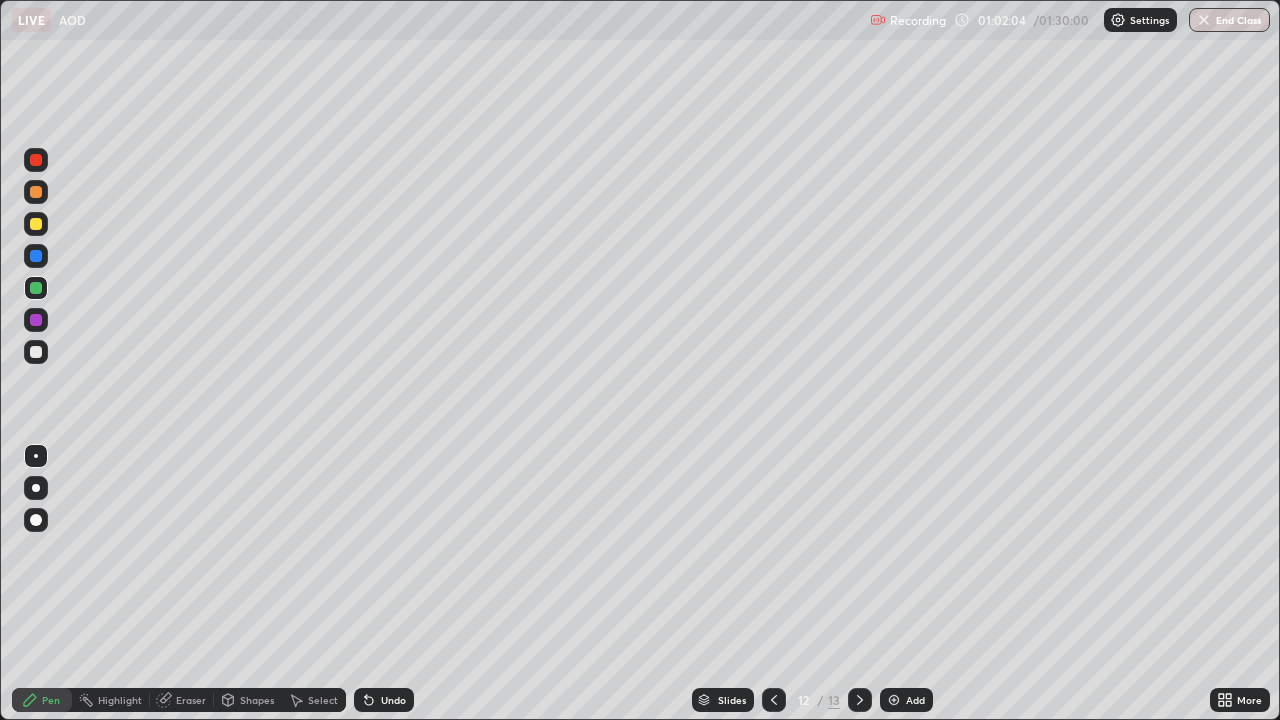 click 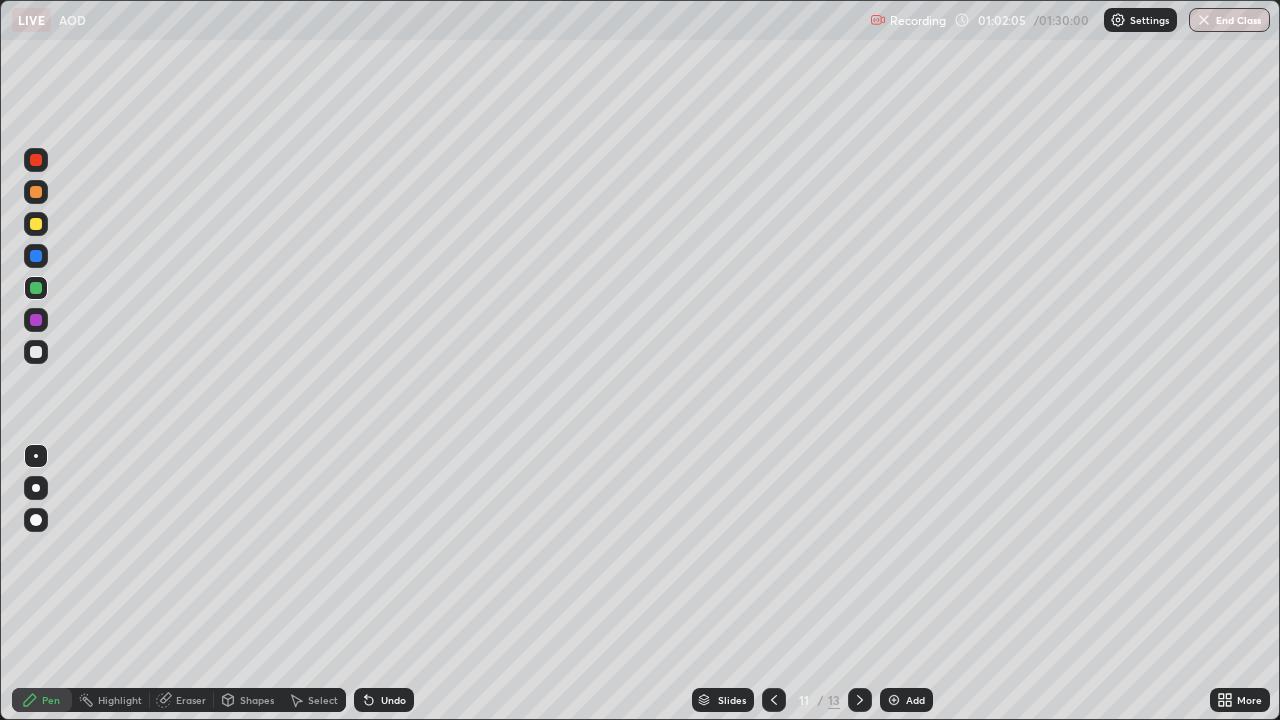 click 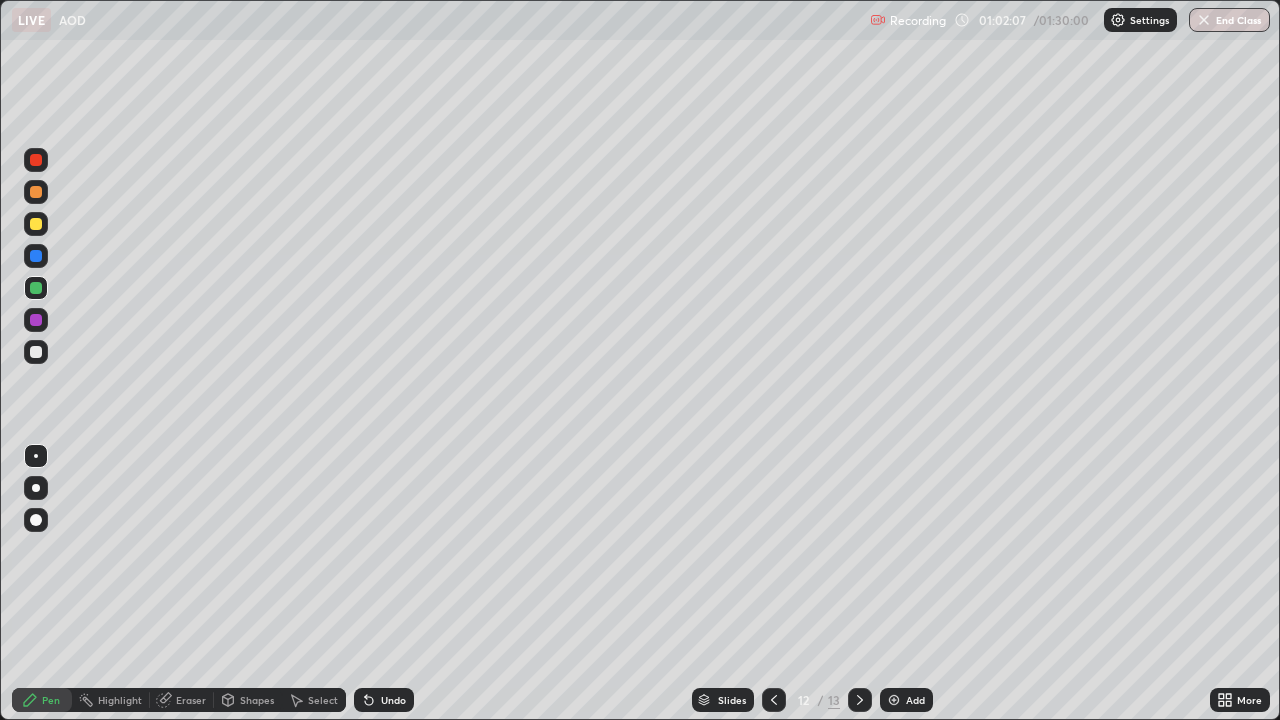 click at bounding box center (36, 192) 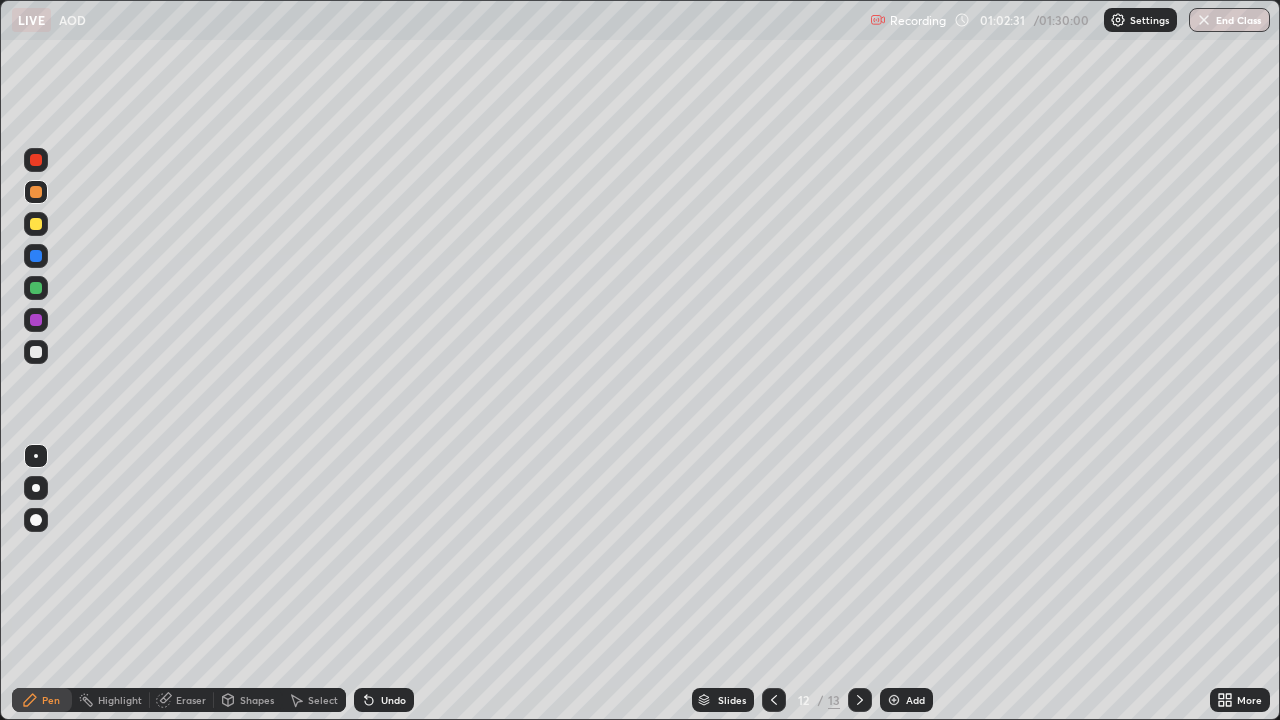 click 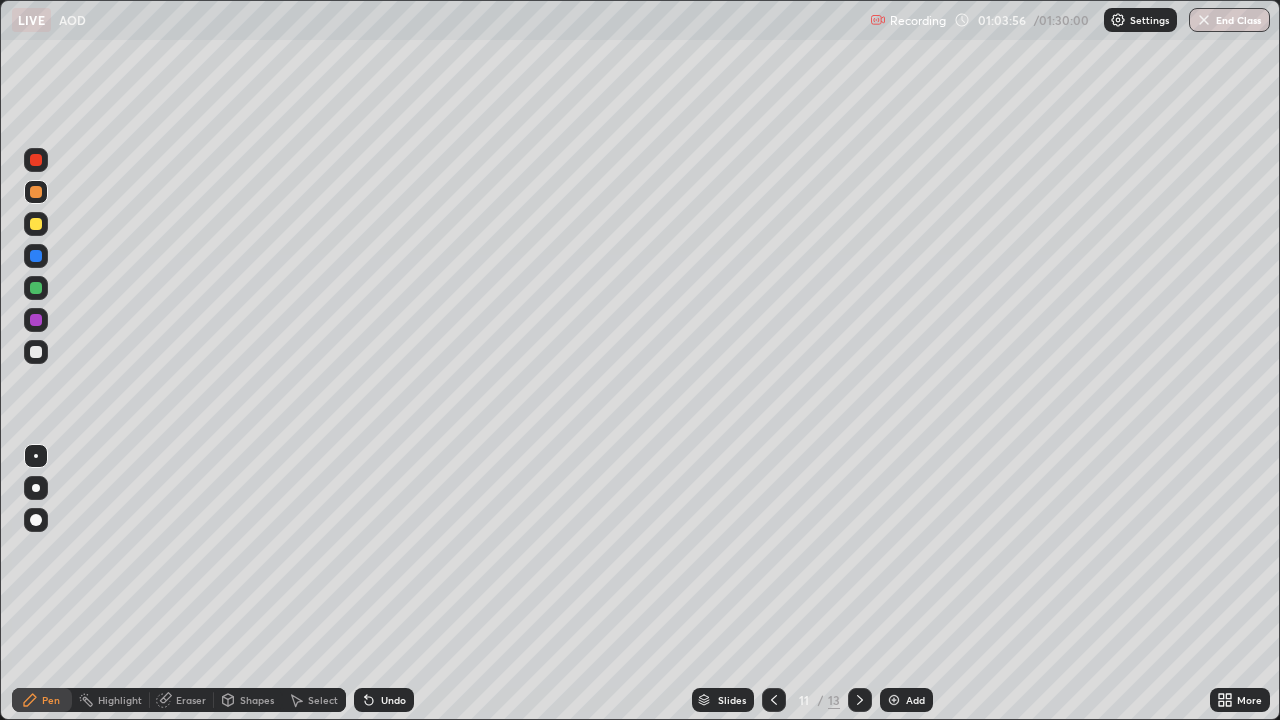 click at bounding box center [860, 700] 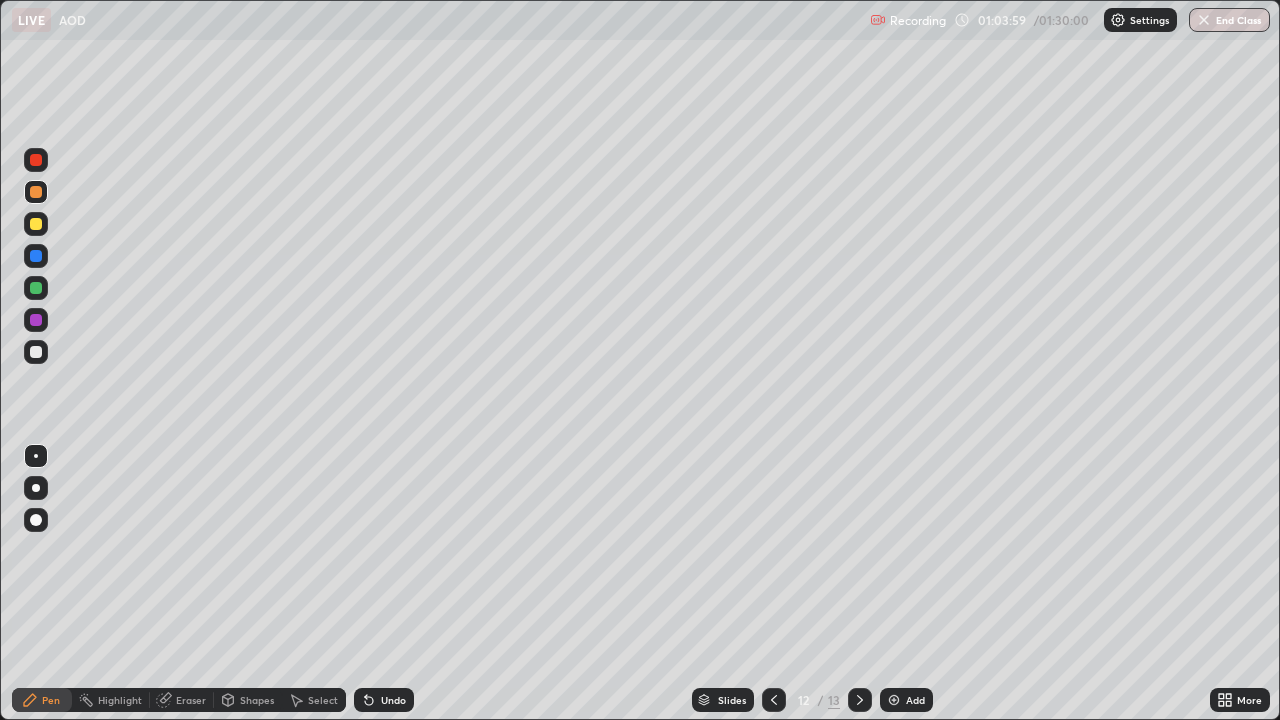 click at bounding box center [36, 224] 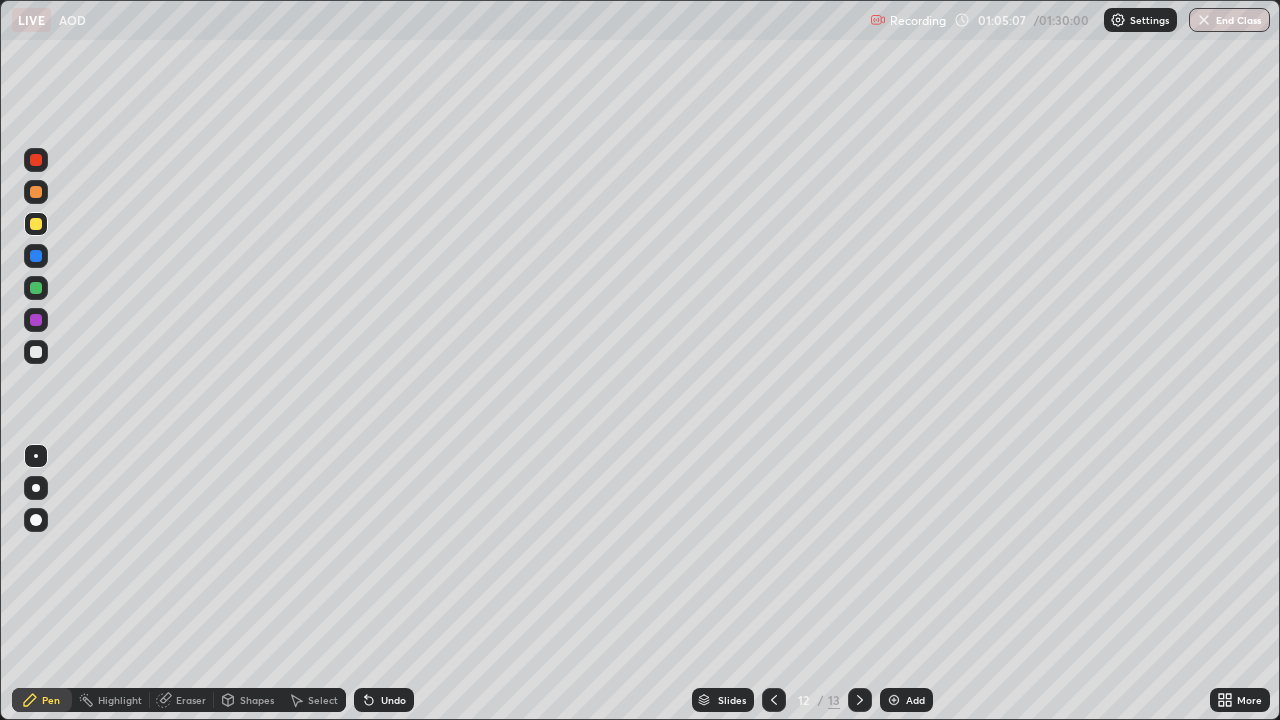 click at bounding box center [36, 224] 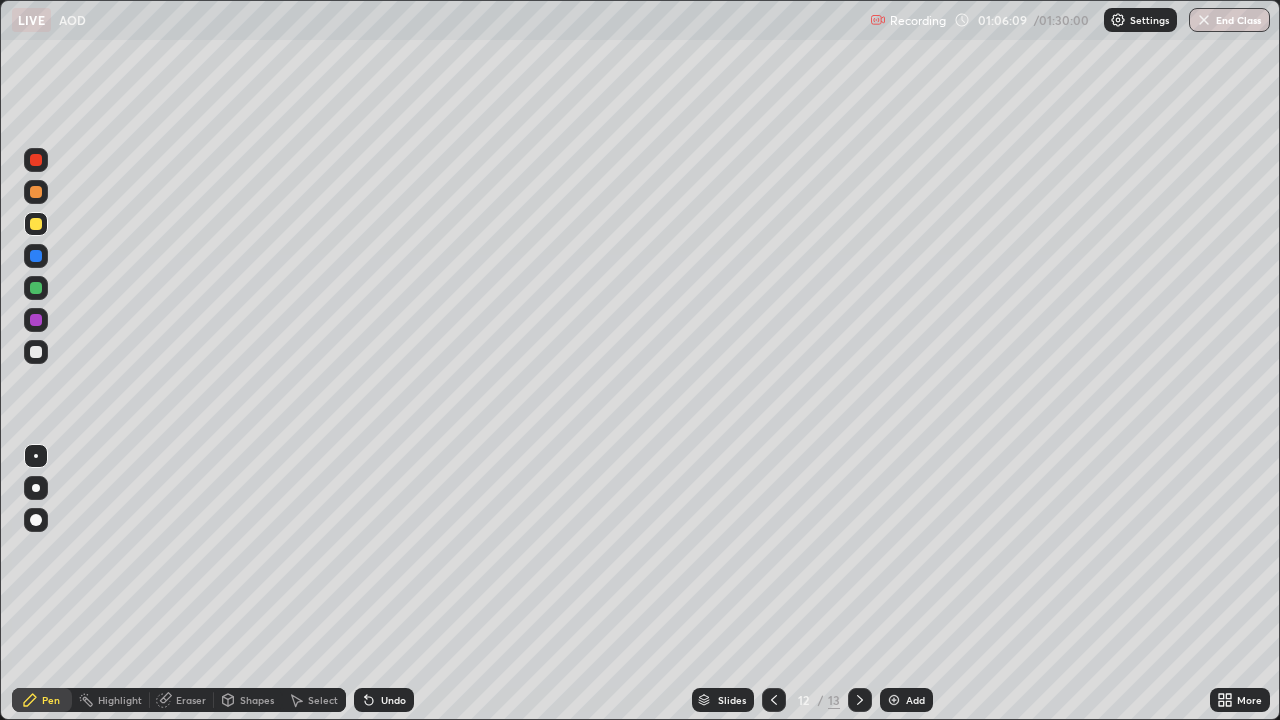 click at bounding box center [36, 320] 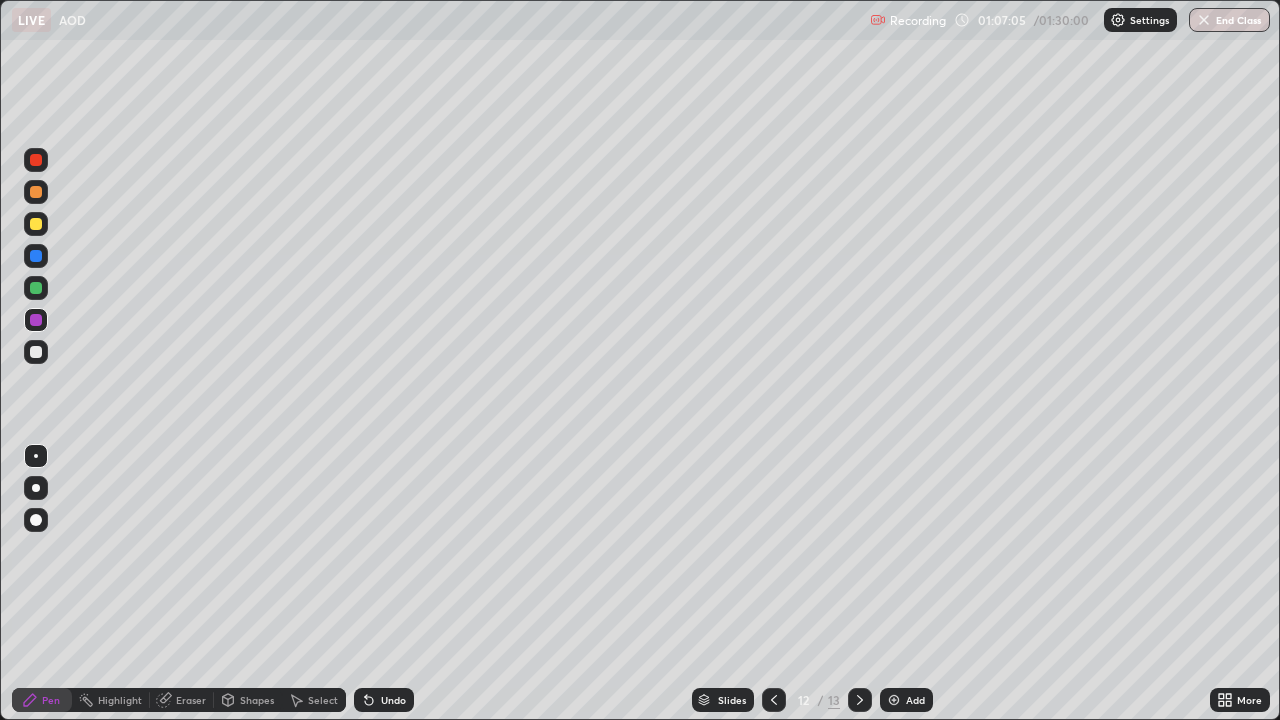 click 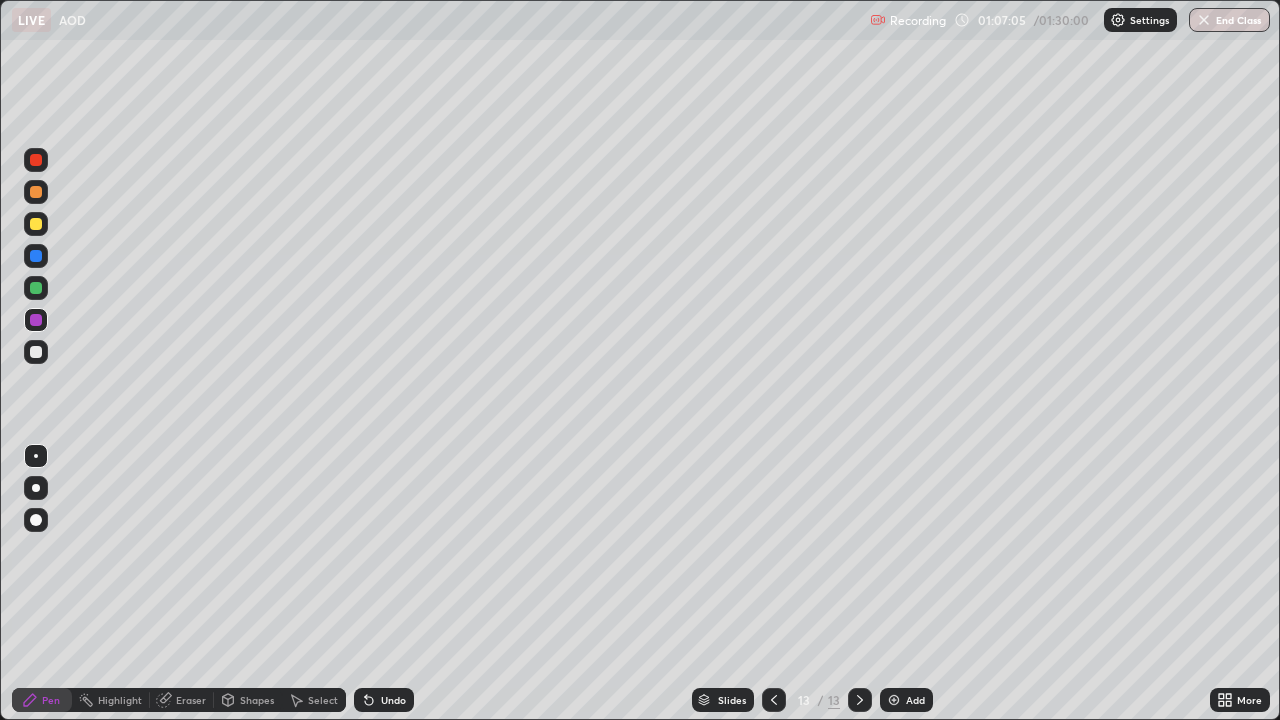 click at bounding box center [894, 700] 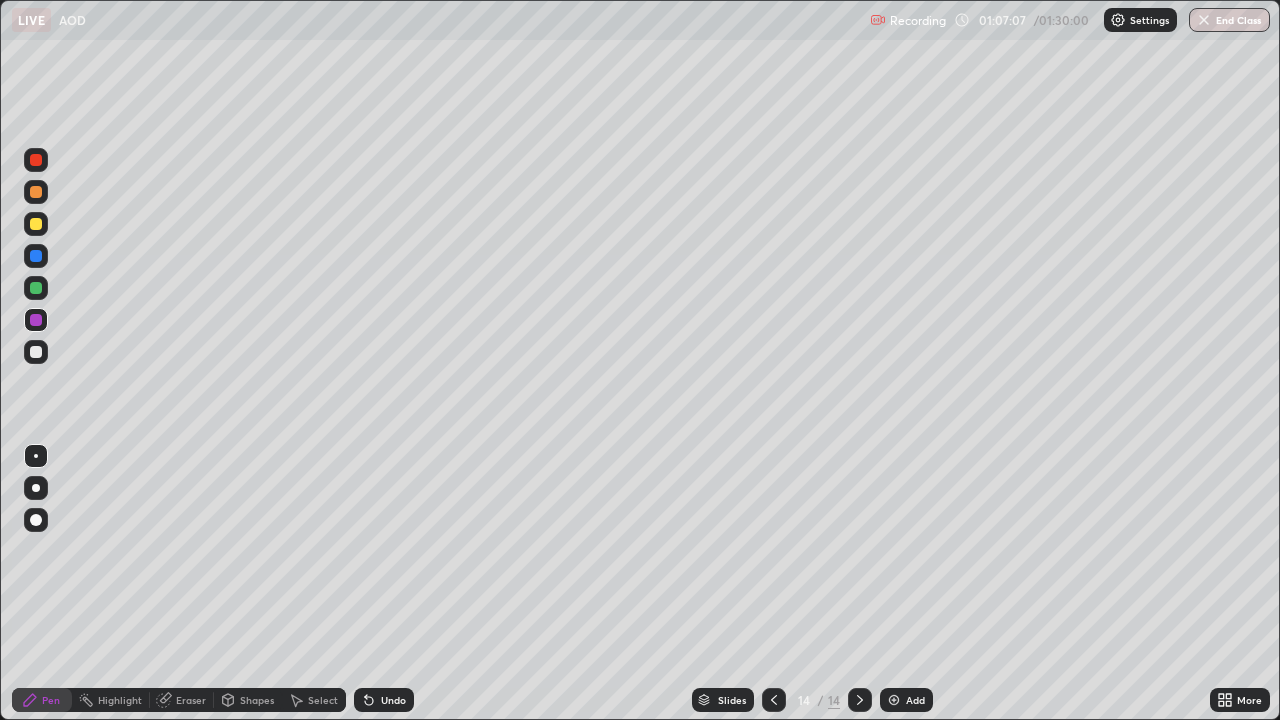 click 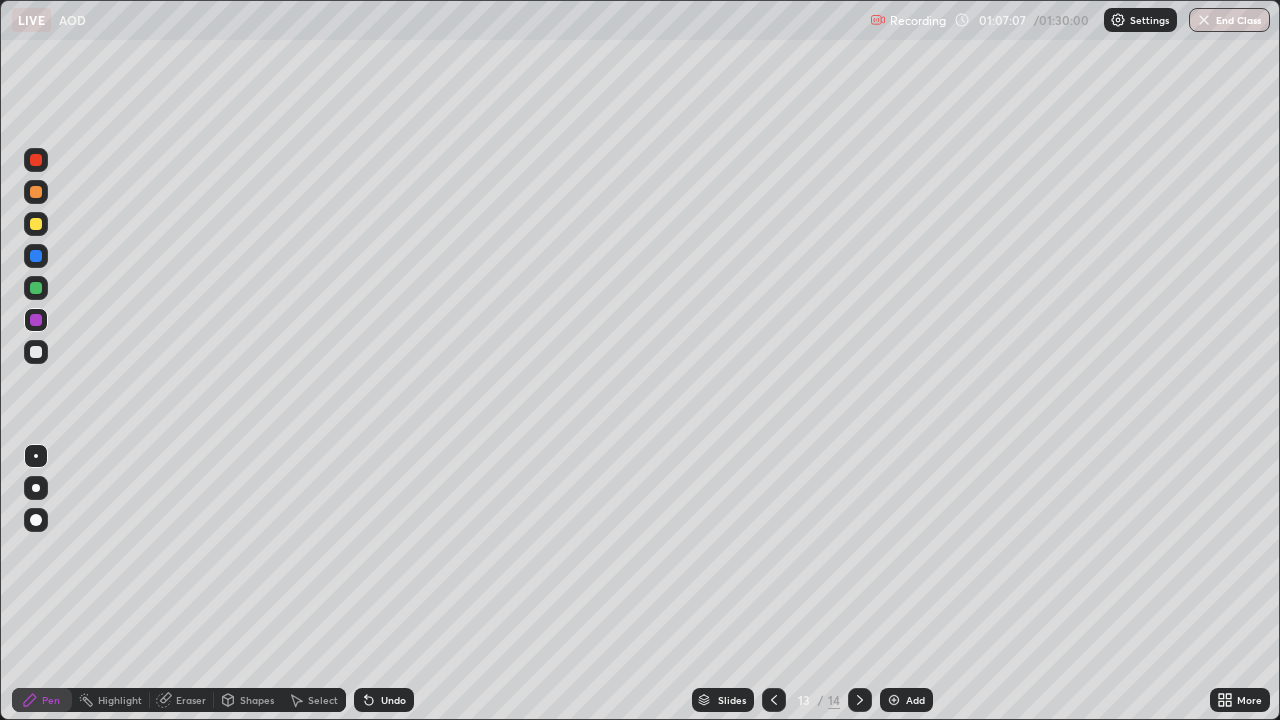 click 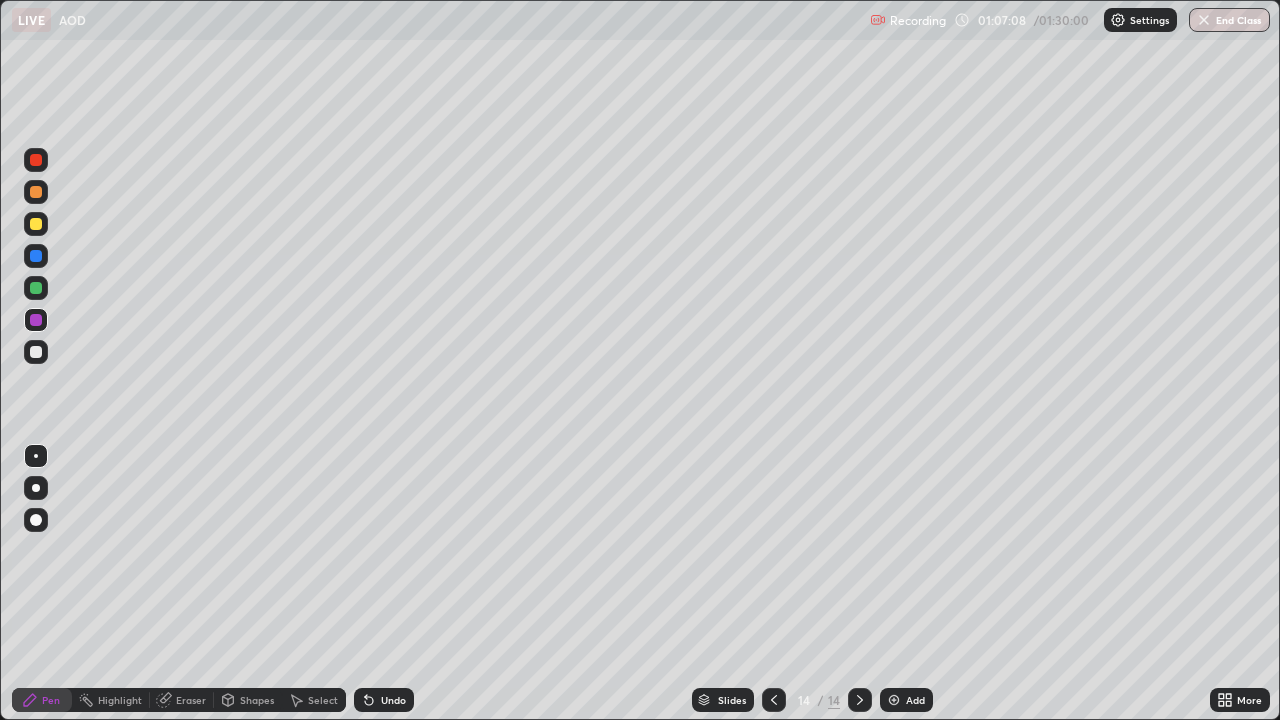 click 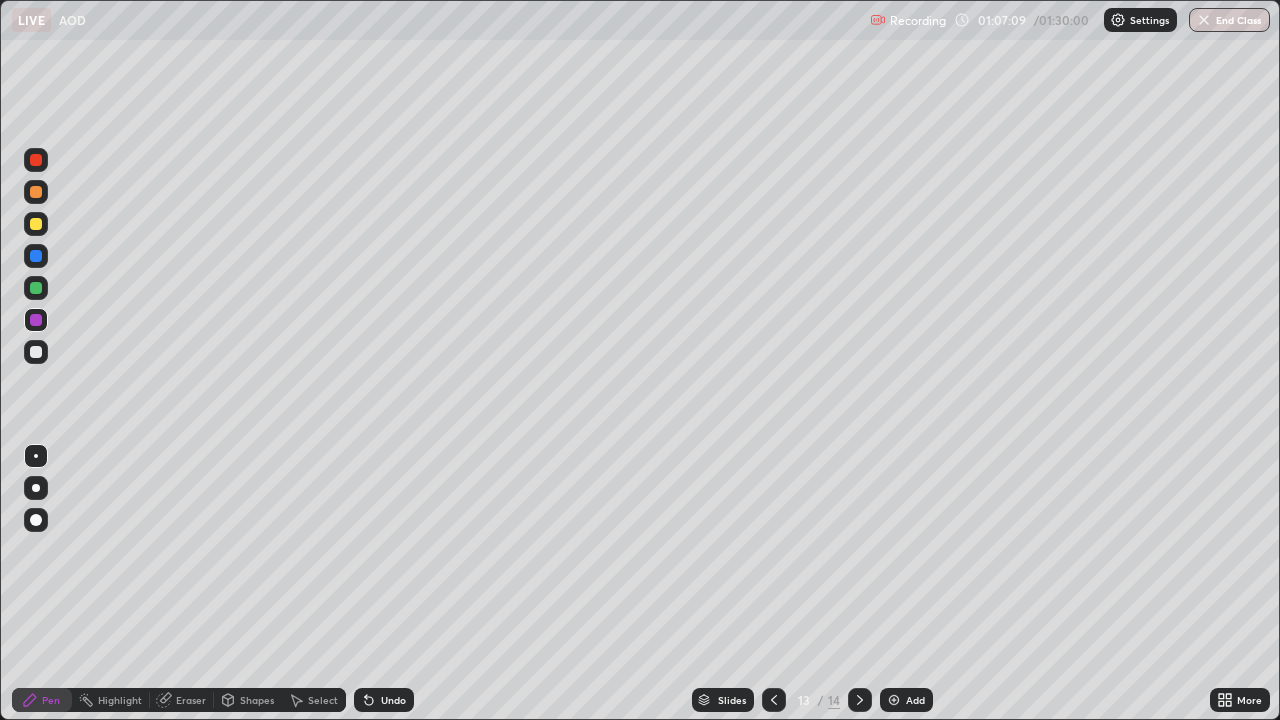 click 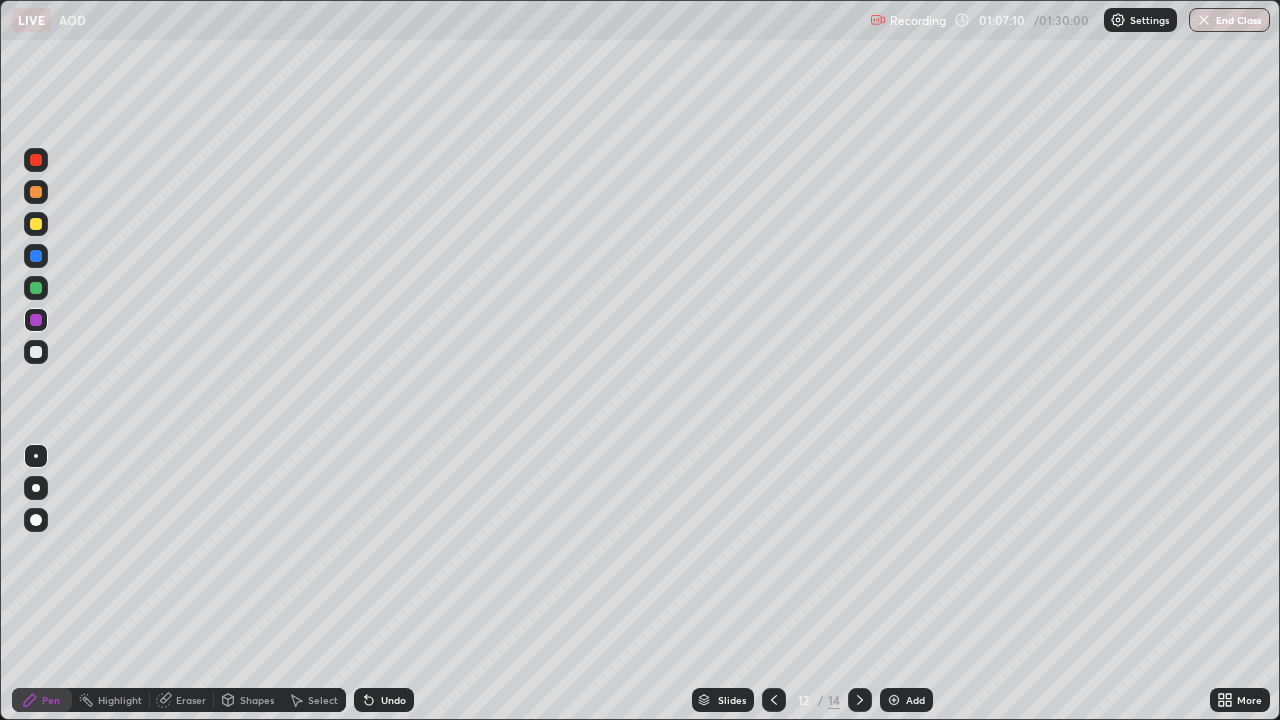 click 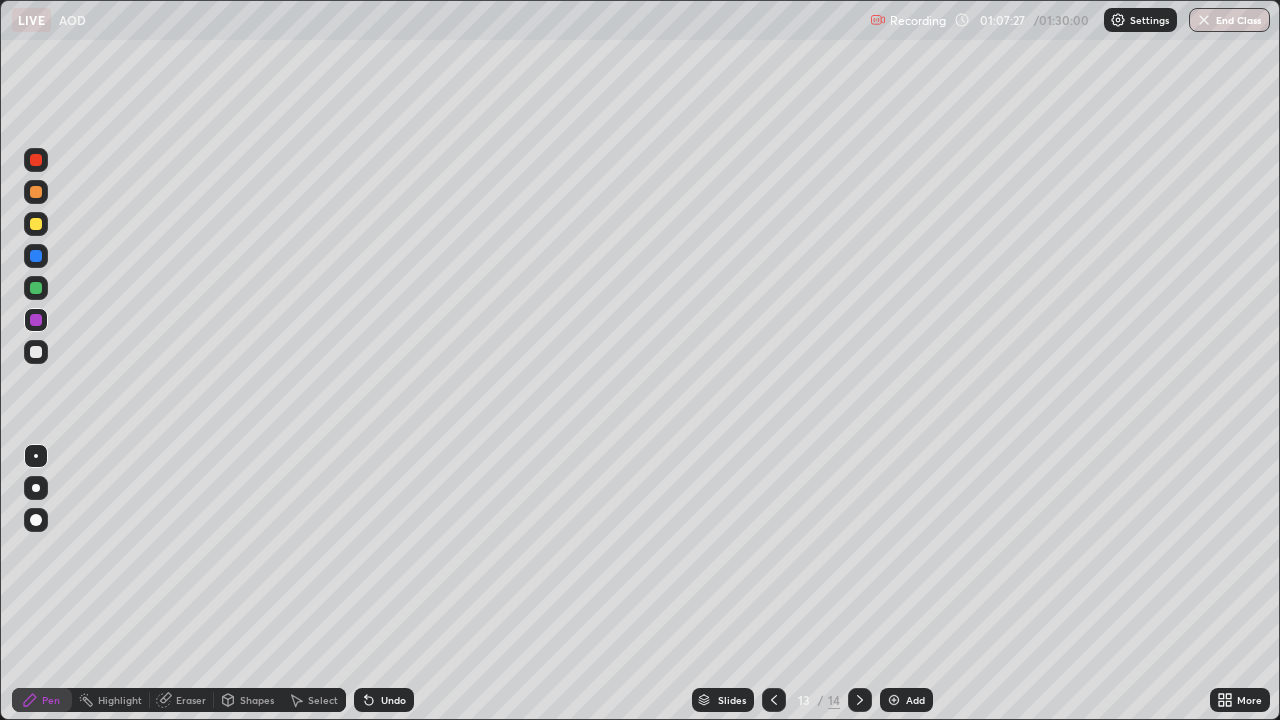 click at bounding box center (36, 192) 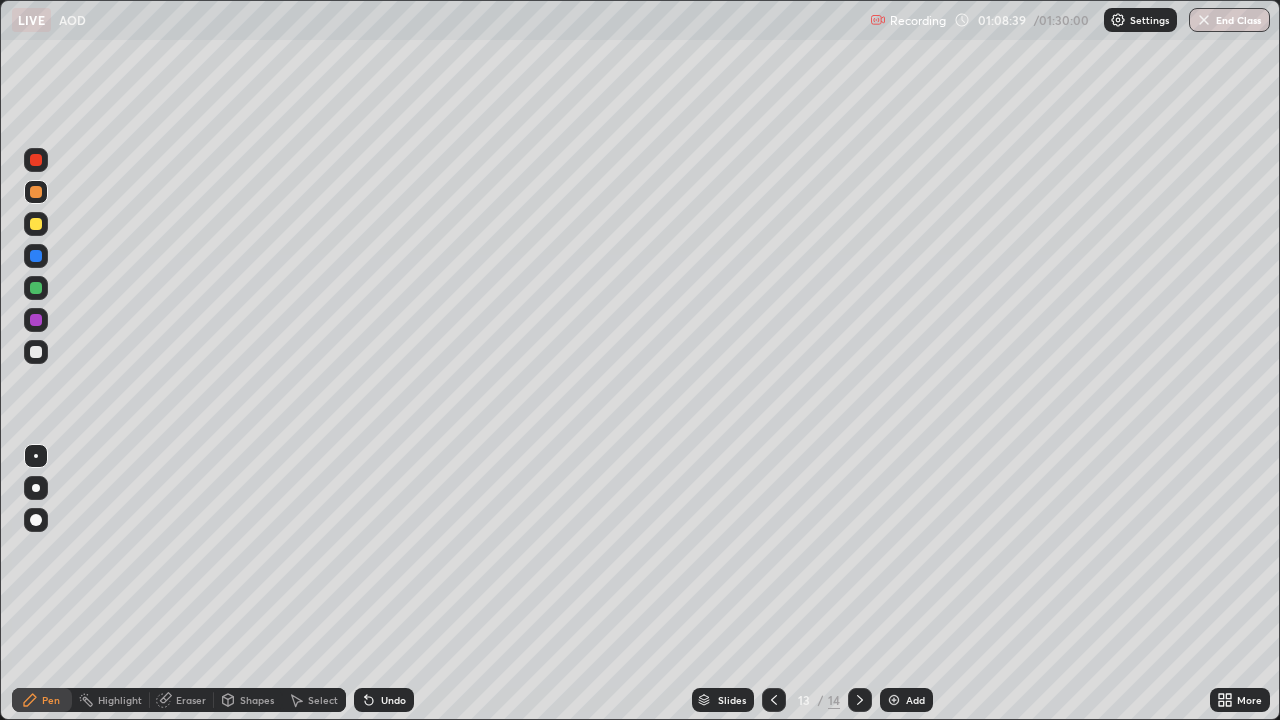 click at bounding box center [36, 224] 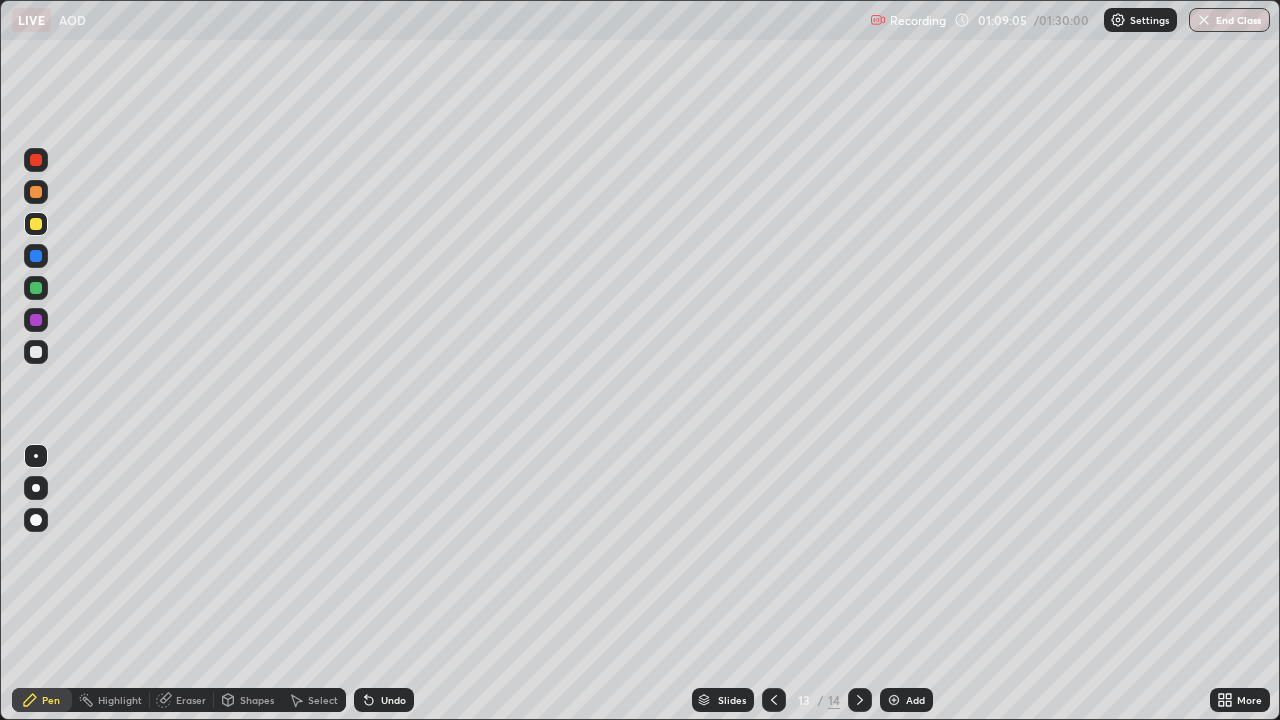 click on "Eraser" at bounding box center (191, 700) 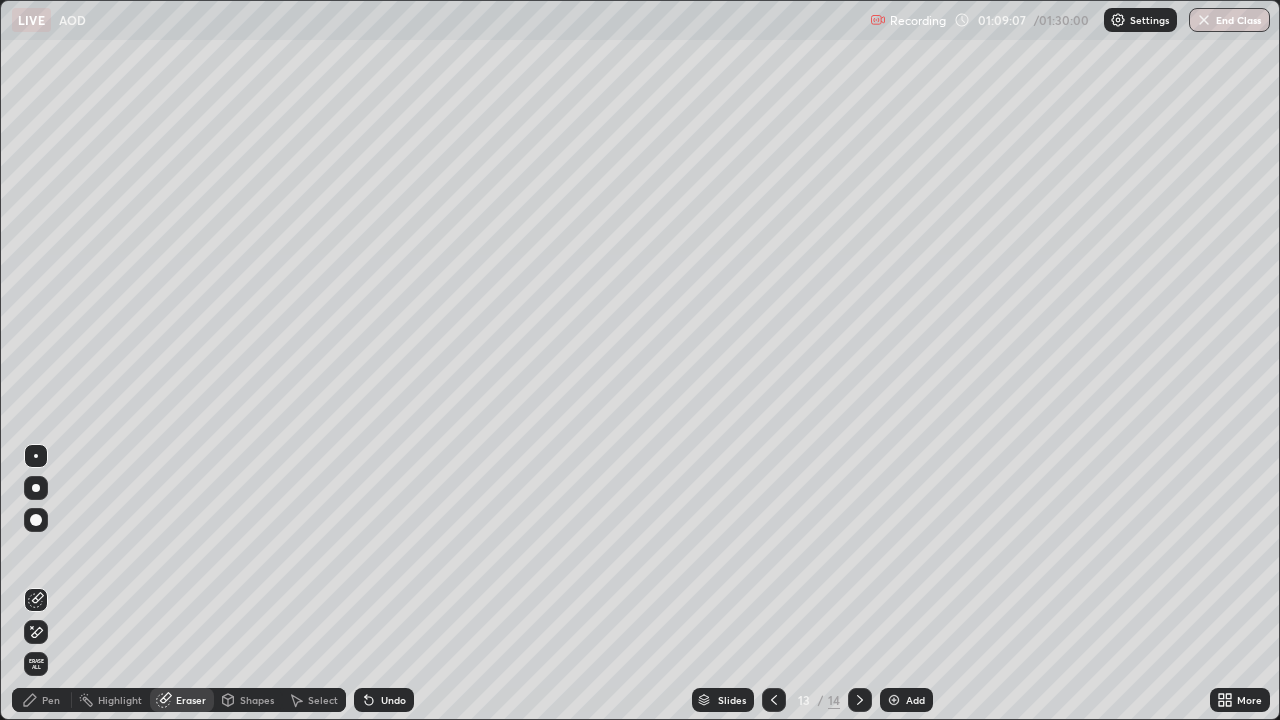click on "Pen" at bounding box center (51, 700) 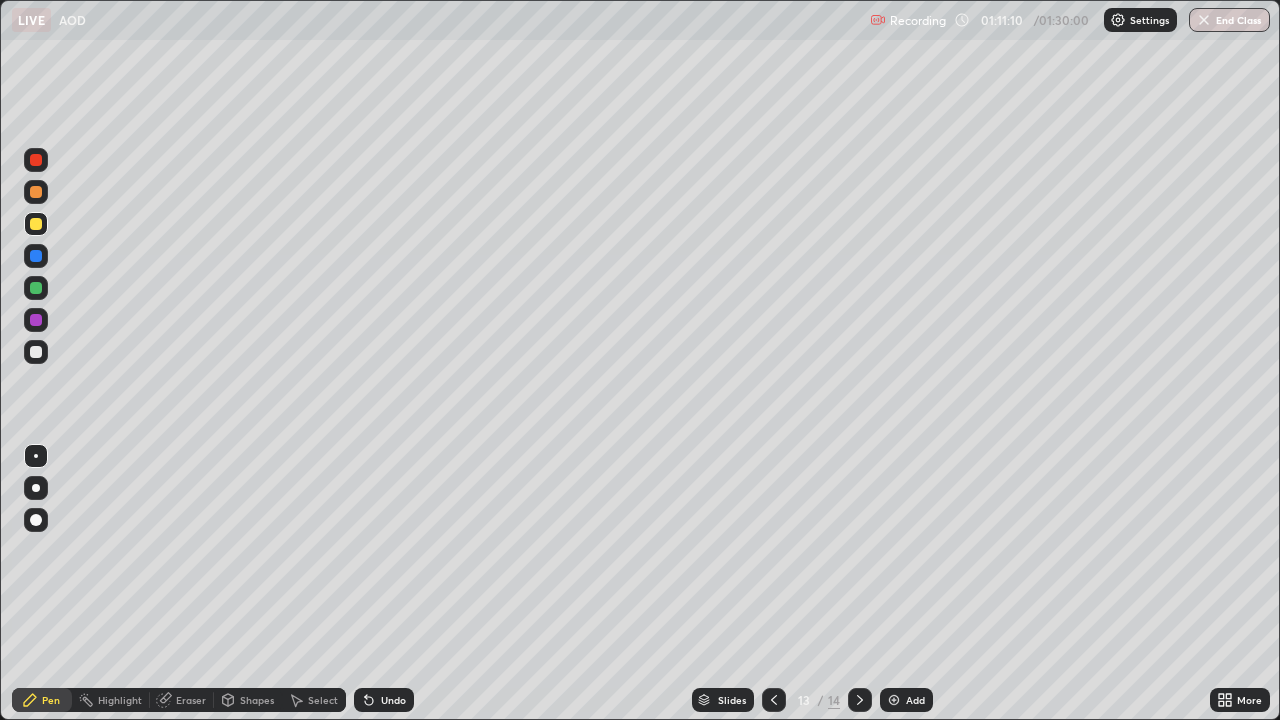 click at bounding box center [36, 352] 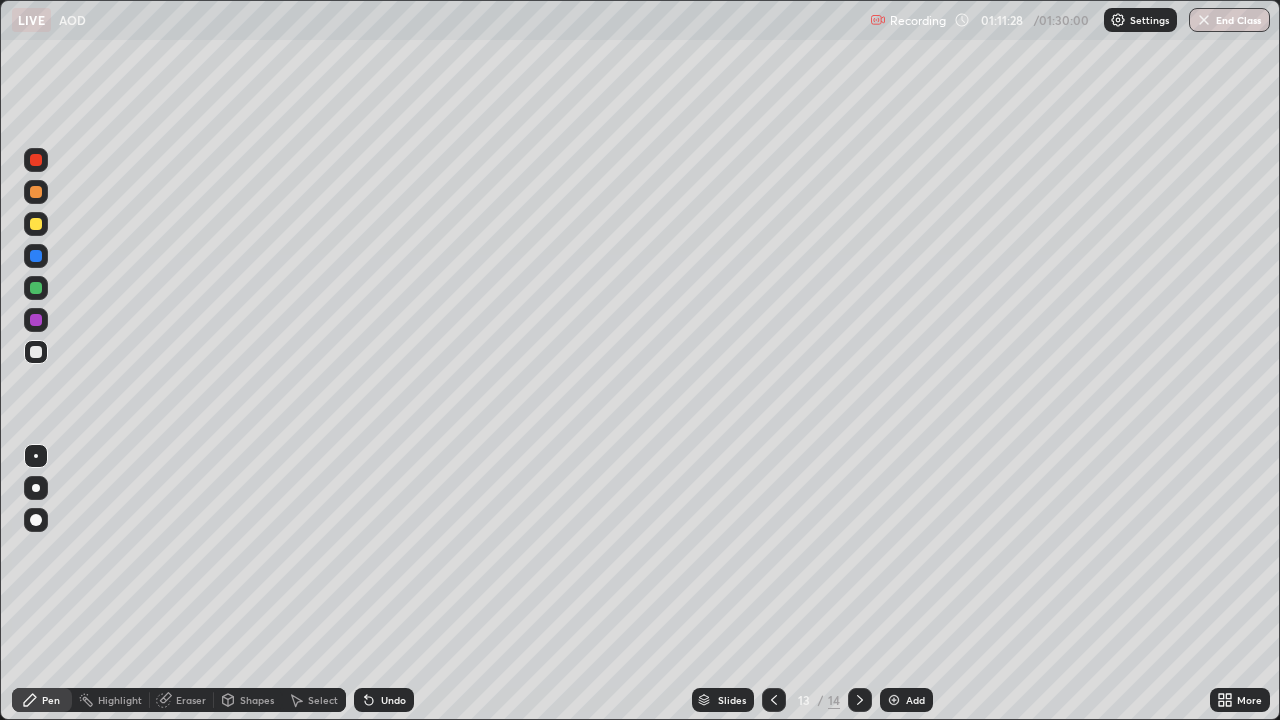 click at bounding box center (36, 224) 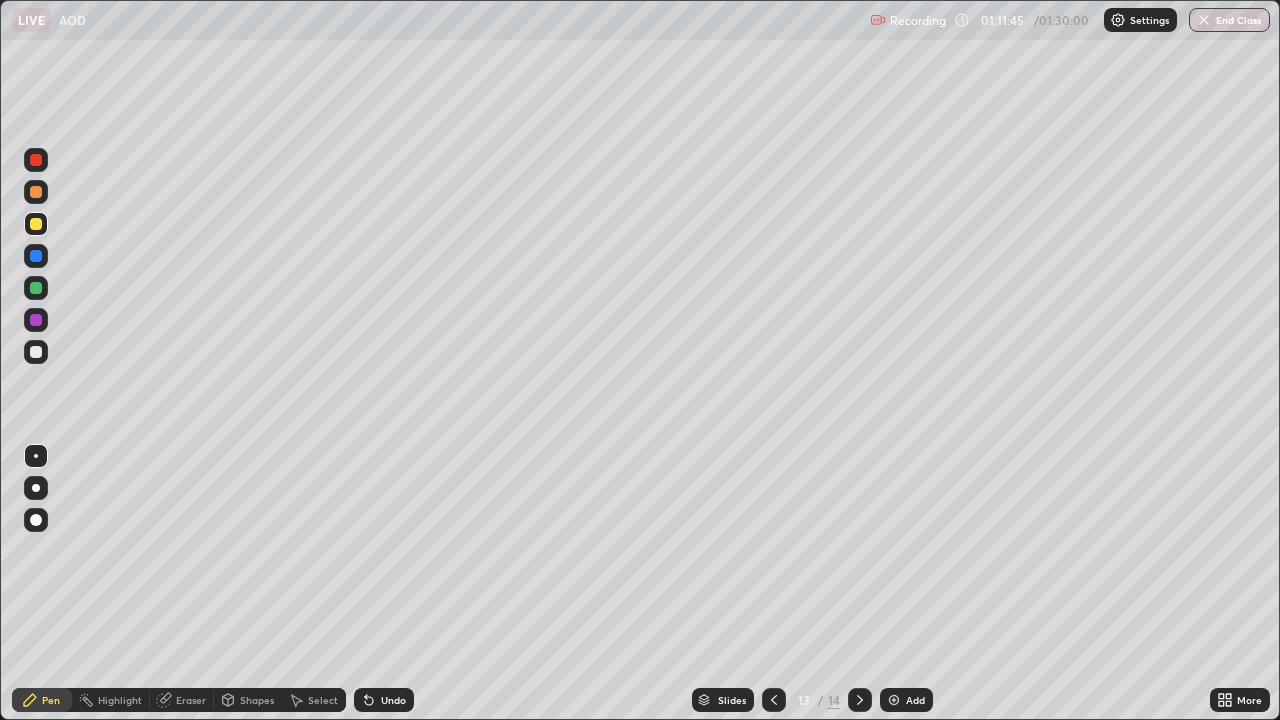 click at bounding box center [36, 288] 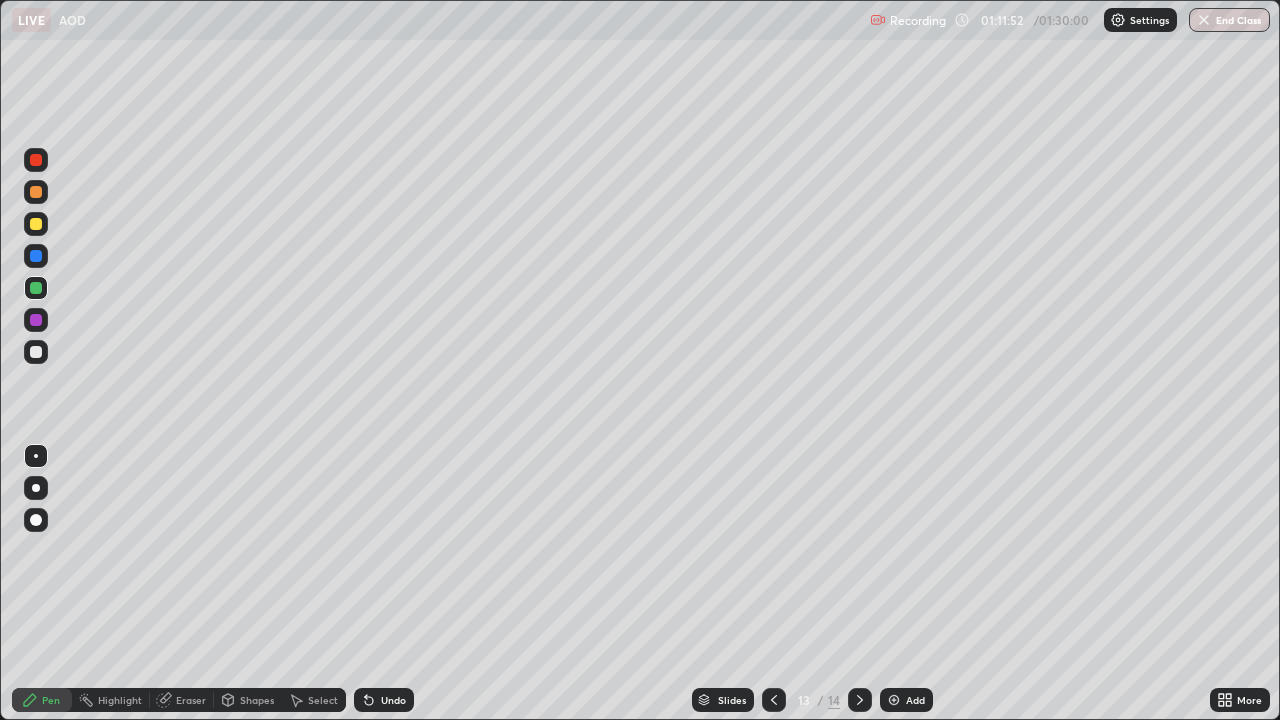click on "Eraser" at bounding box center [191, 700] 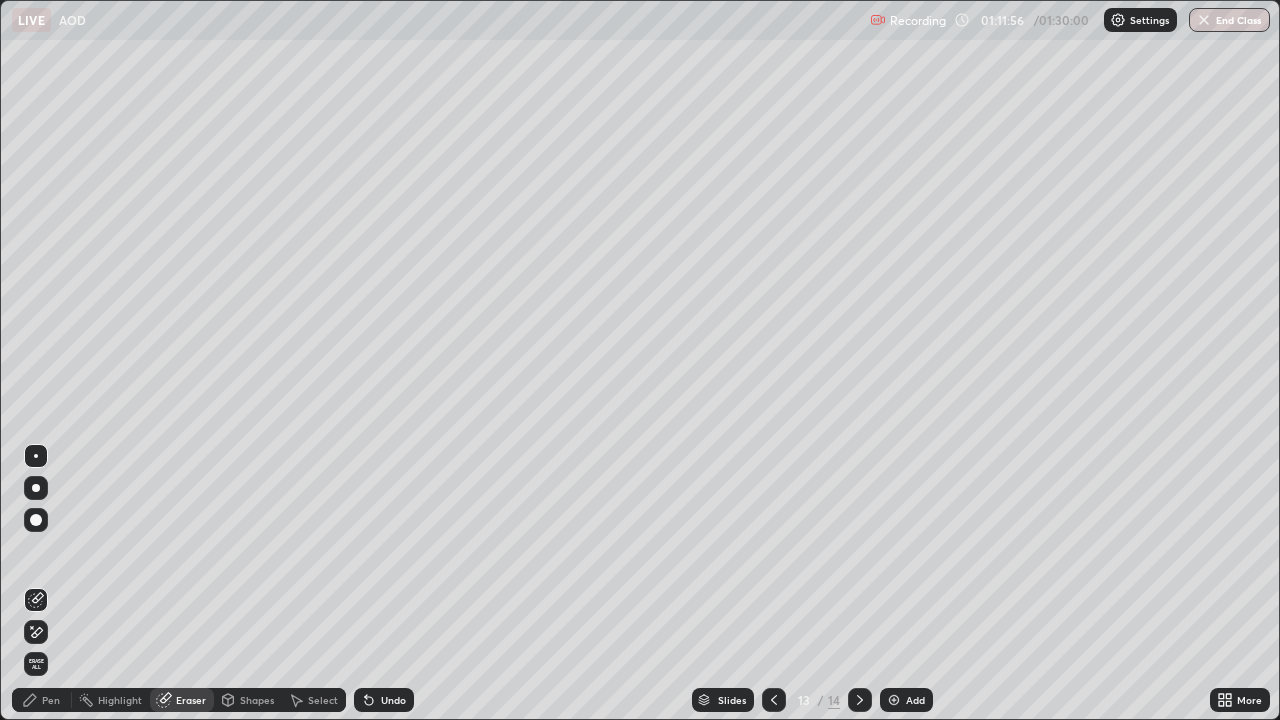click on "Pen" at bounding box center [51, 700] 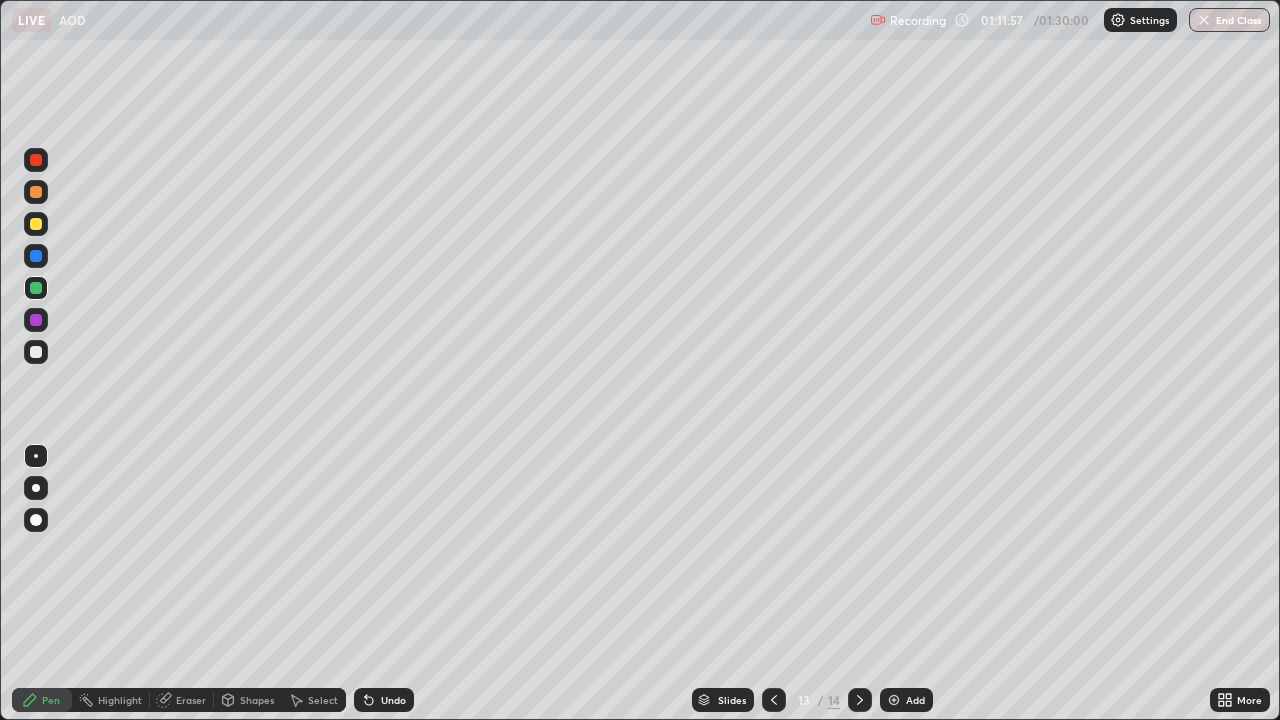 click at bounding box center [36, 192] 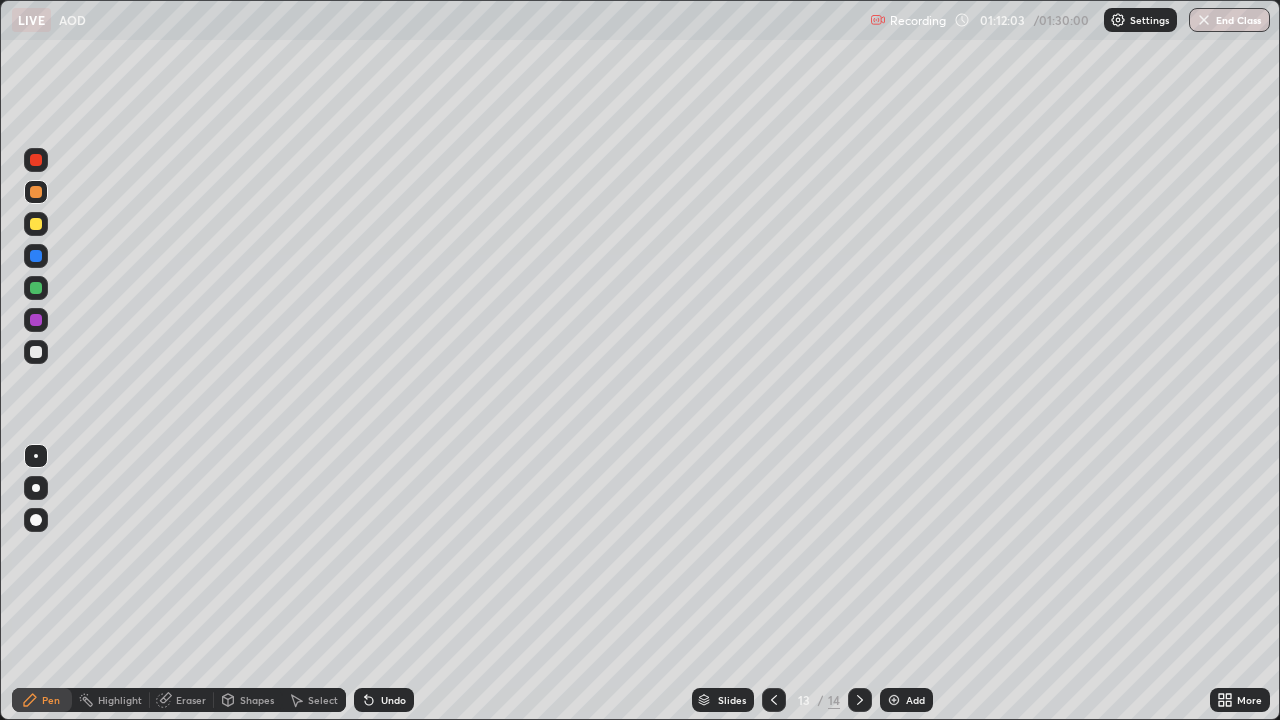 click at bounding box center (36, 224) 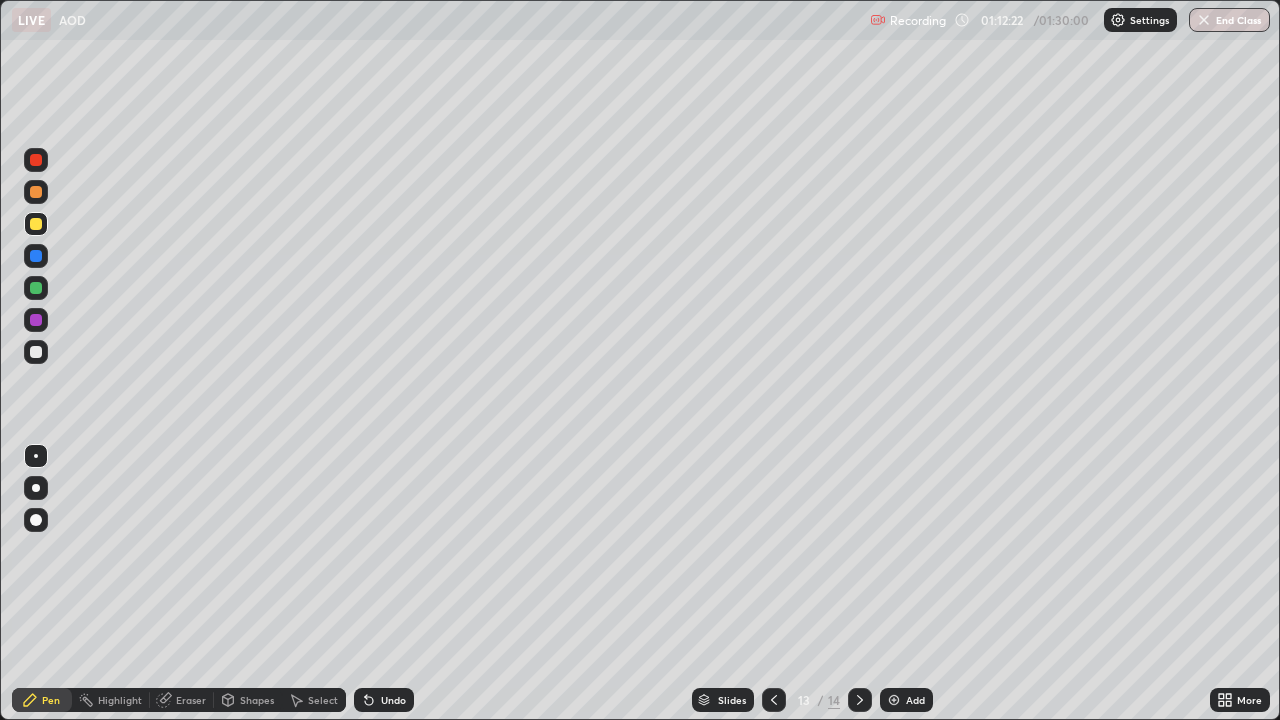 click at bounding box center (36, 320) 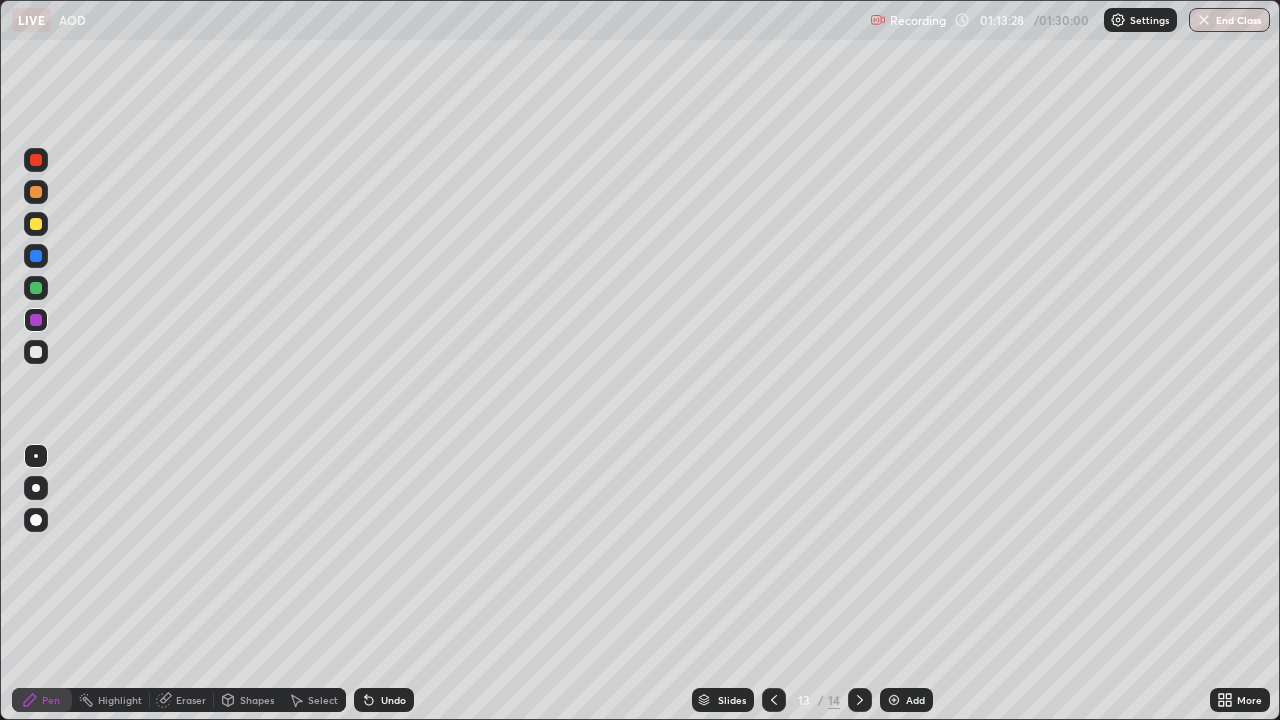 click at bounding box center [36, 288] 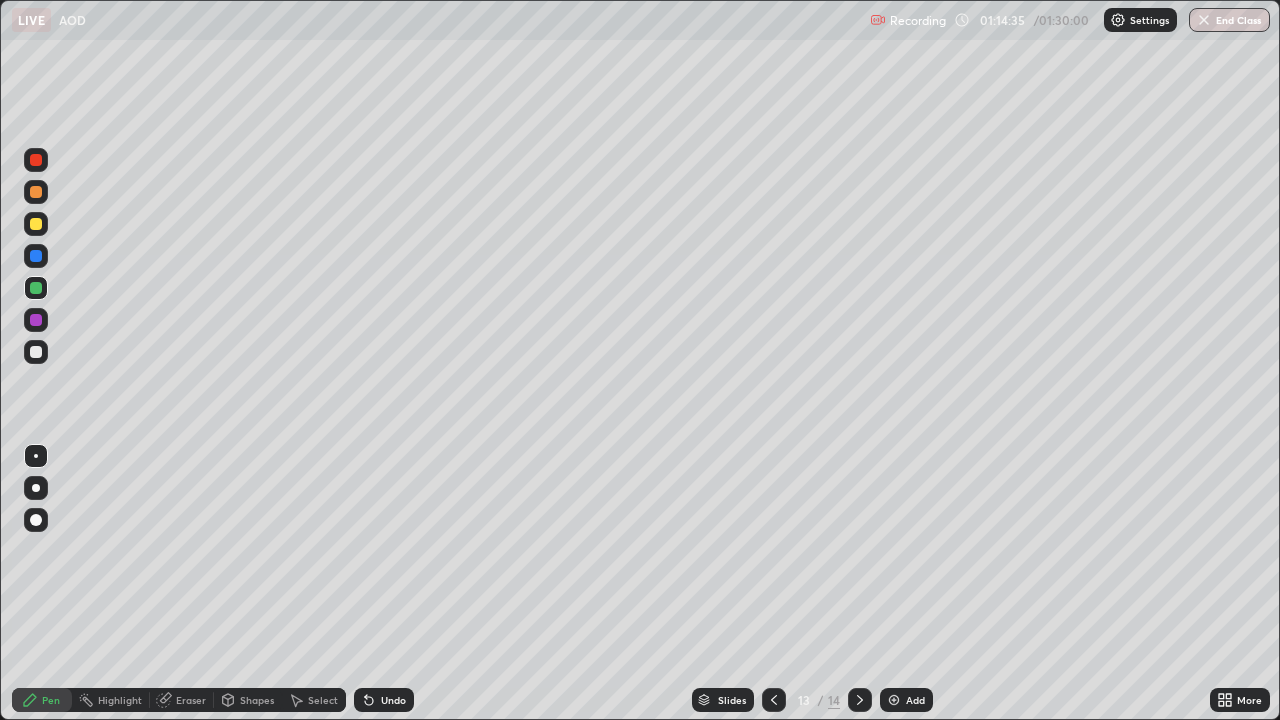 click on "Eraser" at bounding box center [182, 700] 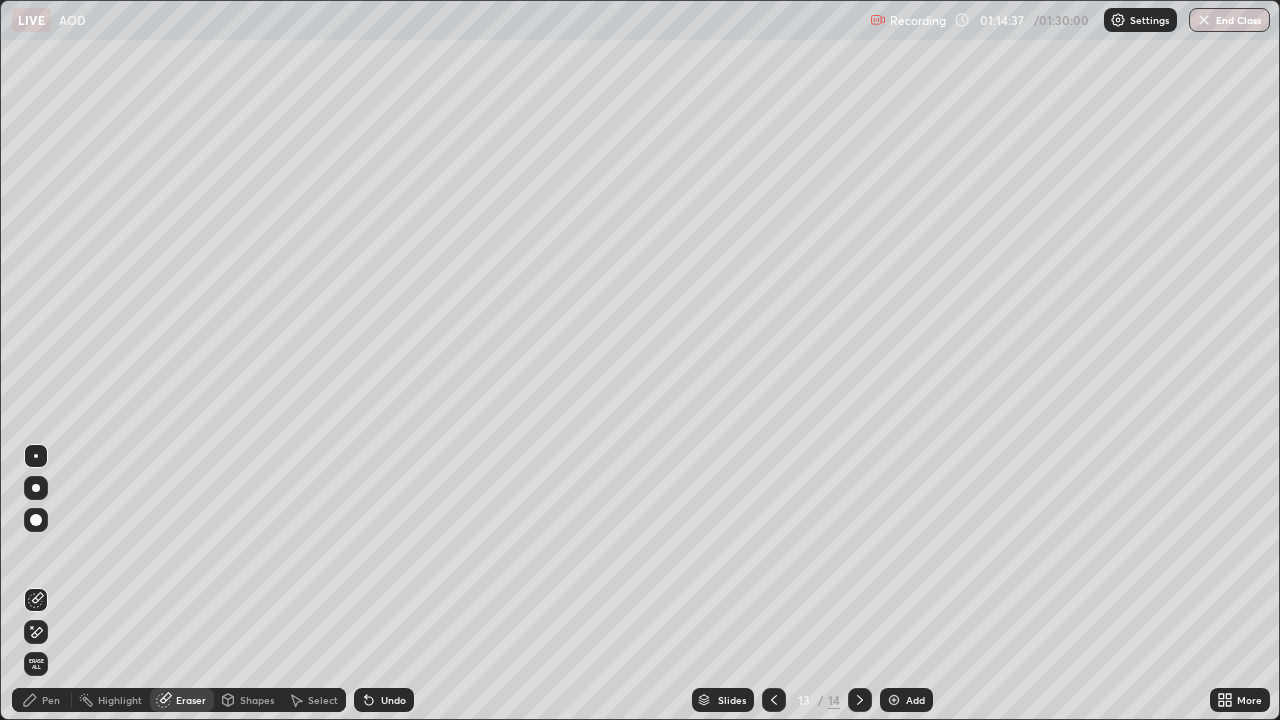 click on "Pen" at bounding box center (42, 700) 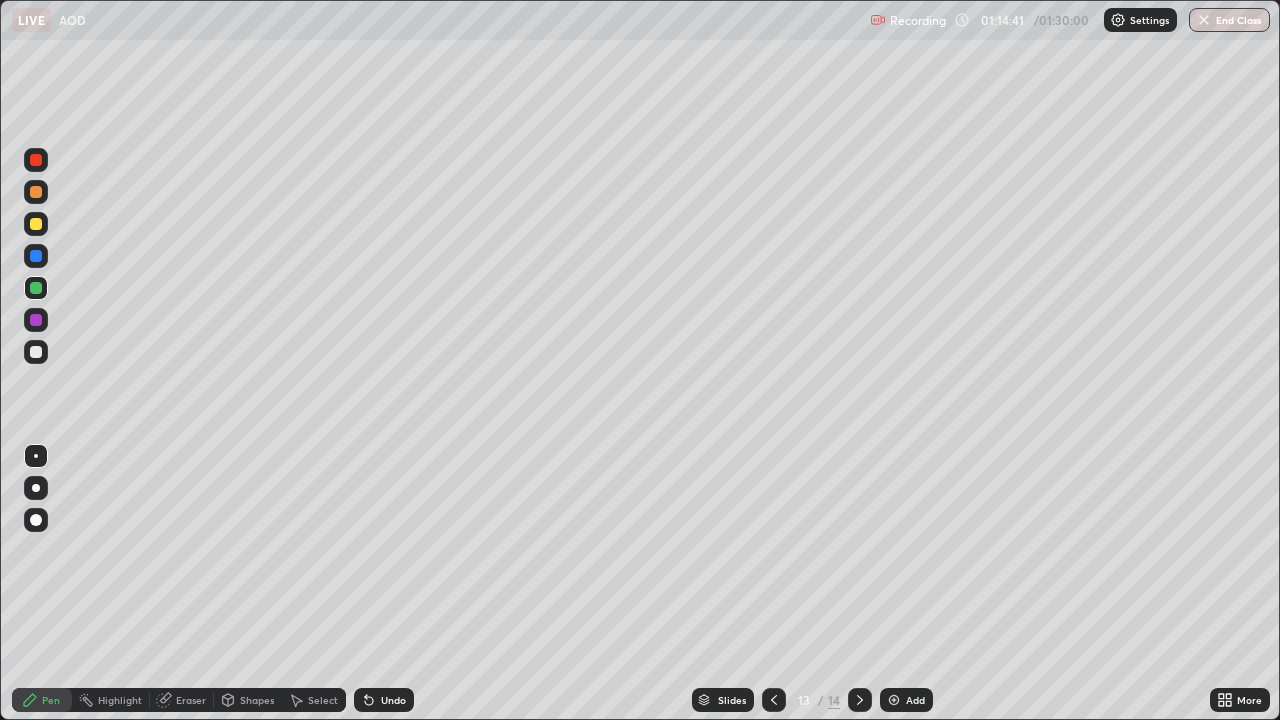 click on "Eraser" at bounding box center (182, 700) 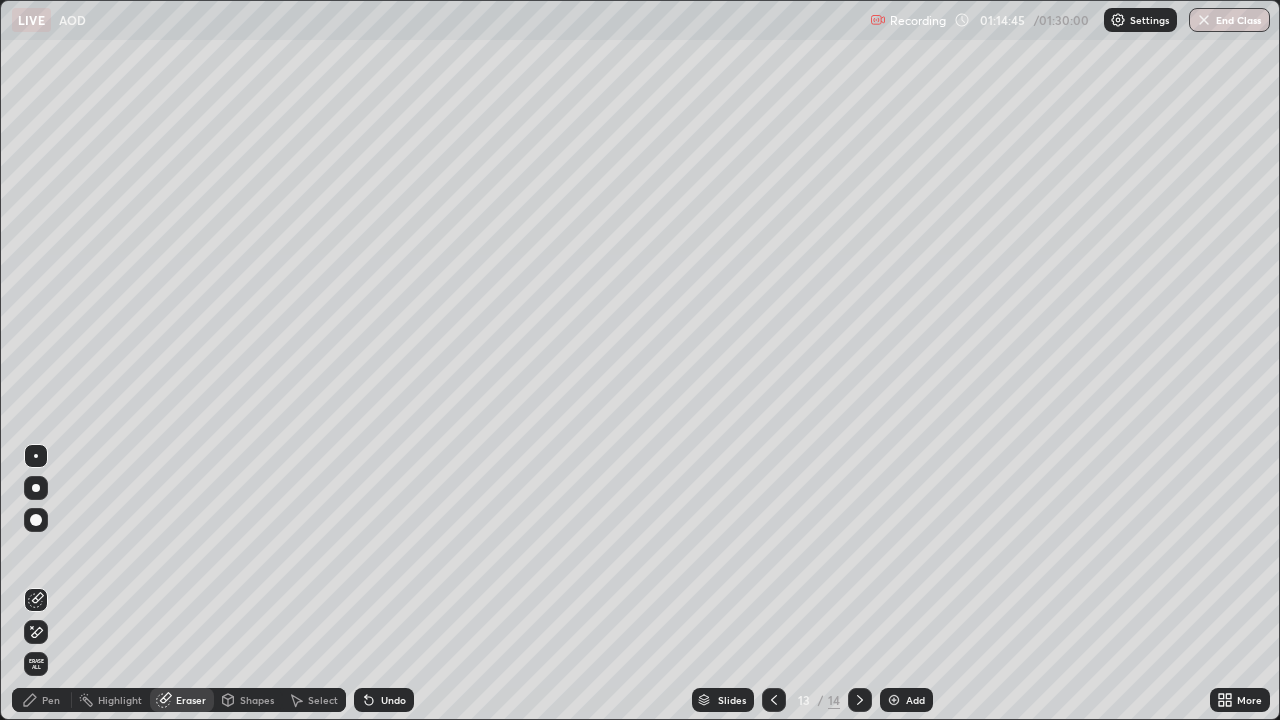 click on "Pen" at bounding box center (42, 700) 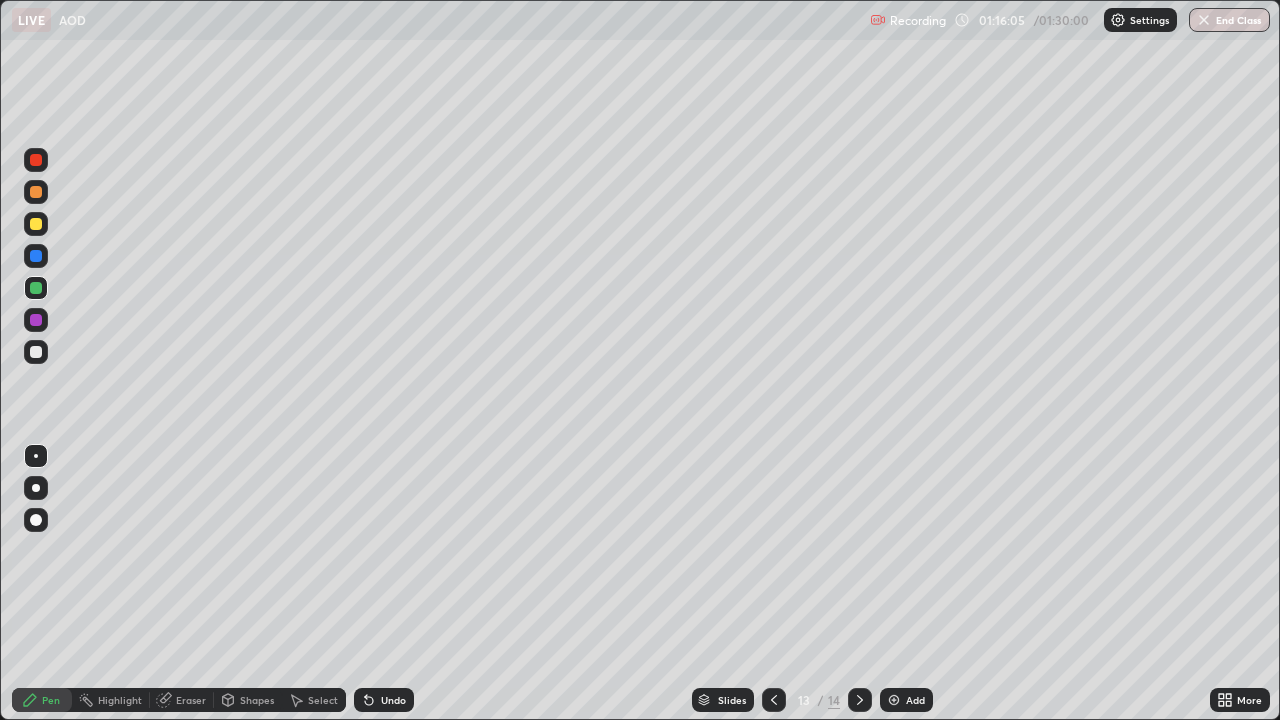 click at bounding box center (36, 256) 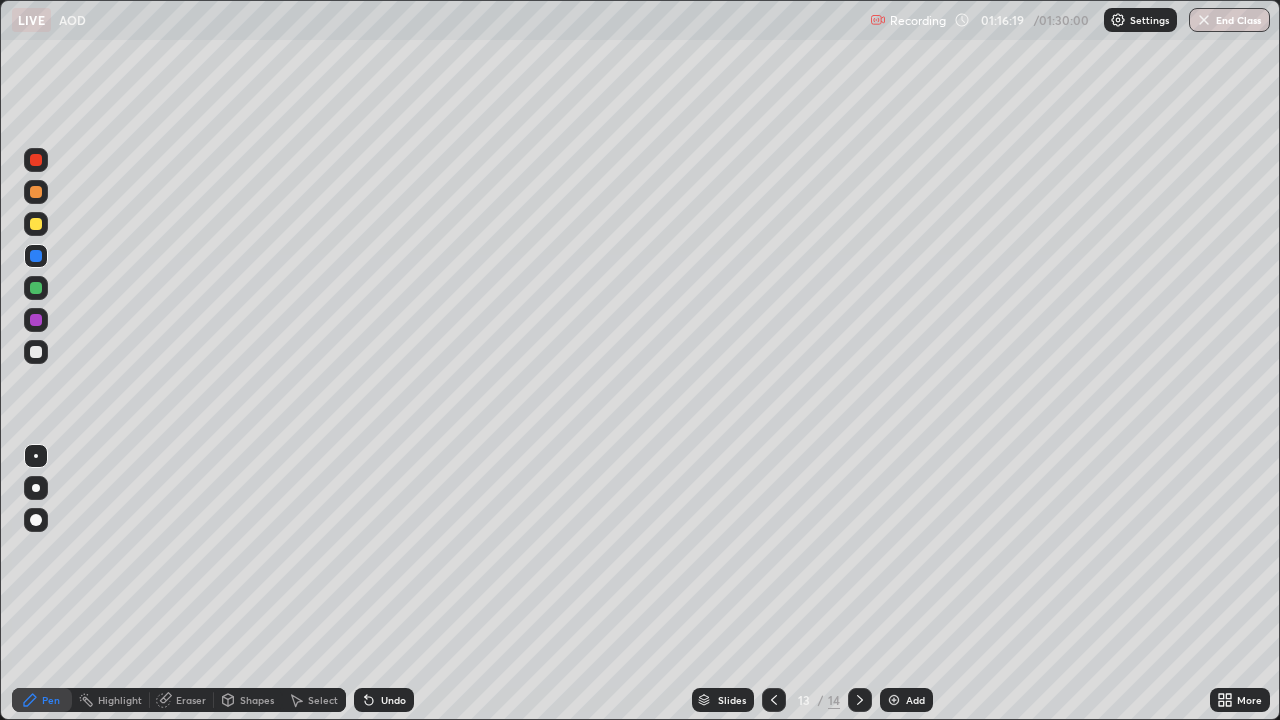 click on "Eraser" at bounding box center (182, 700) 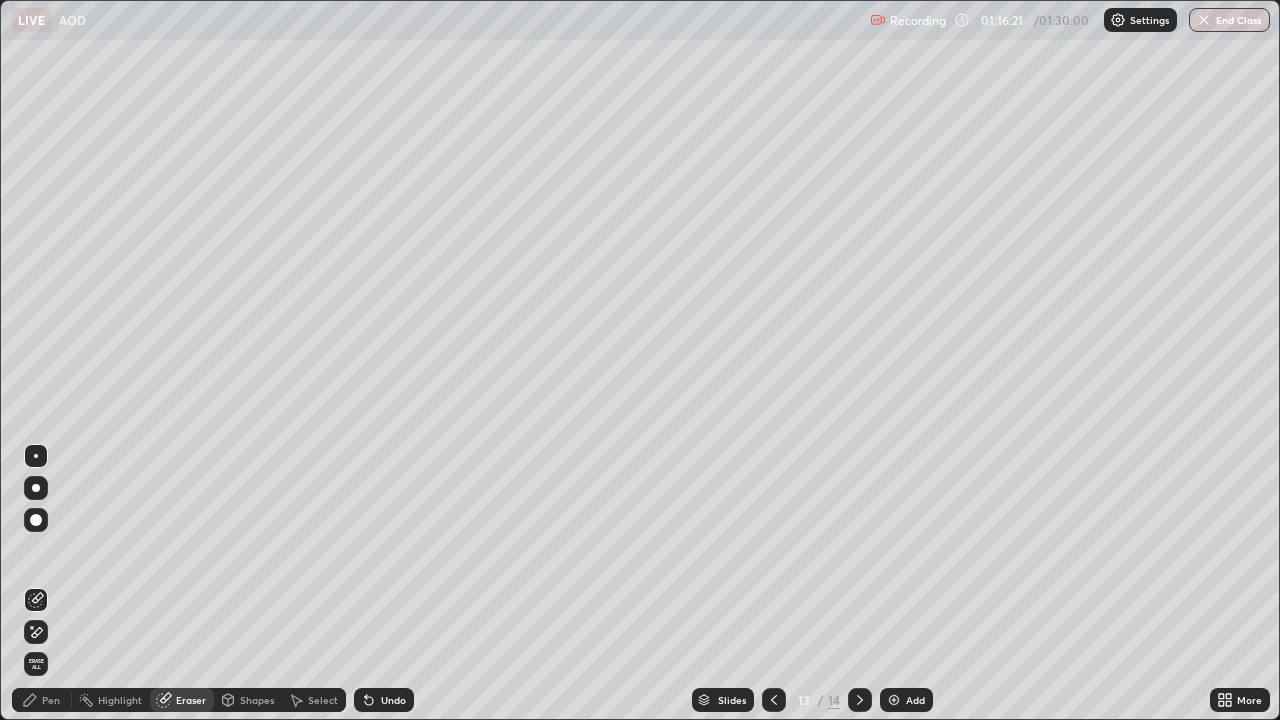 click on "Pen" at bounding box center (51, 700) 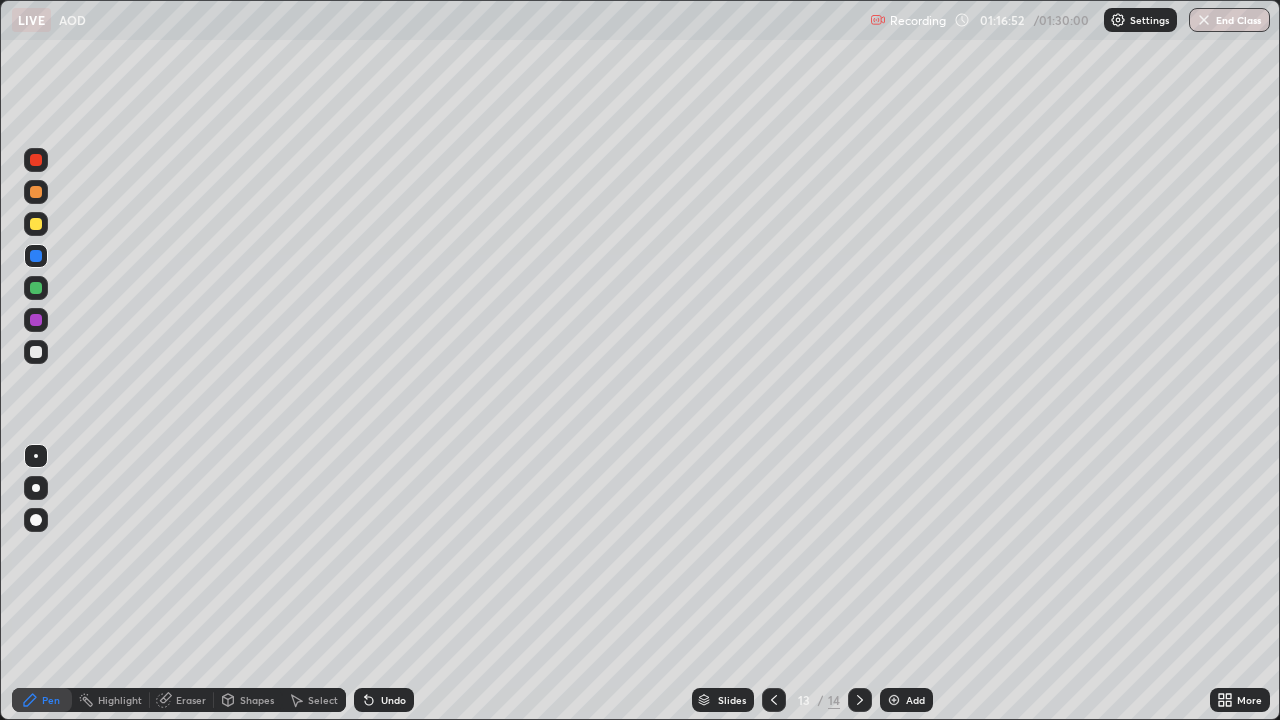 click at bounding box center [36, 352] 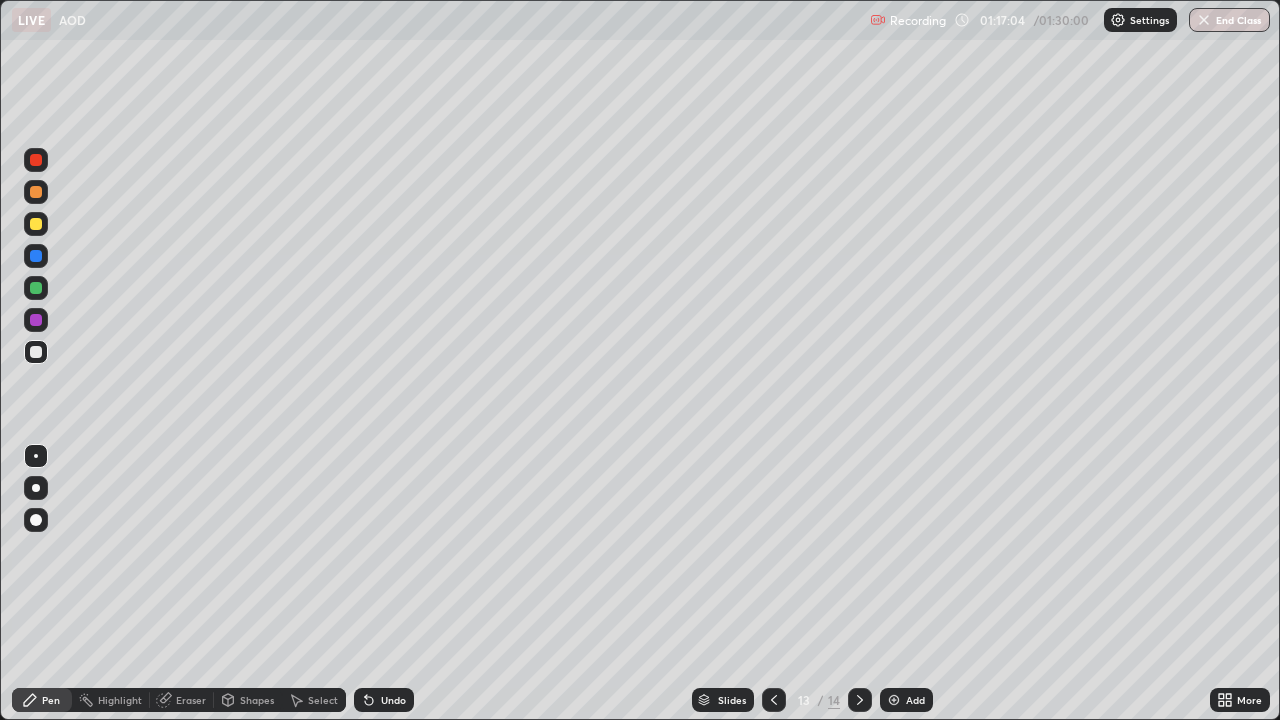 click on "Eraser" at bounding box center (191, 700) 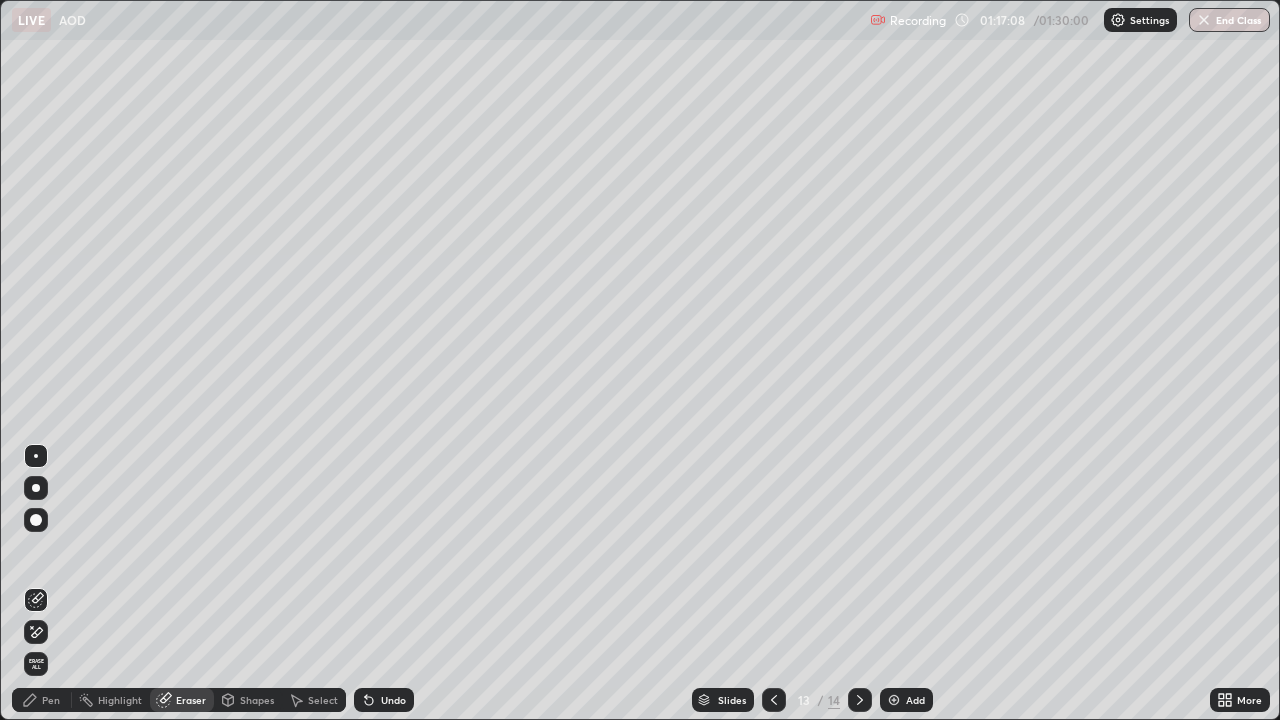 click on "Pen" at bounding box center (51, 700) 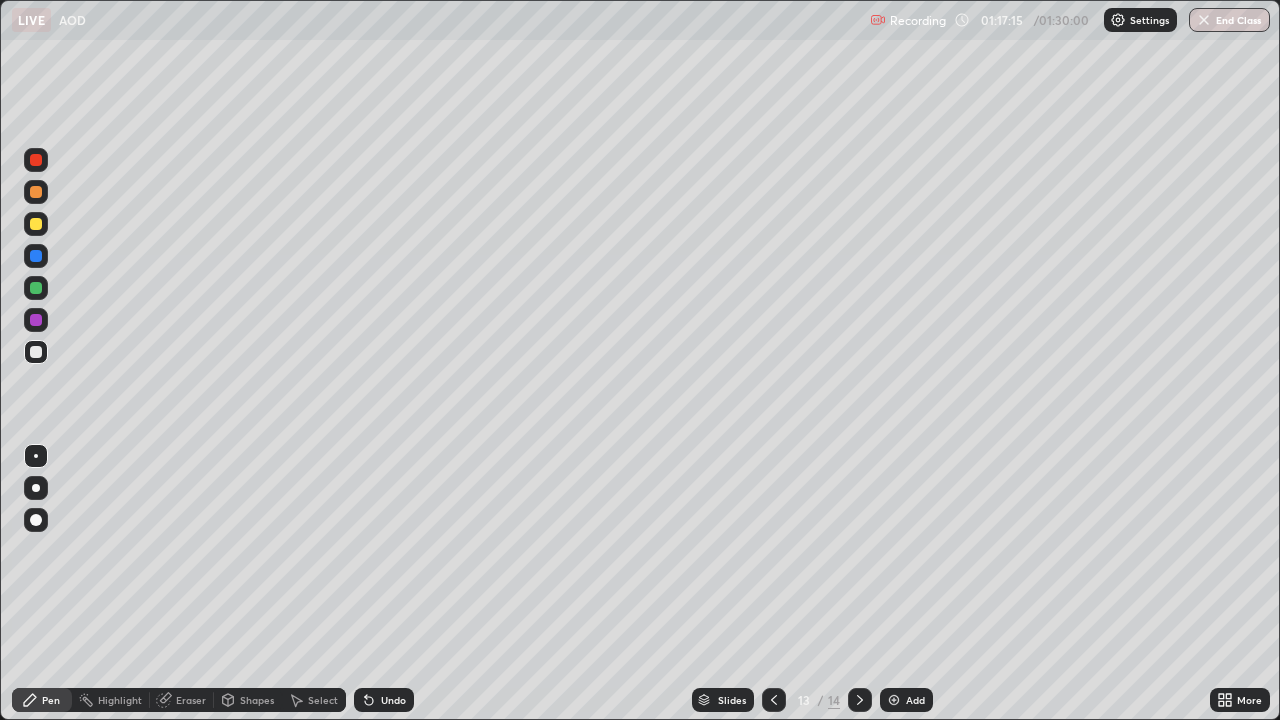 click 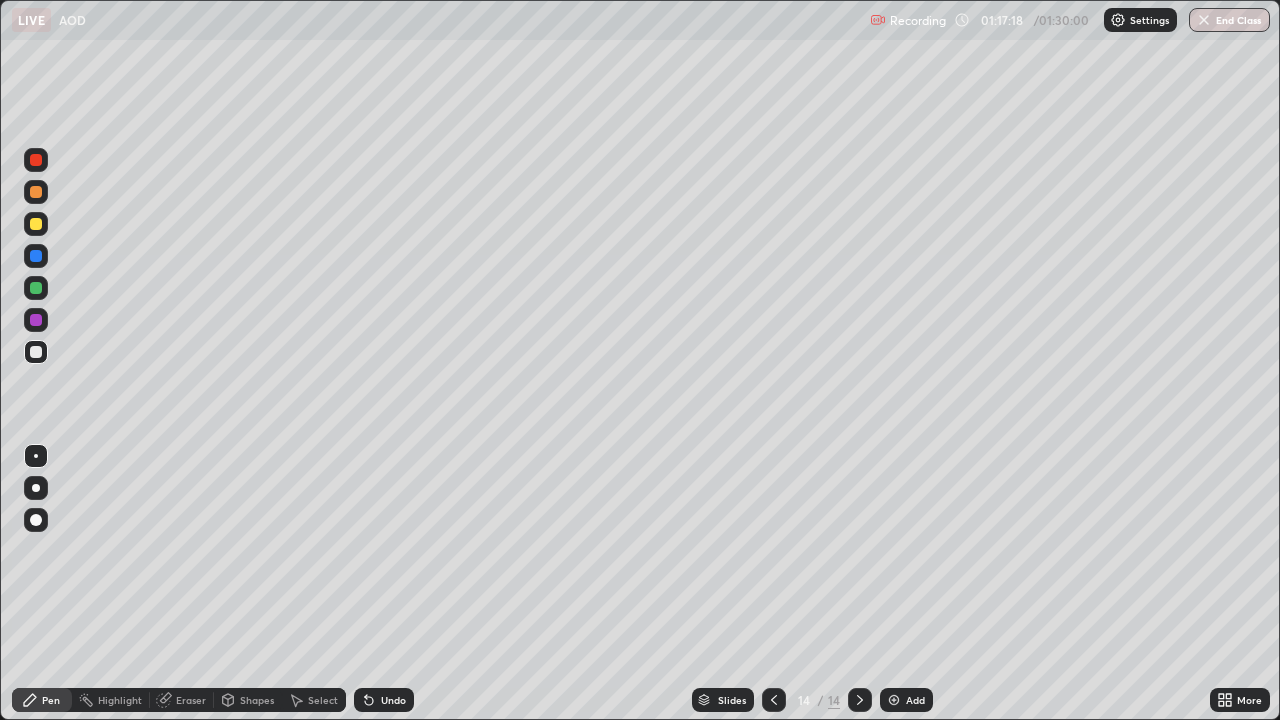 click 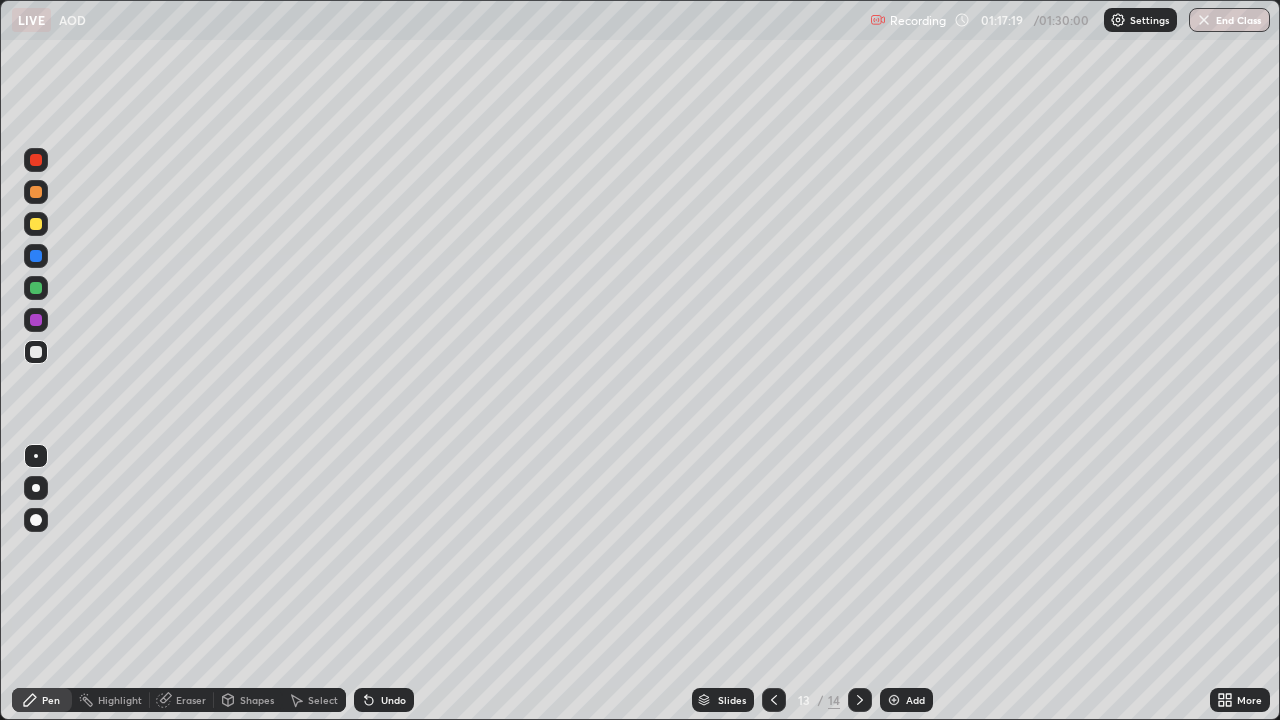 click 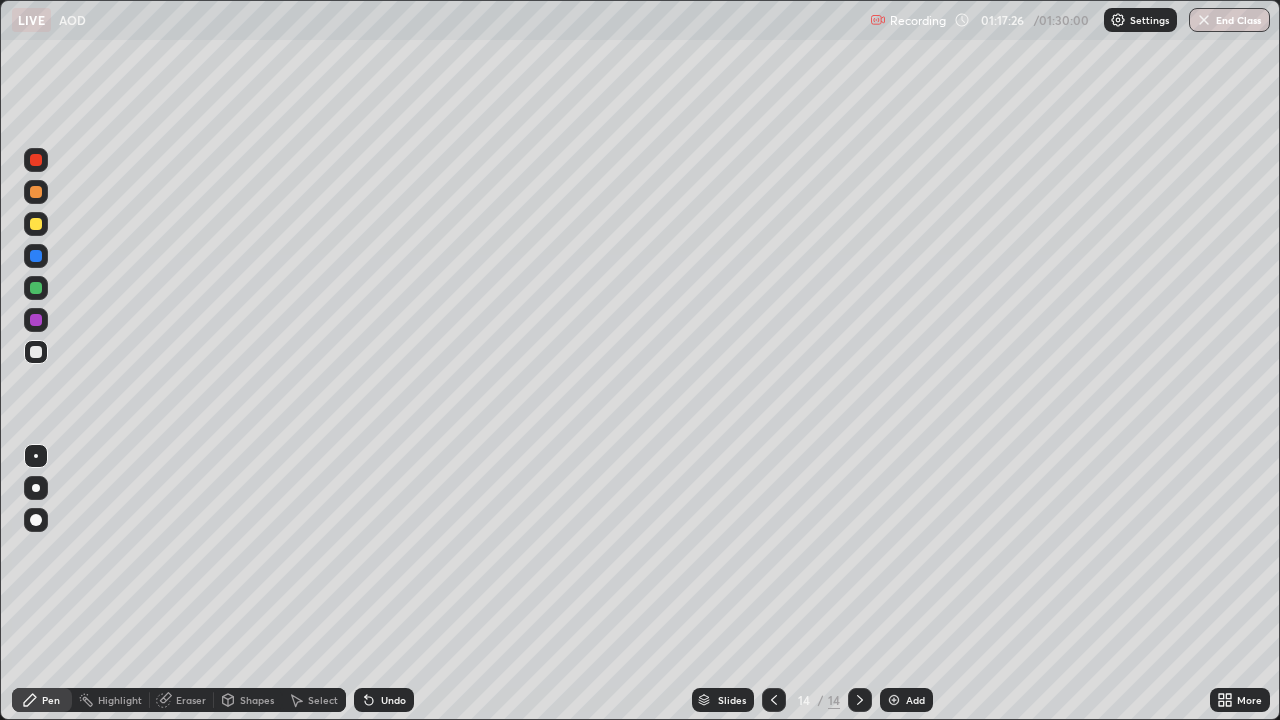 click 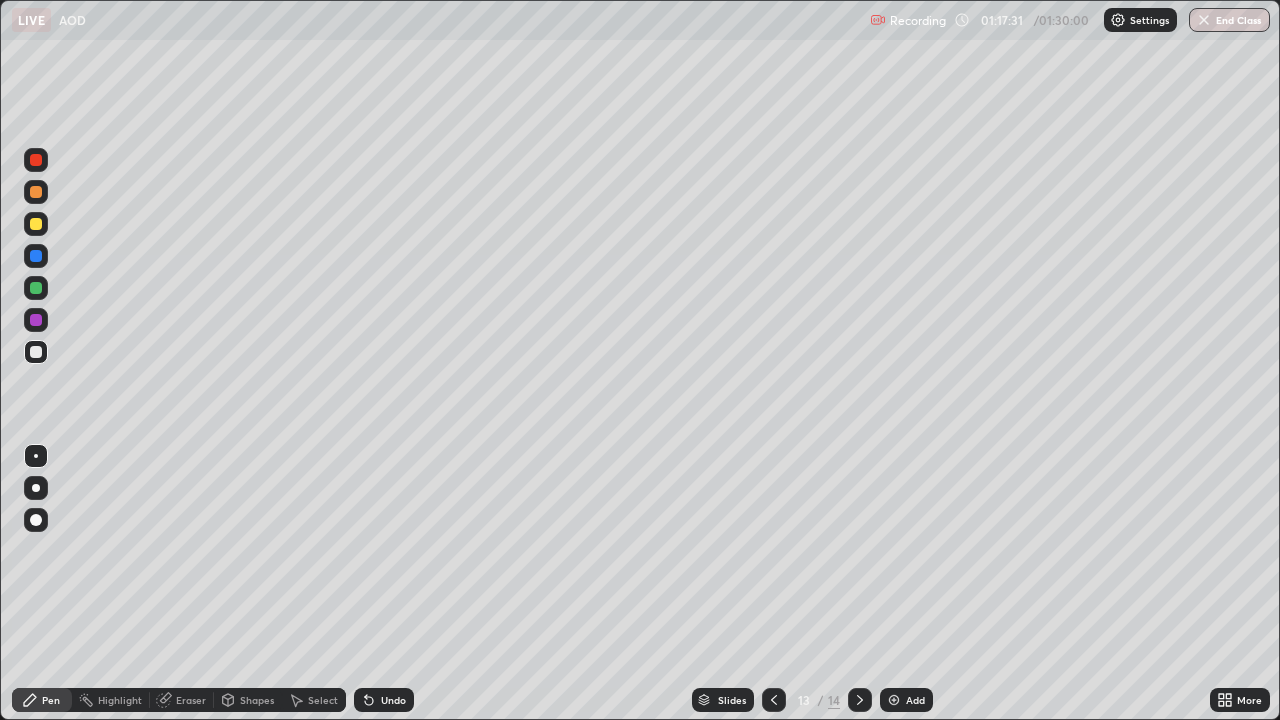 click 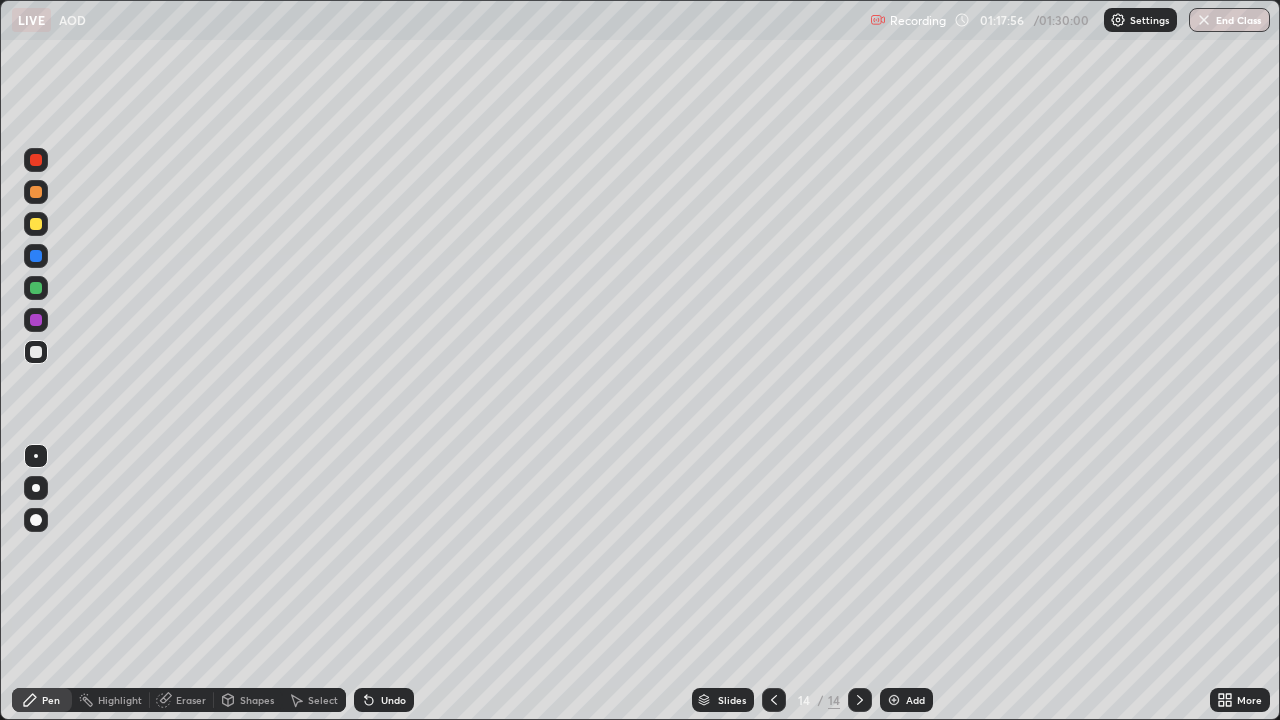 click on "Slides" at bounding box center [723, 700] 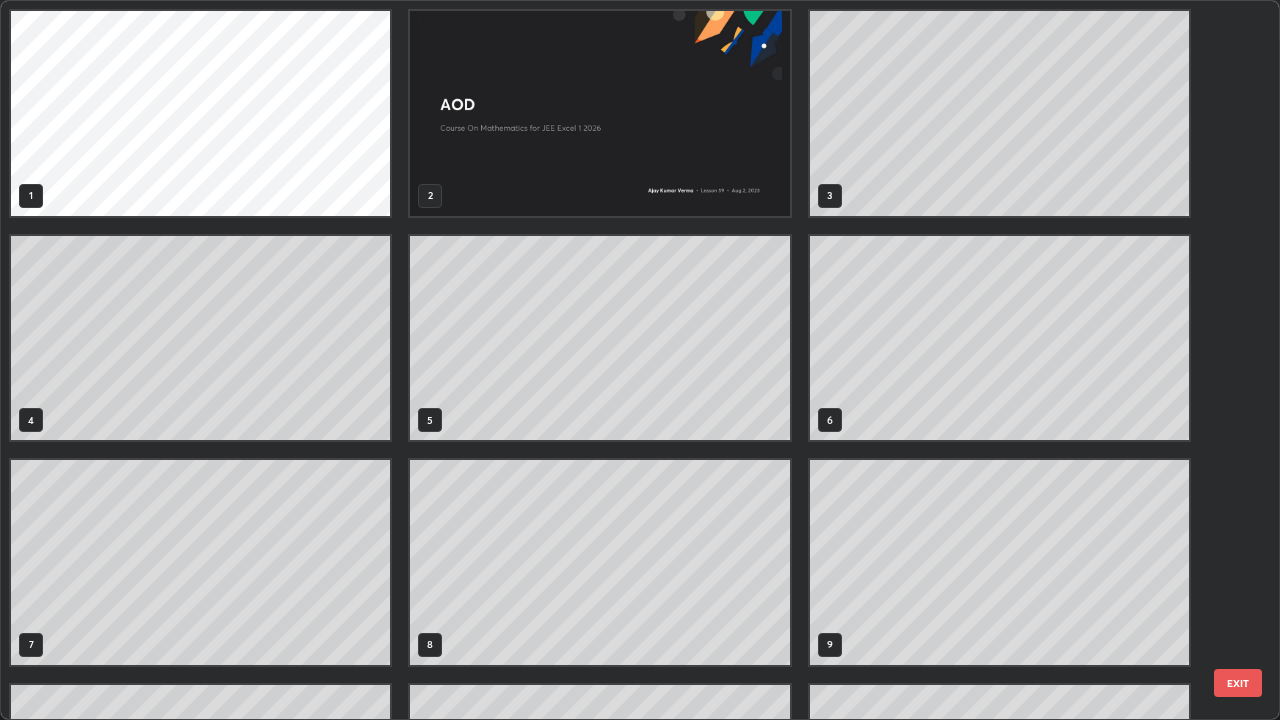 scroll, scrollTop: 405, scrollLeft: 0, axis: vertical 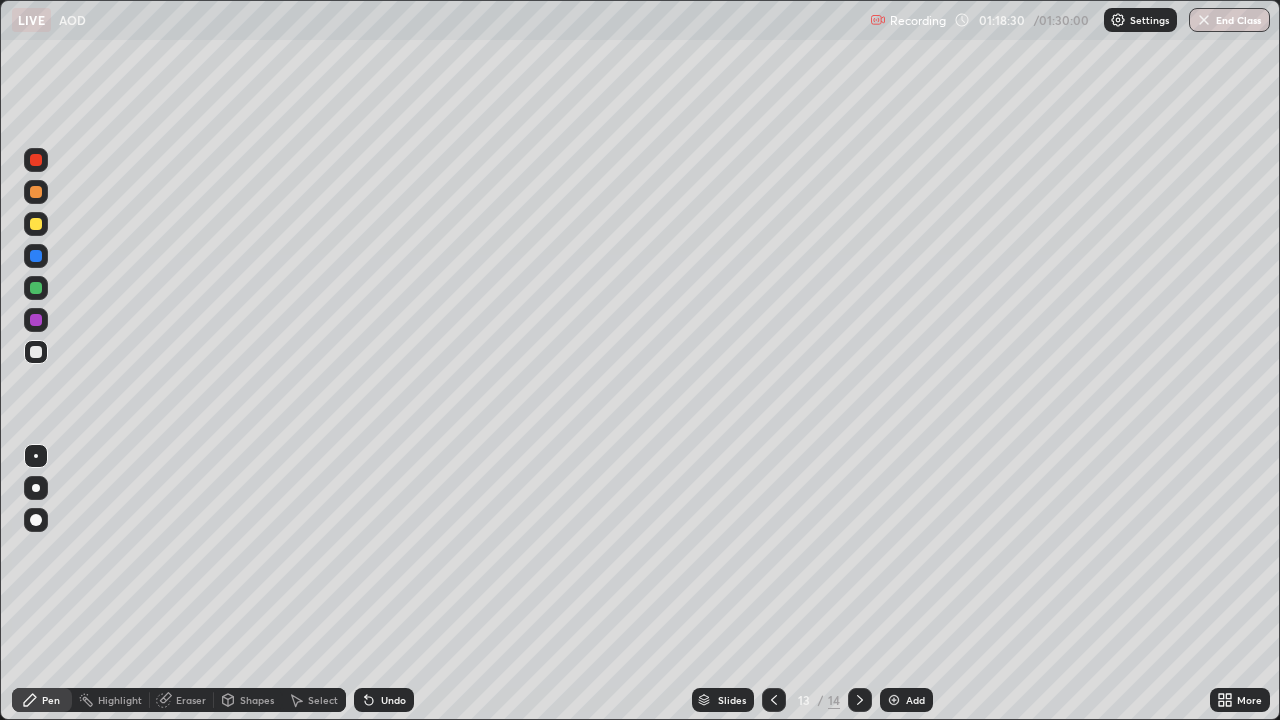 click 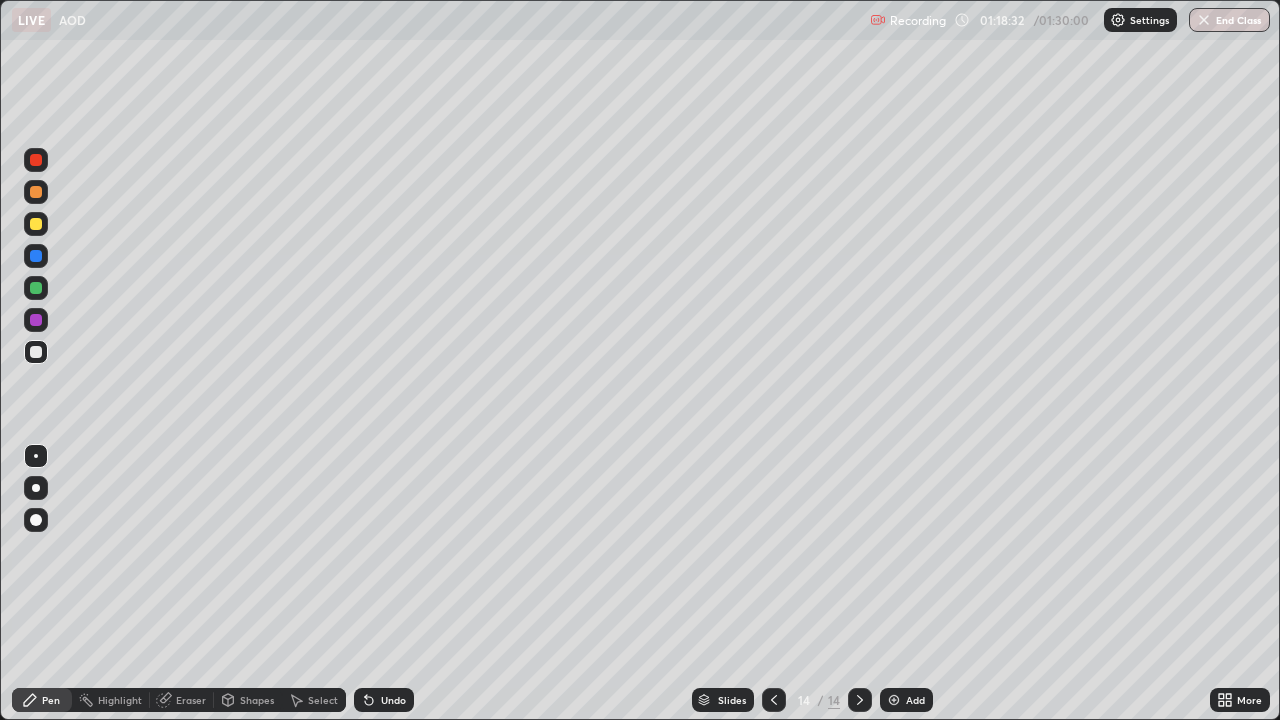 click 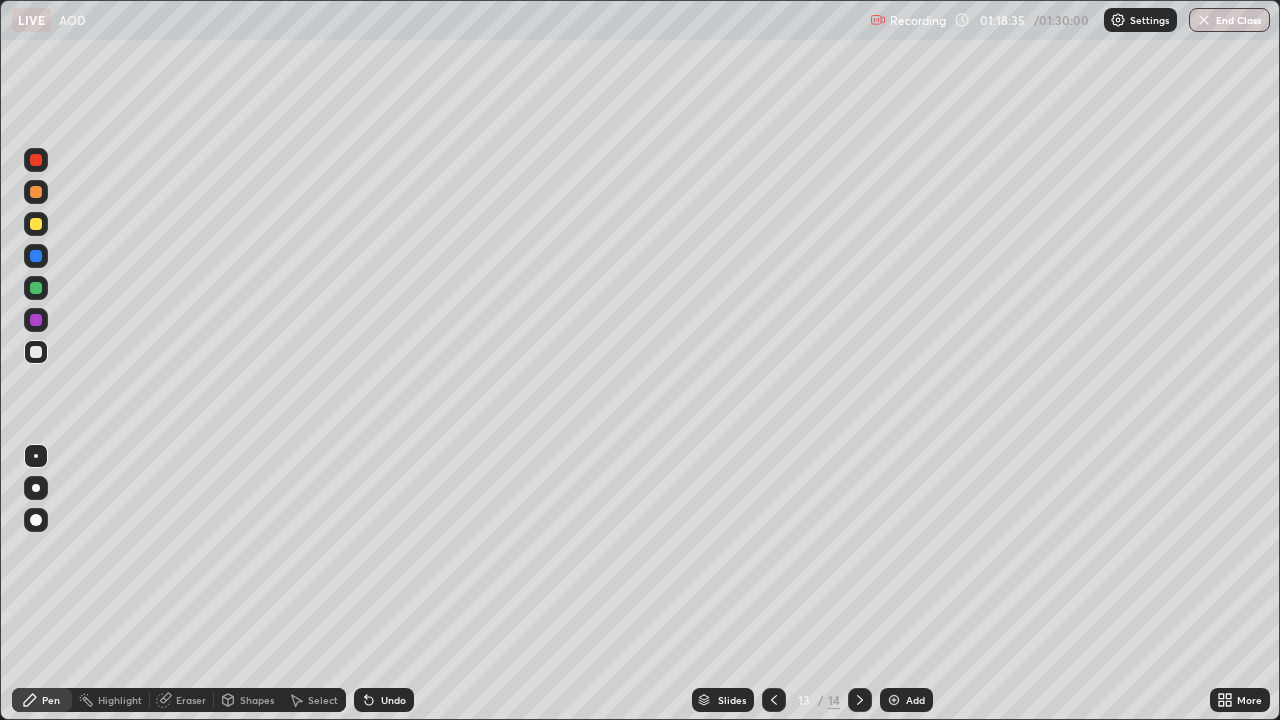 click 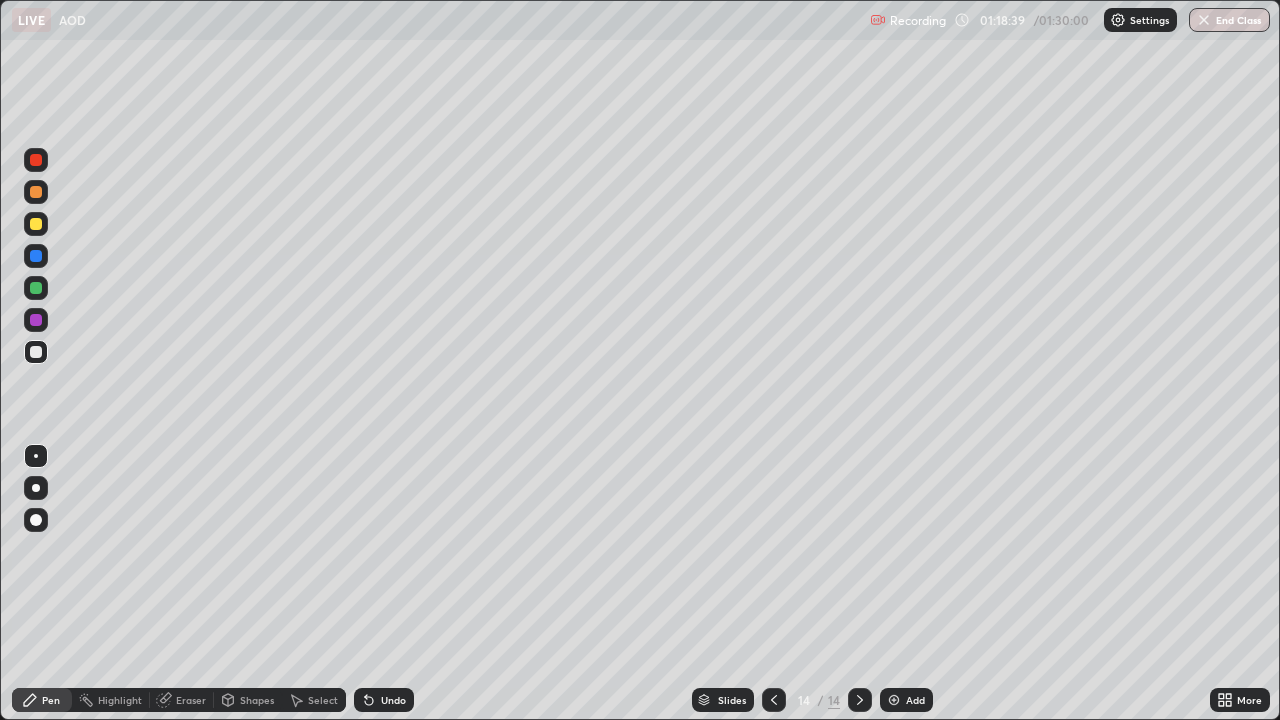 click on "Eraser" at bounding box center [182, 700] 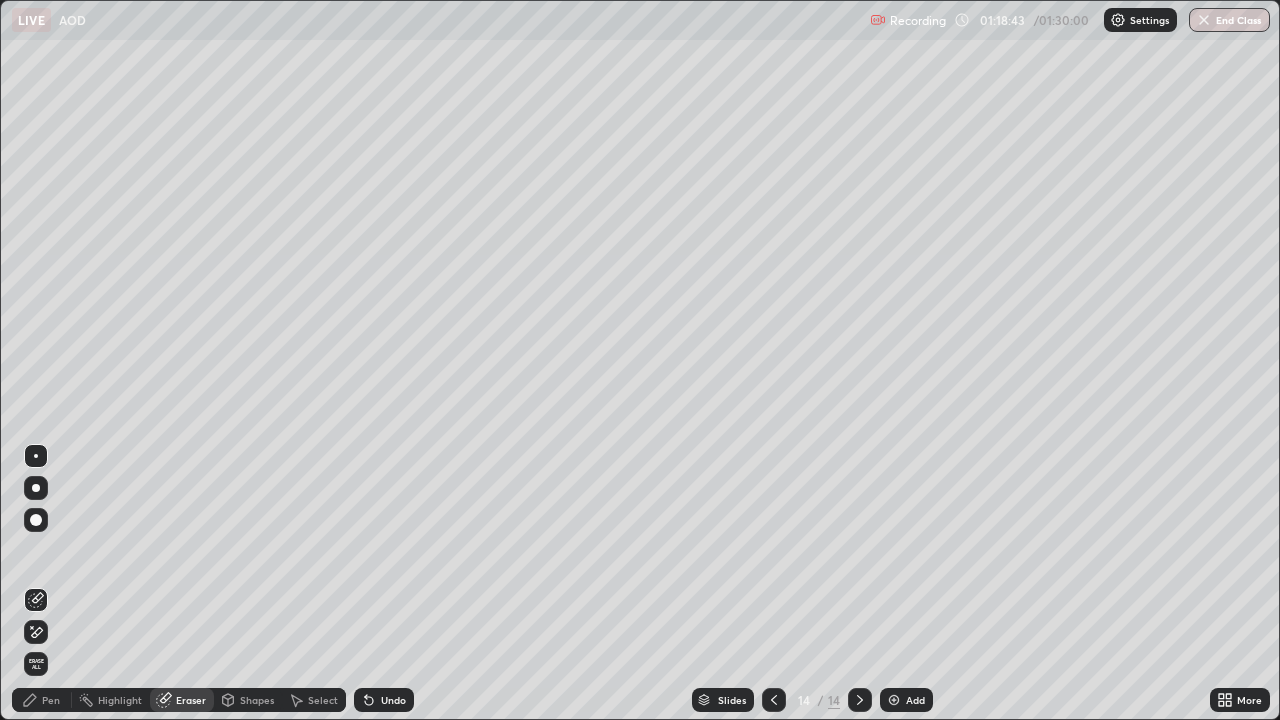 click on "Pen" at bounding box center [51, 700] 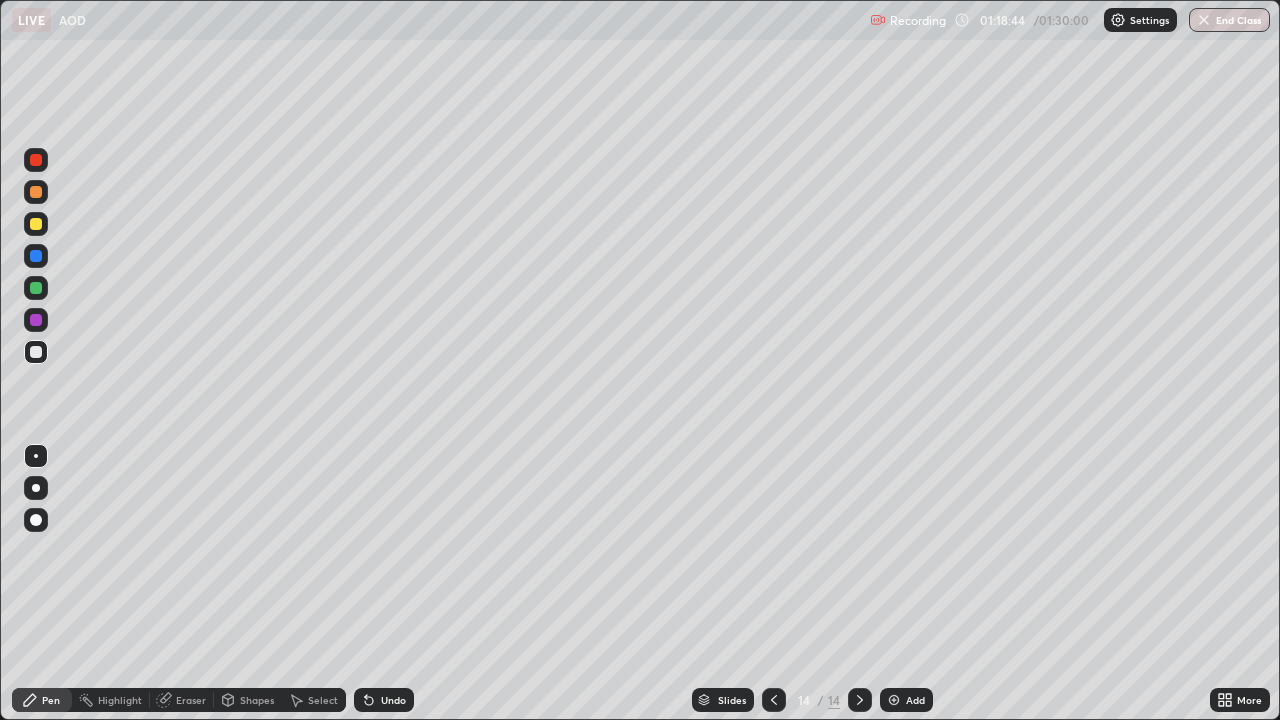 click at bounding box center (36, 192) 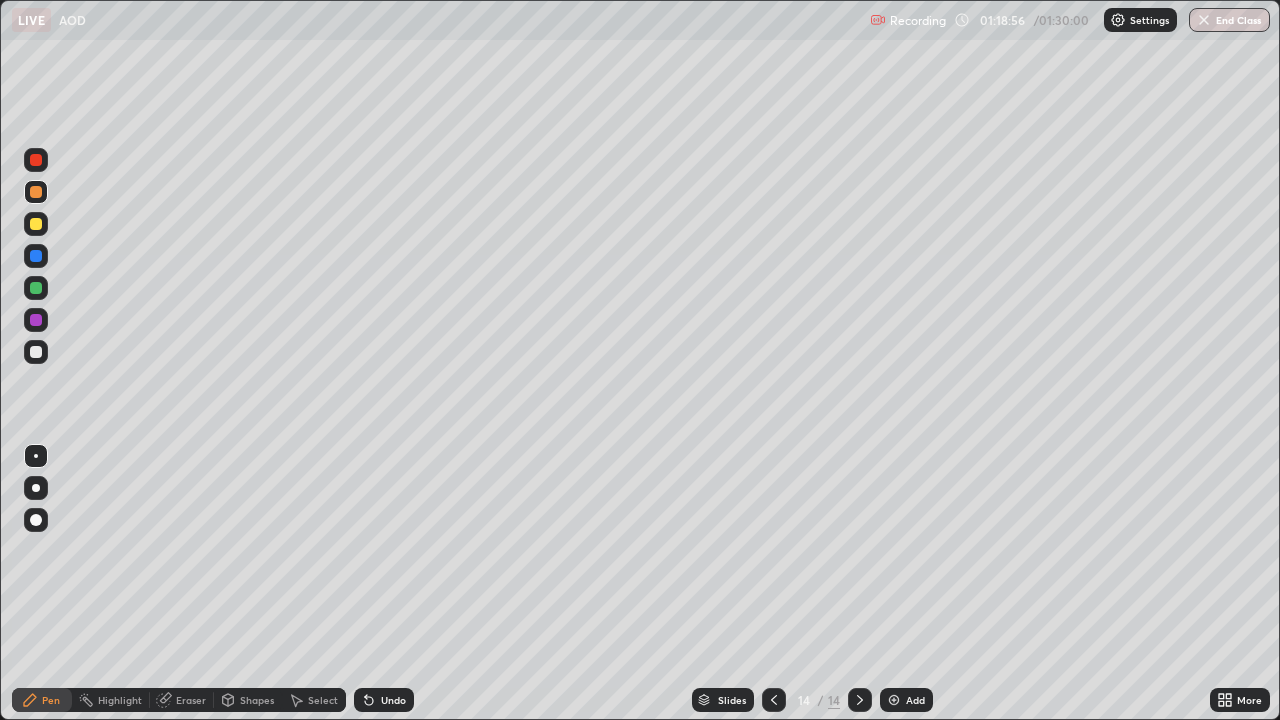 click 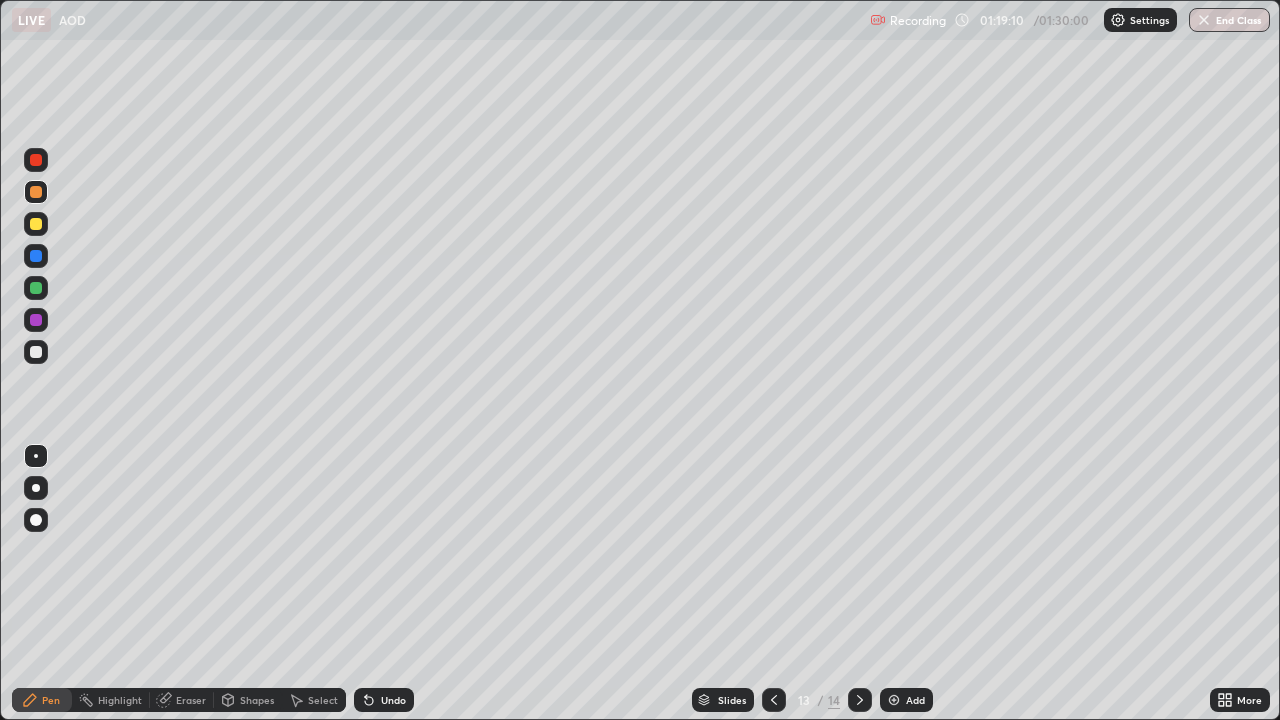 click 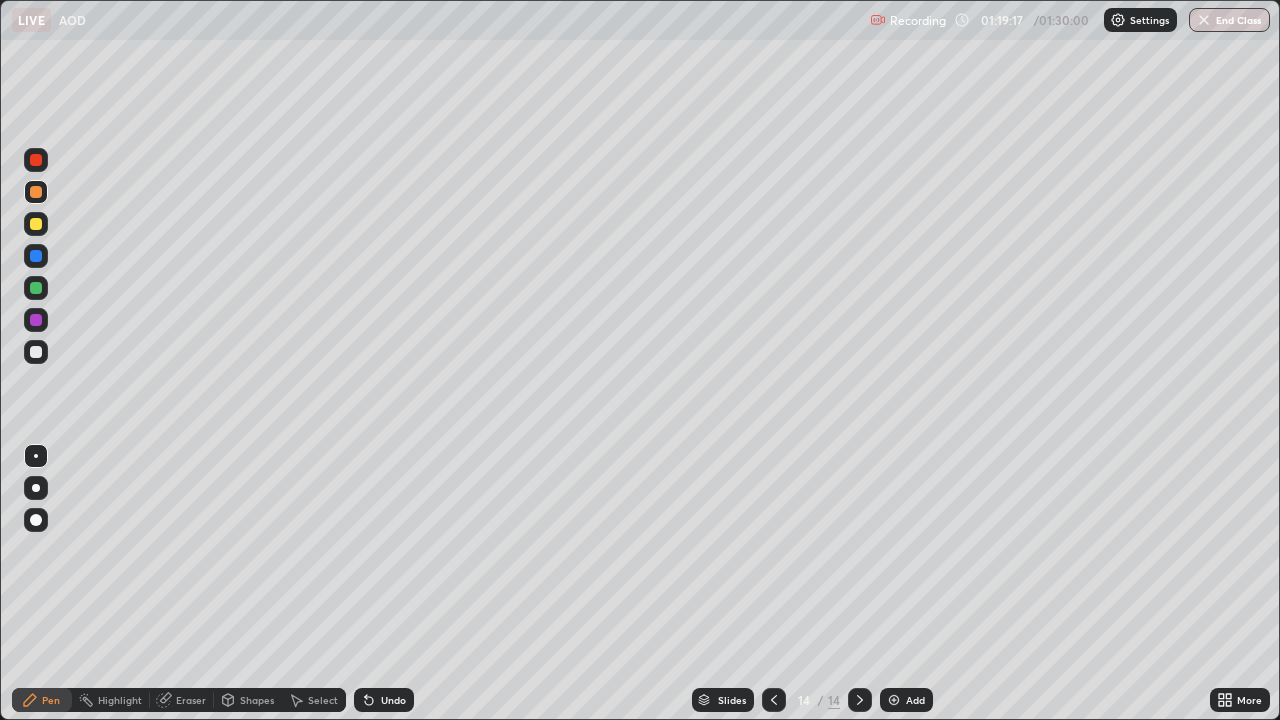 click 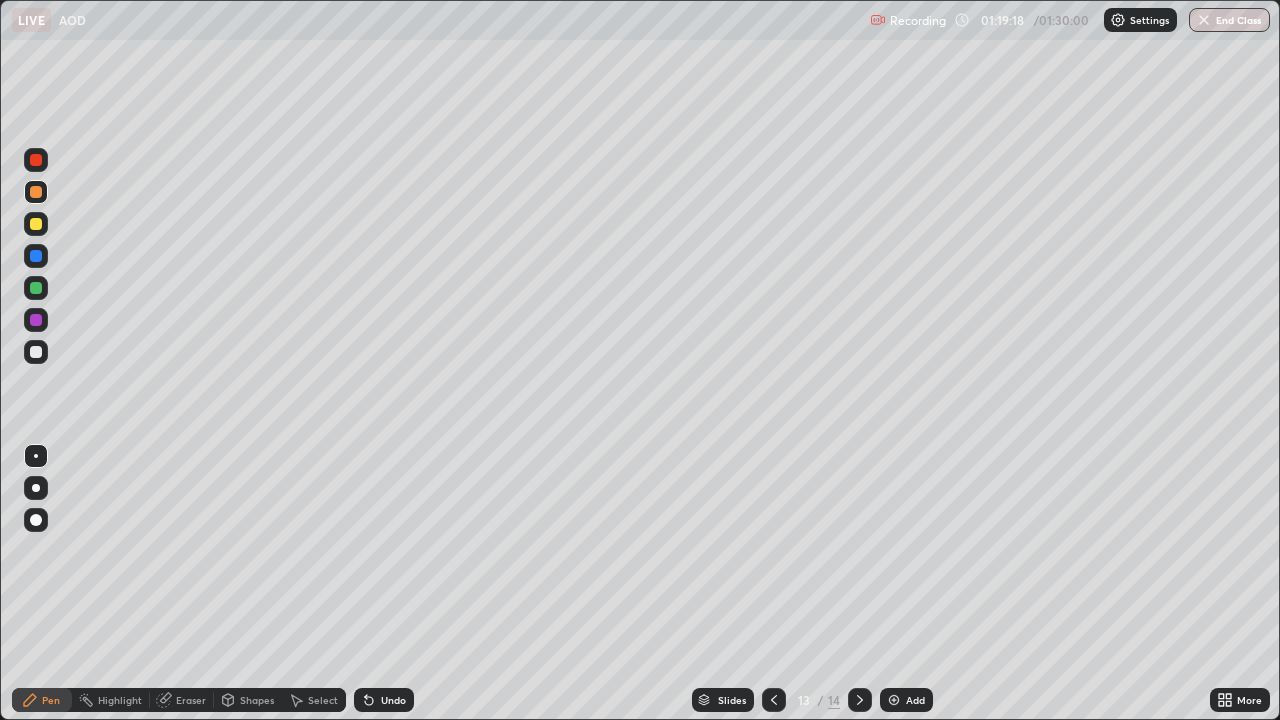 click 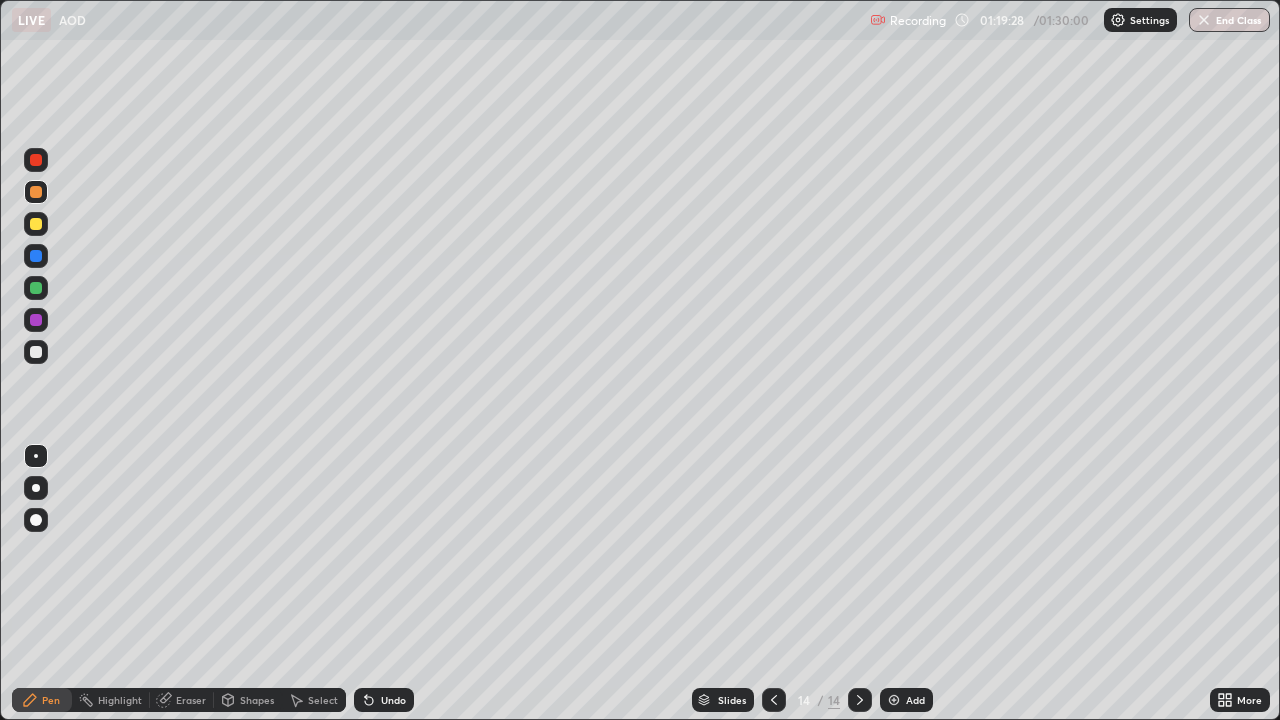 click 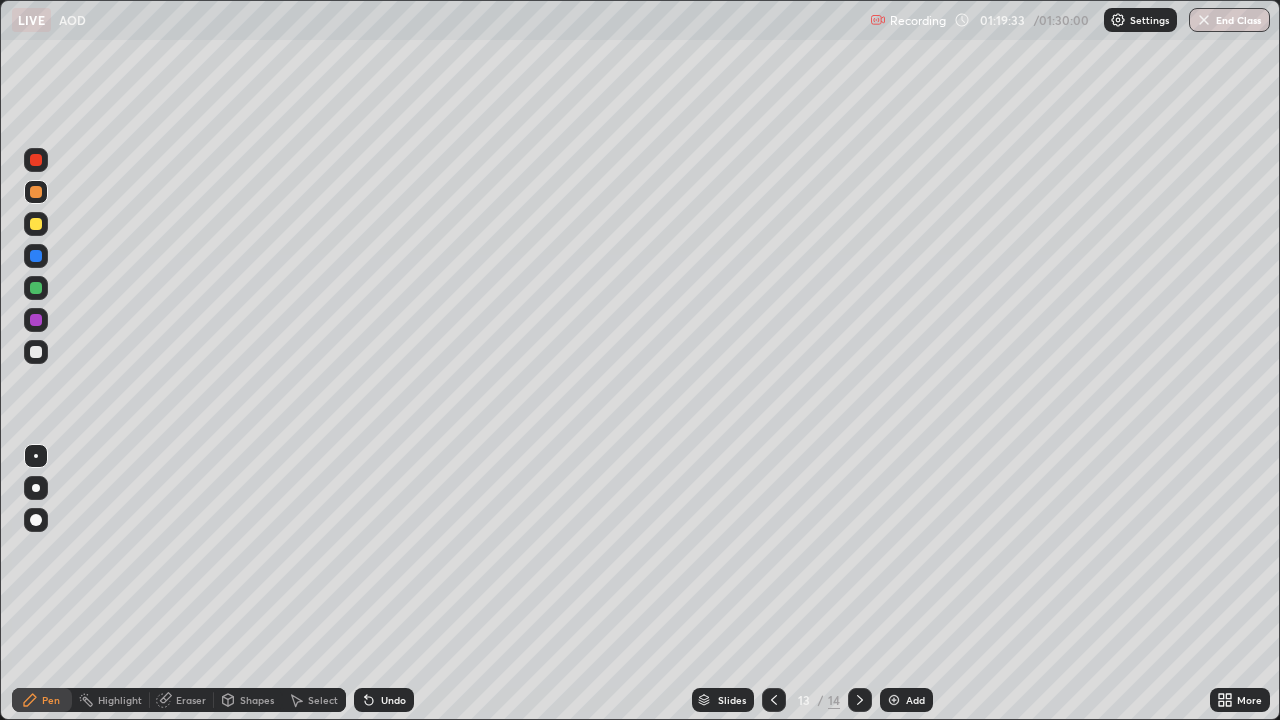 click 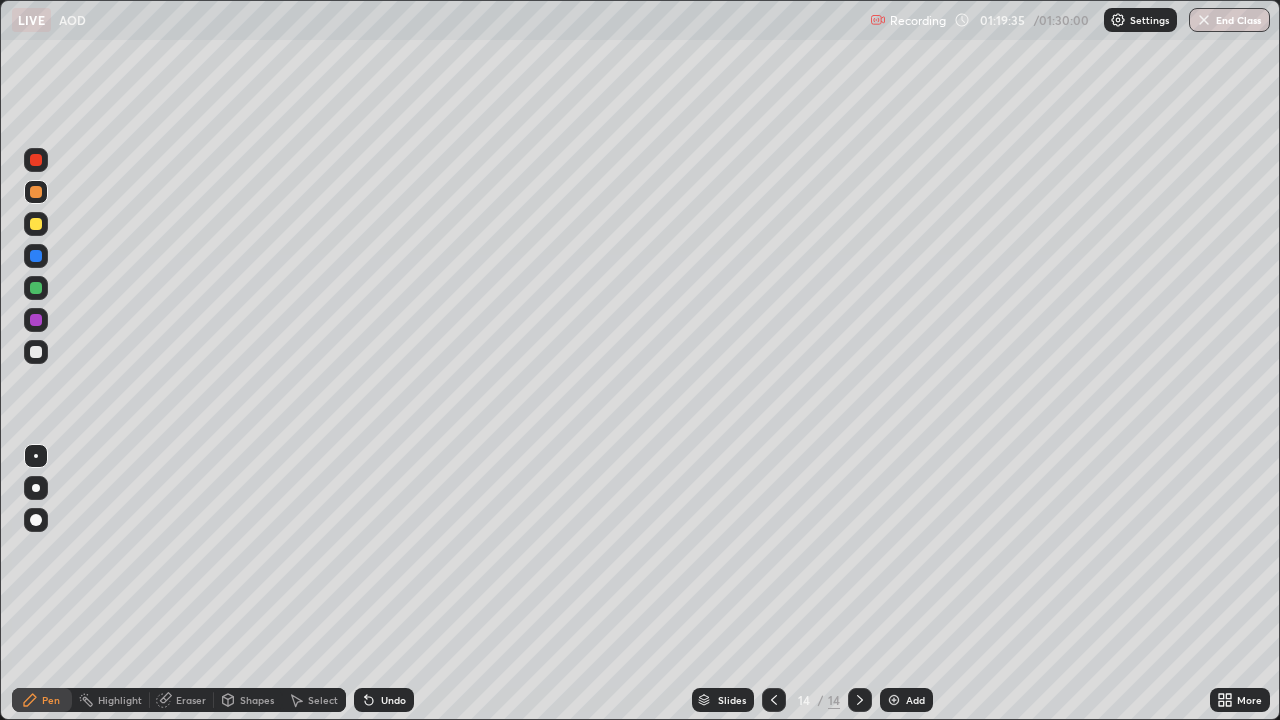 click at bounding box center (36, 256) 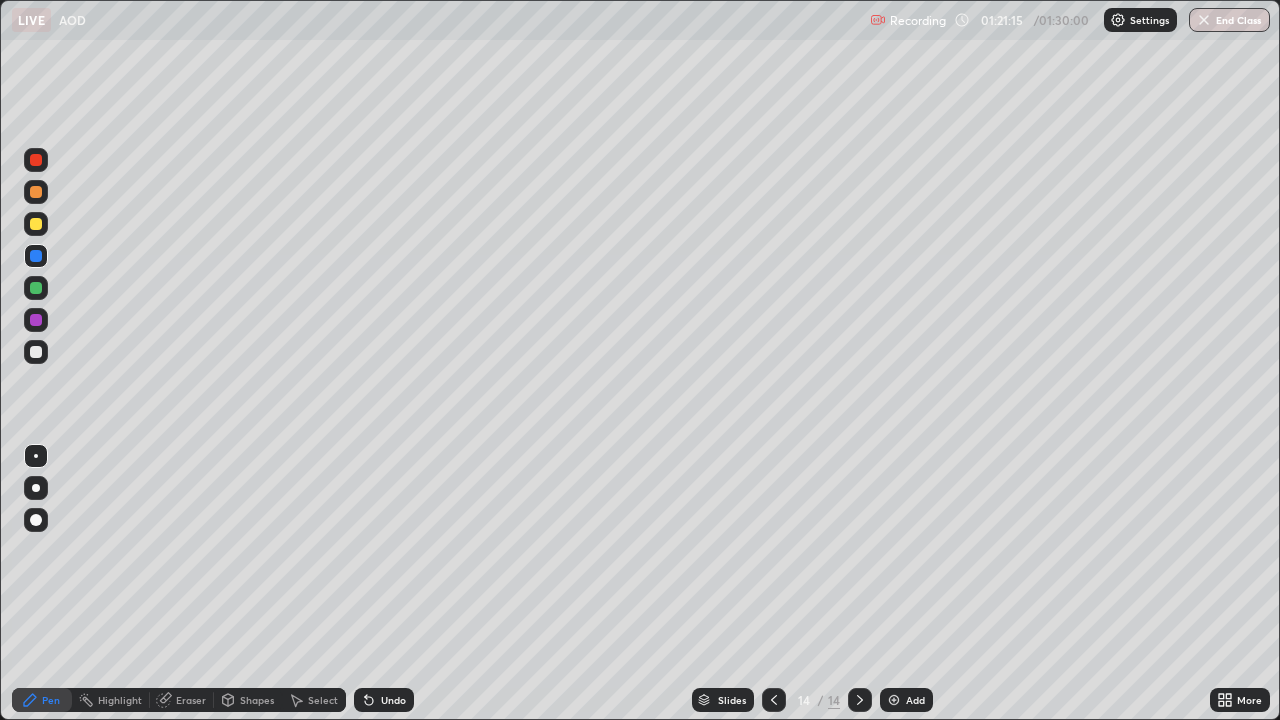 click at bounding box center (860, 700) 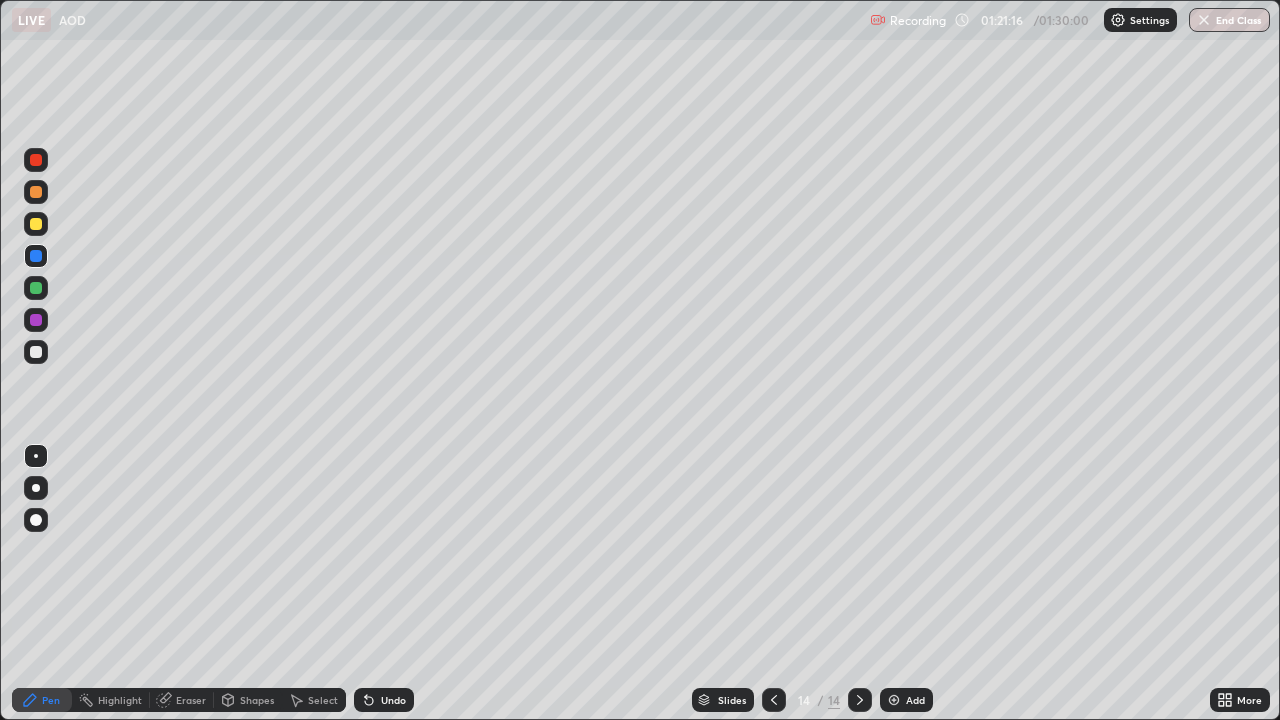 click at bounding box center [894, 700] 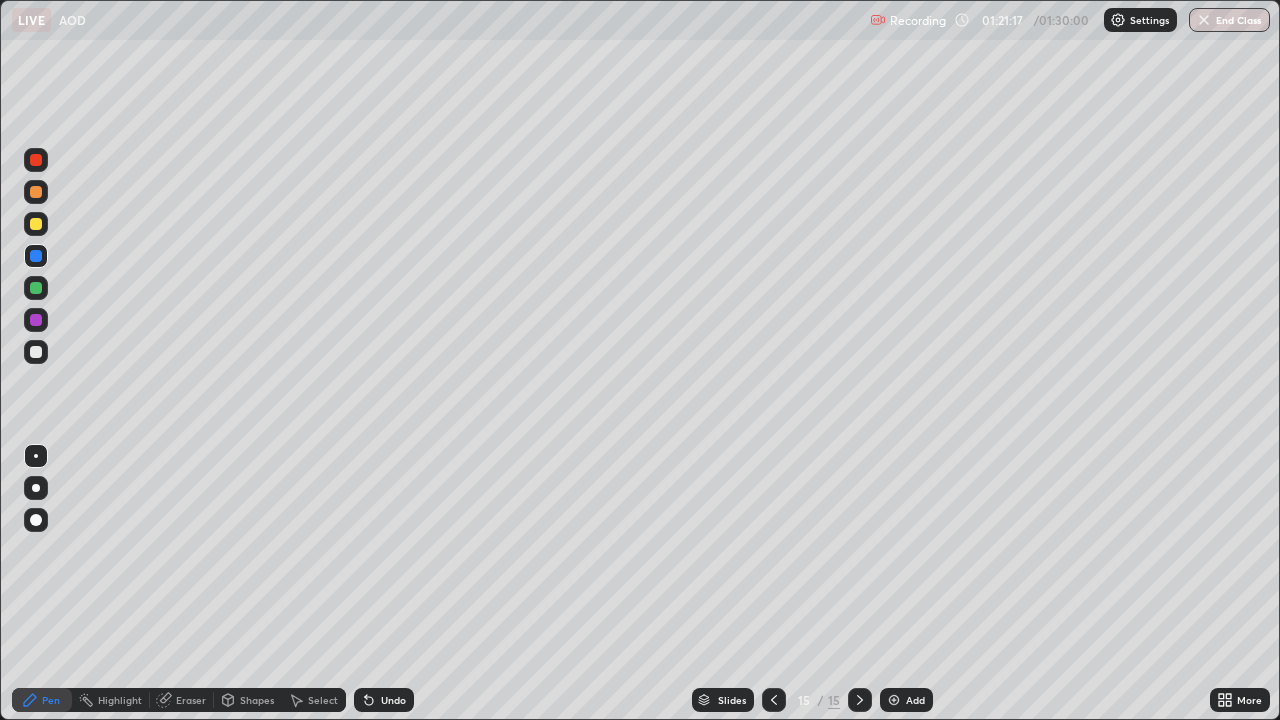 click at bounding box center [36, 192] 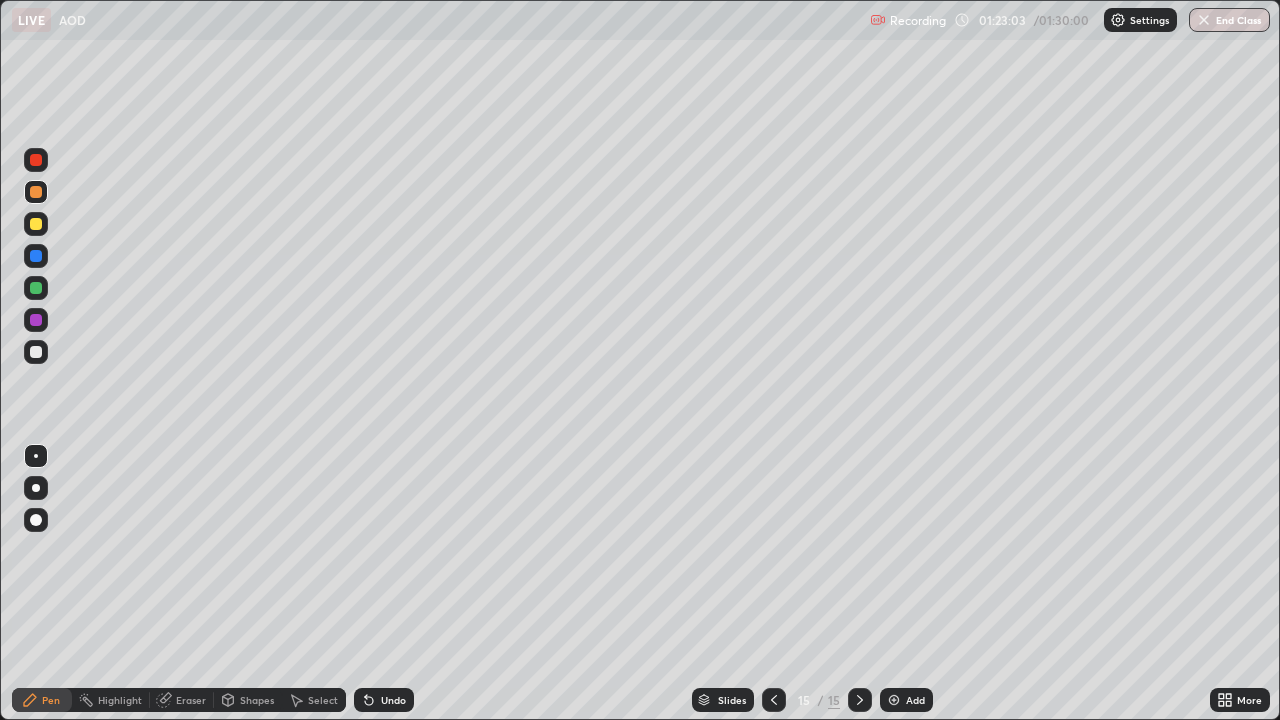click at bounding box center [36, 224] 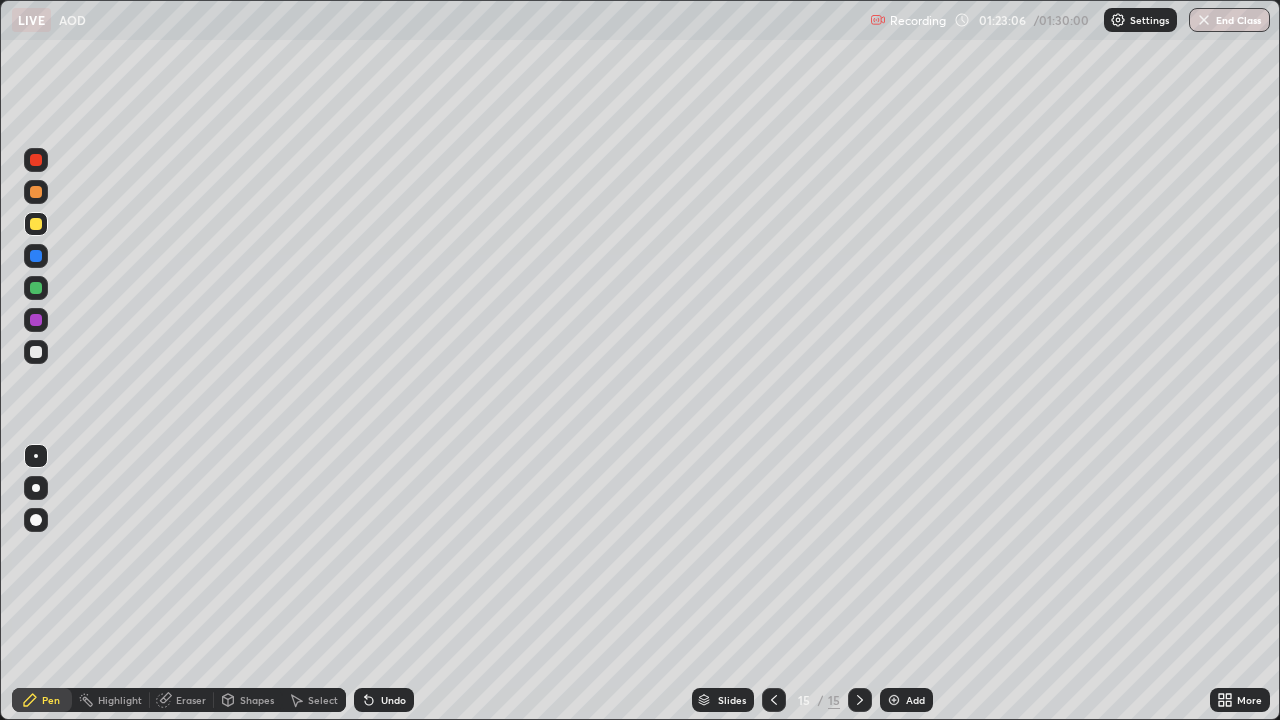 click at bounding box center (36, 224) 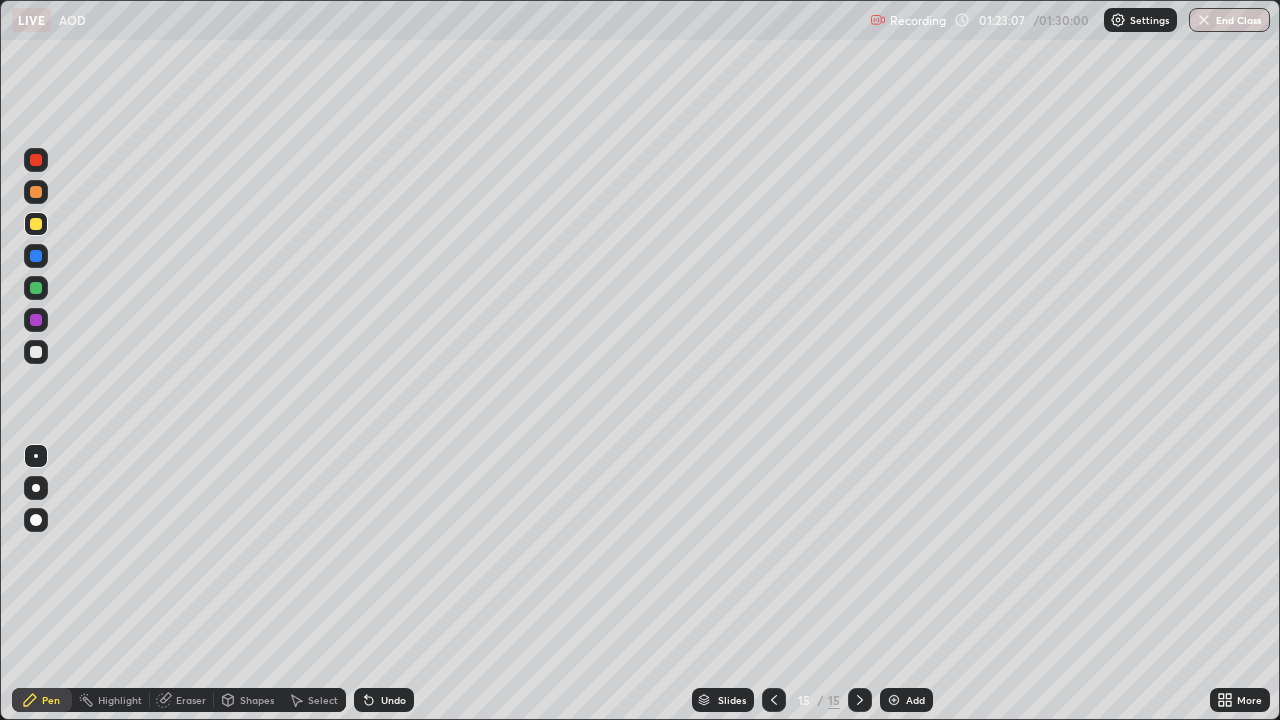 click at bounding box center (36, 192) 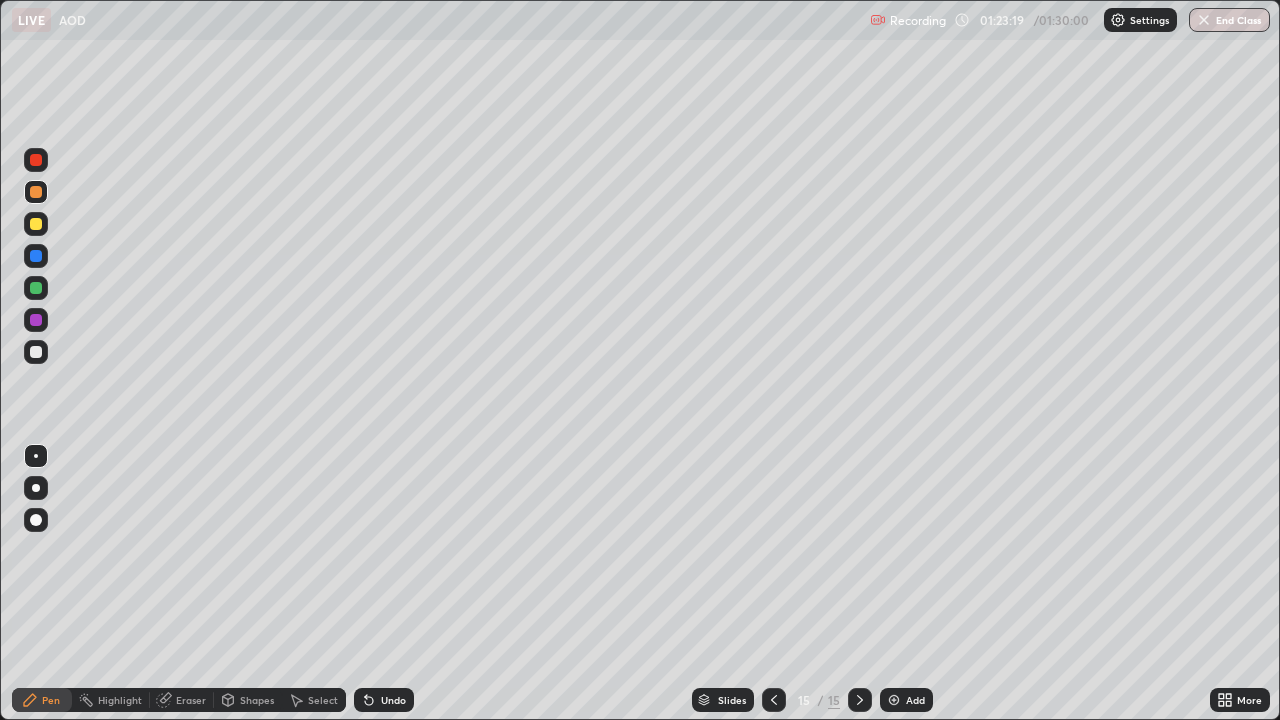 click on "Eraser" at bounding box center (191, 700) 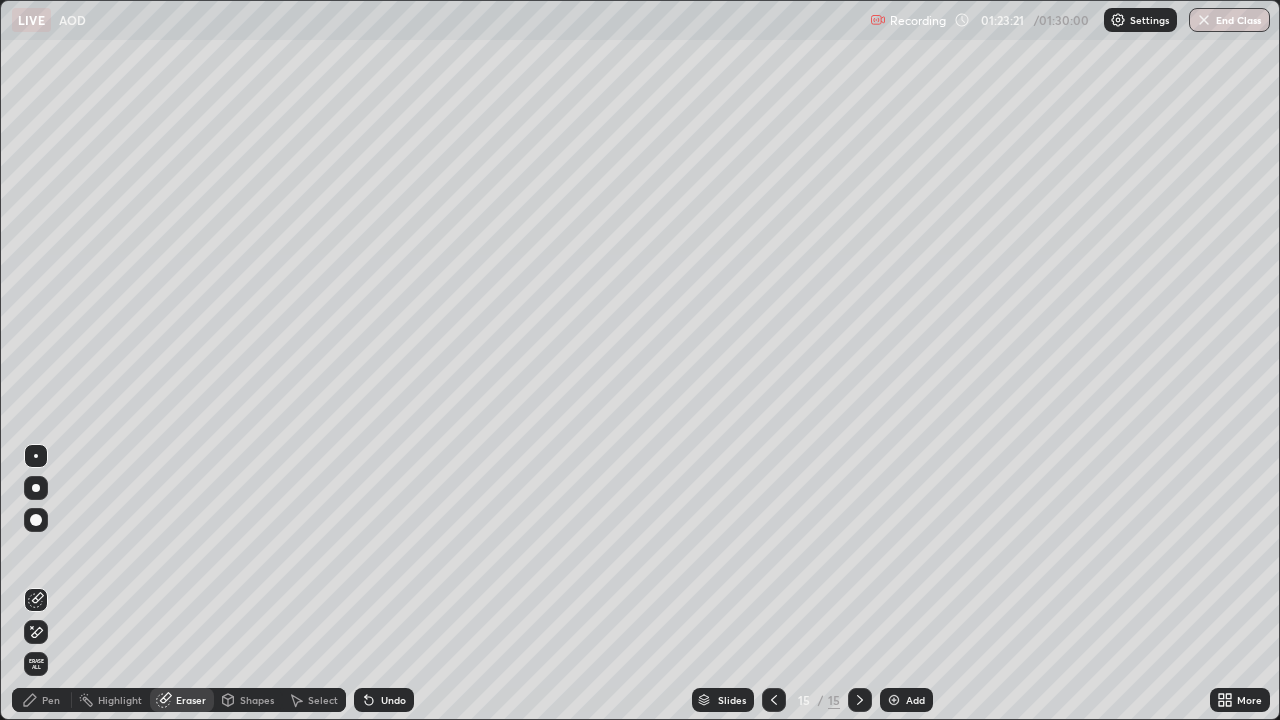 click on "Pen" at bounding box center (42, 700) 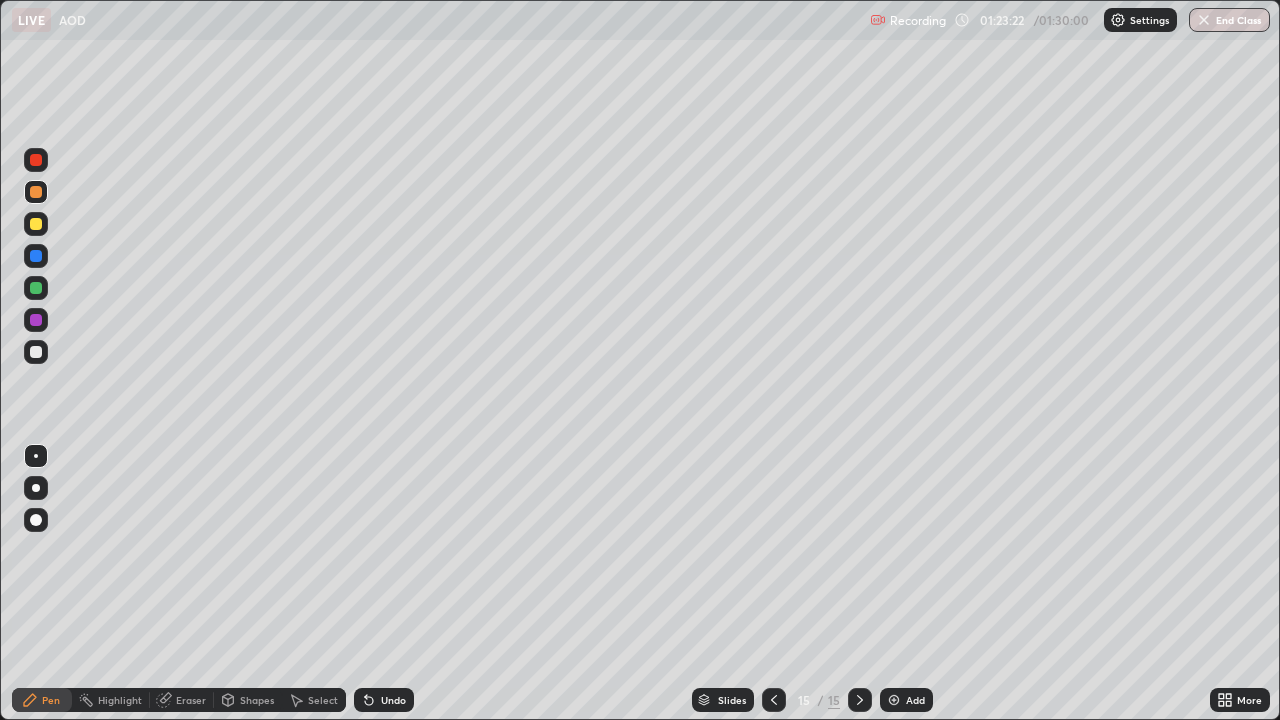 click at bounding box center (36, 192) 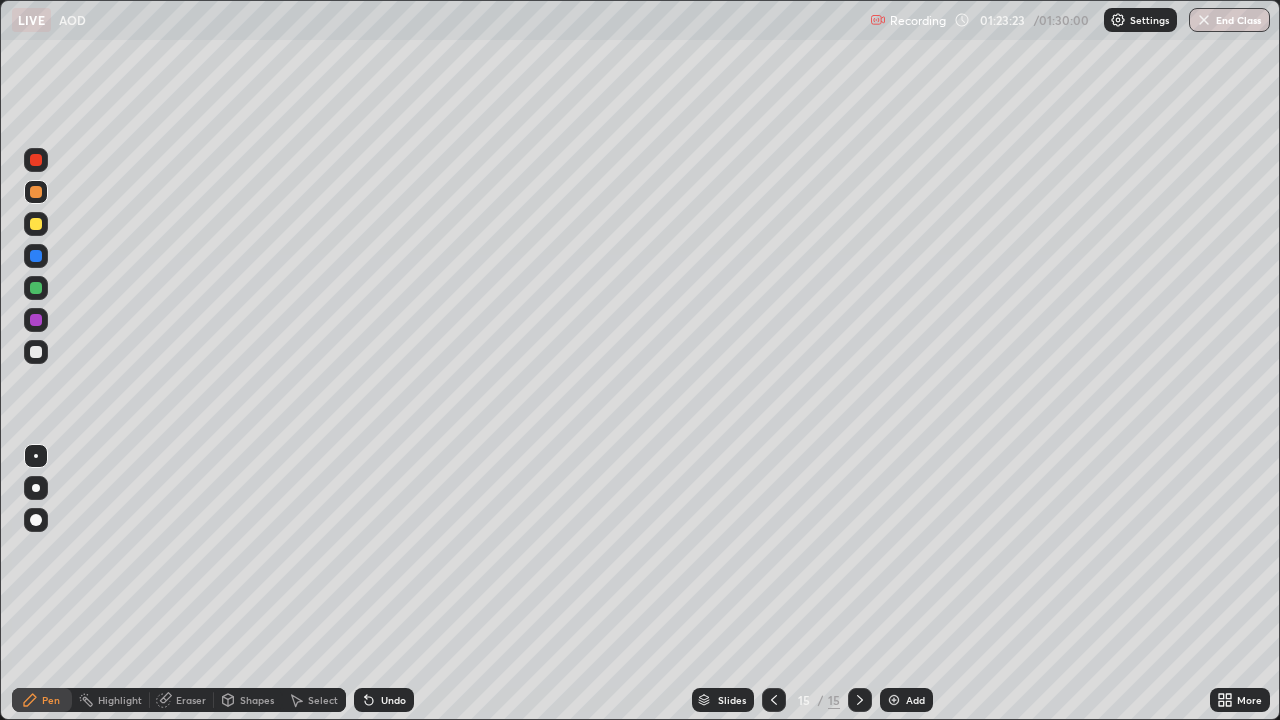 click at bounding box center [36, 224] 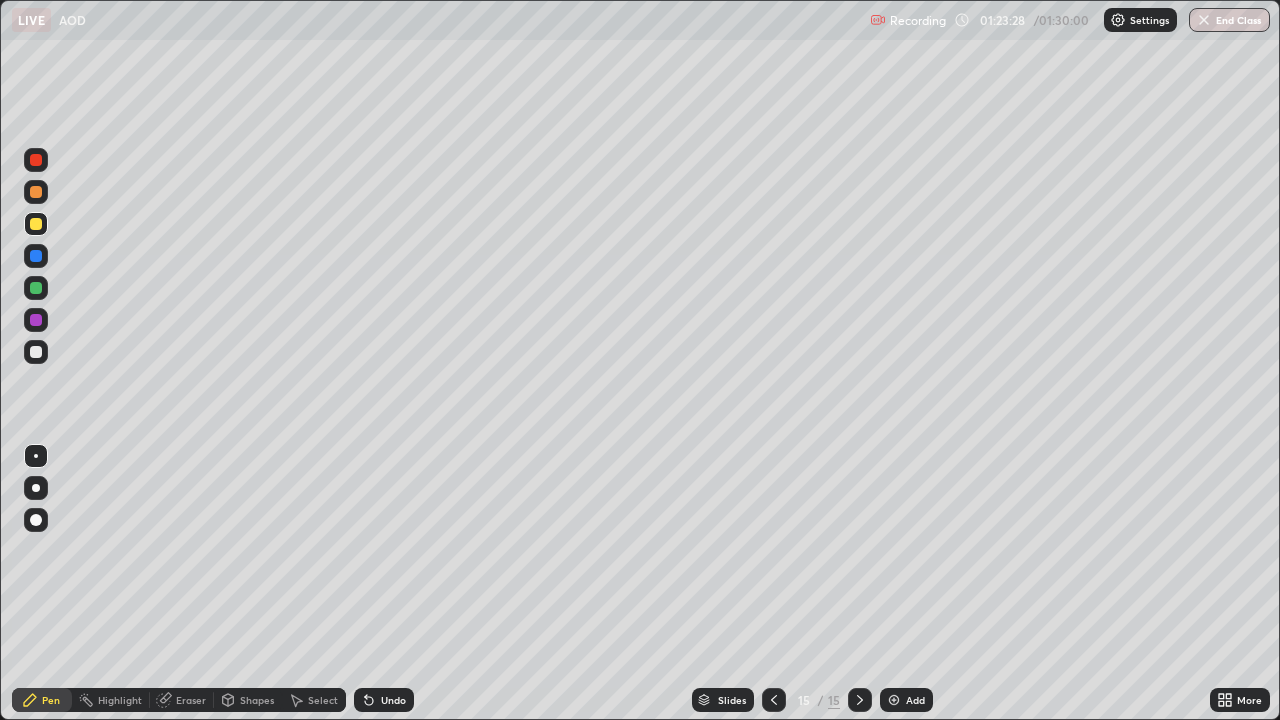 click at bounding box center (36, 256) 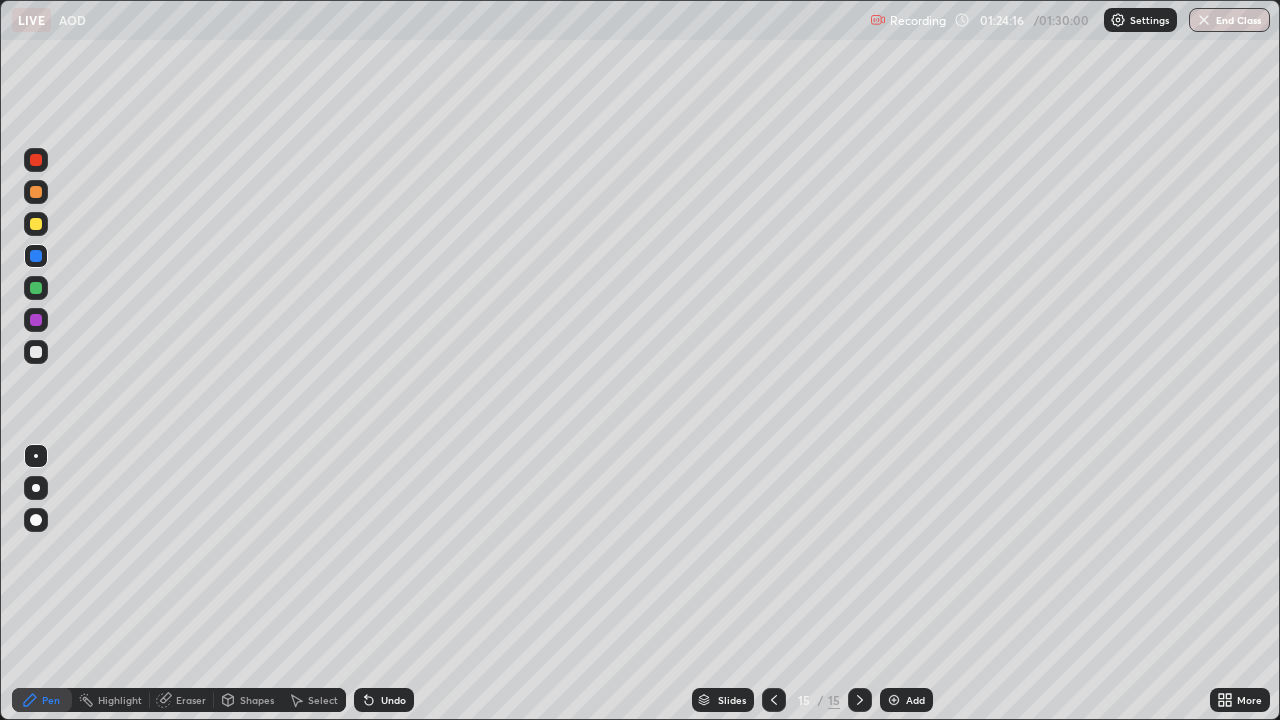 click at bounding box center (36, 352) 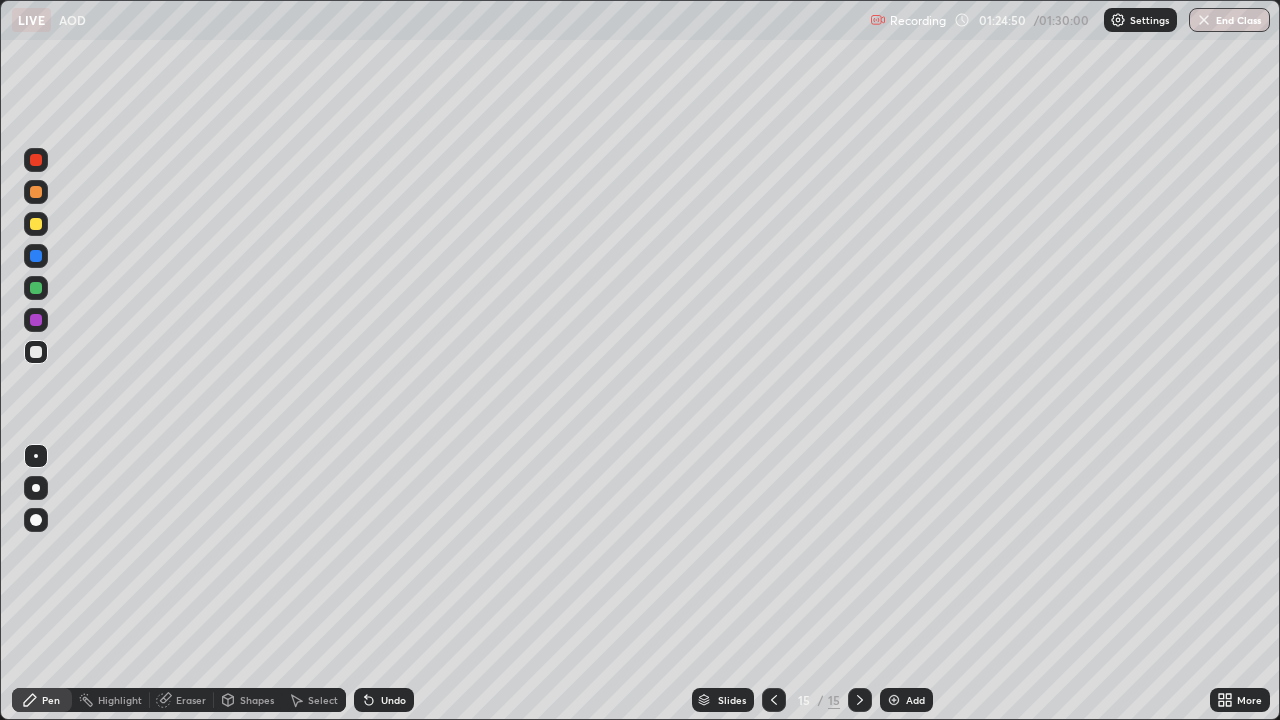 click at bounding box center (36, 288) 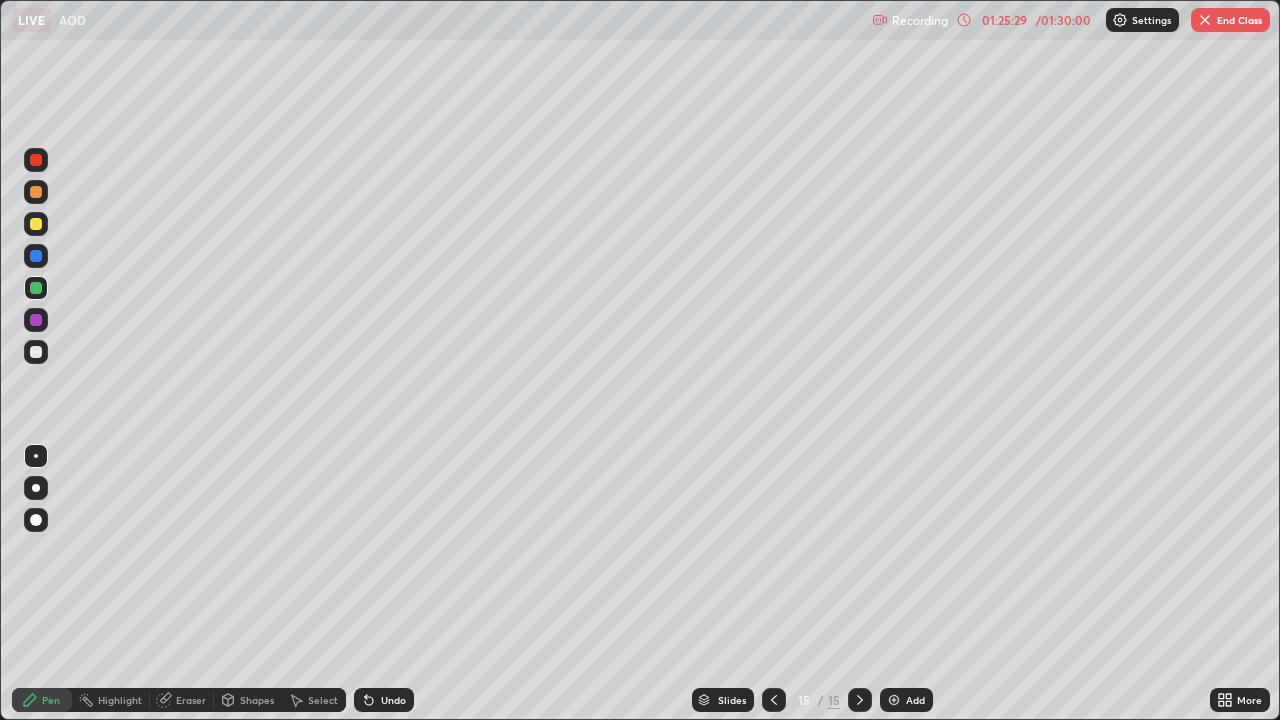 click at bounding box center (36, 352) 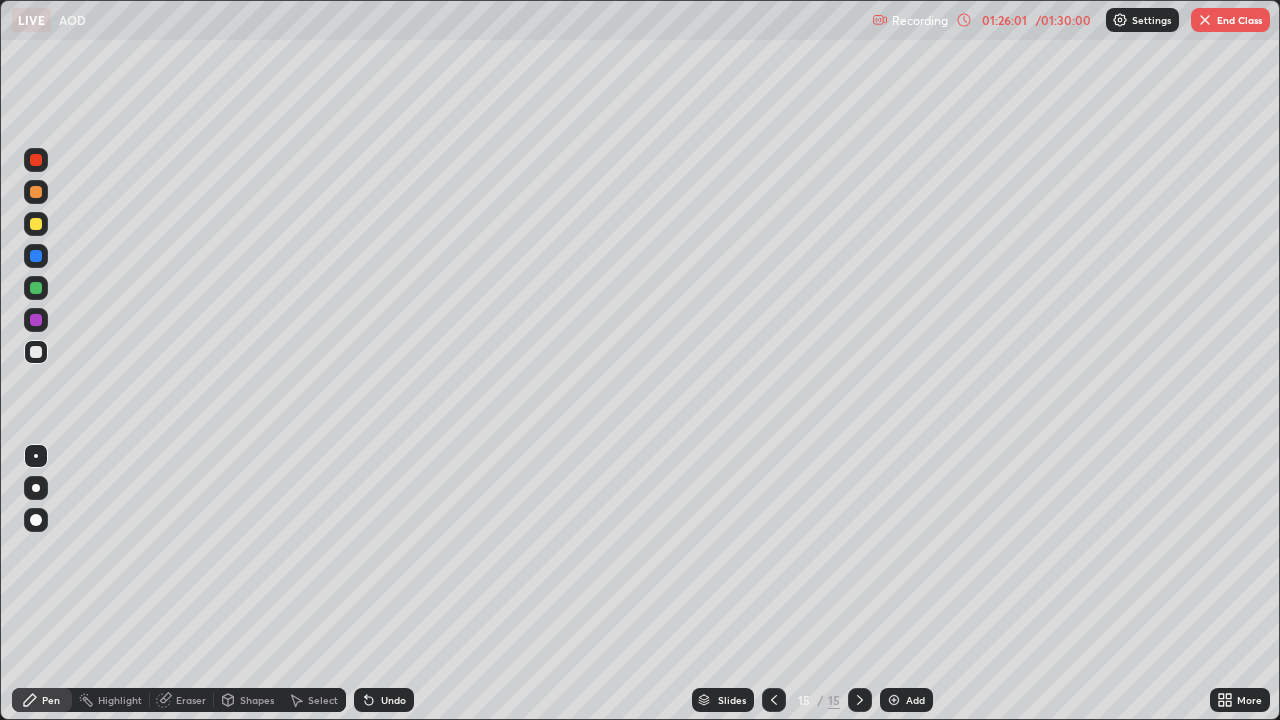 click at bounding box center (36, 224) 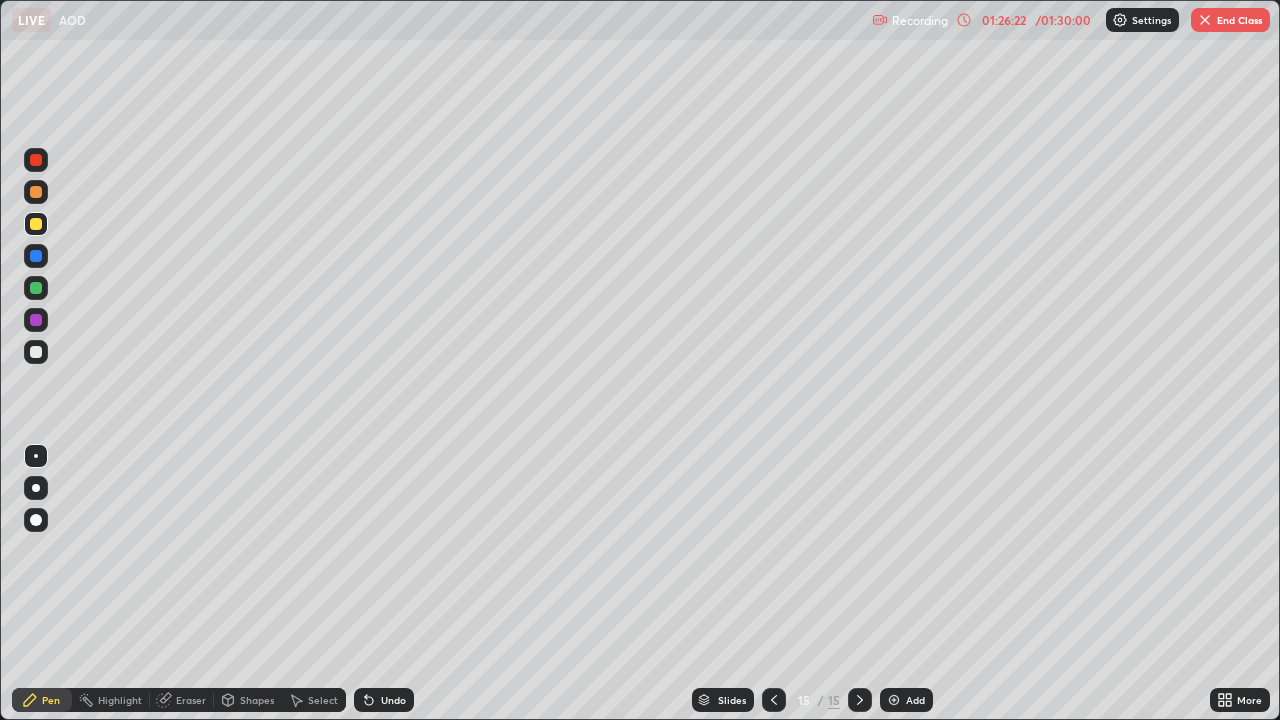 click at bounding box center [36, 320] 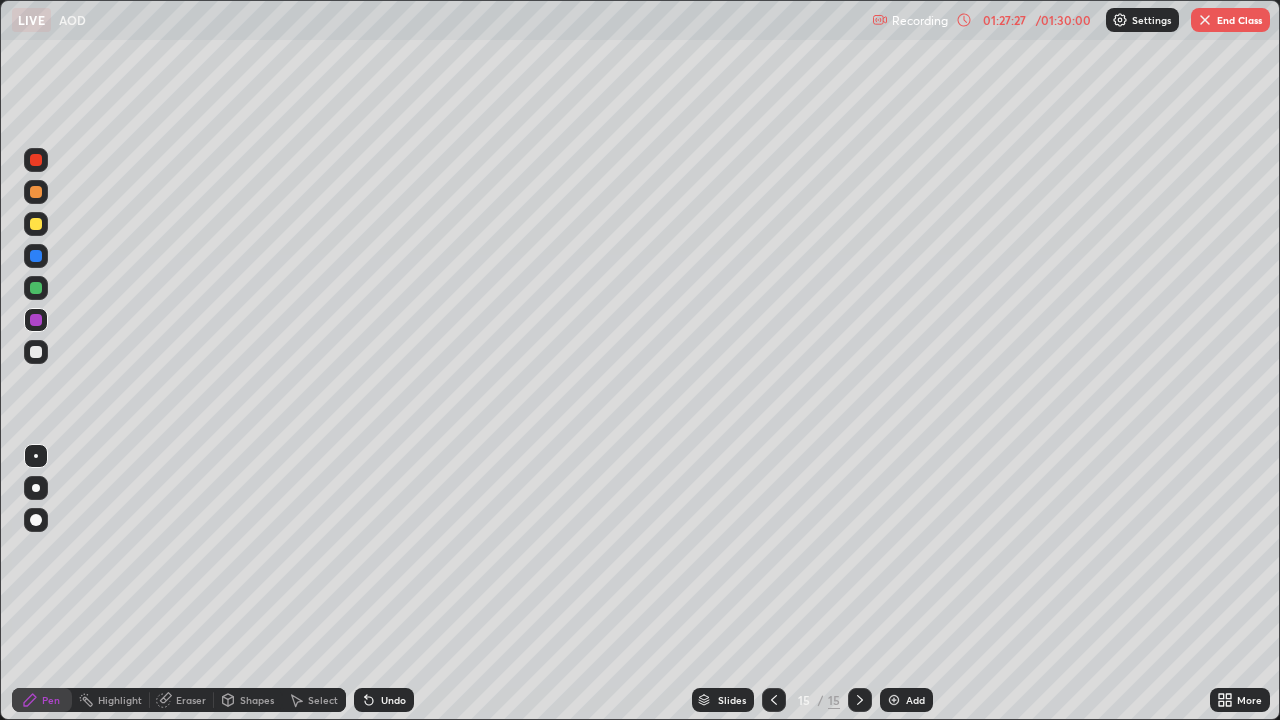 click on "Slides 15 / 15 Add" at bounding box center [812, 700] 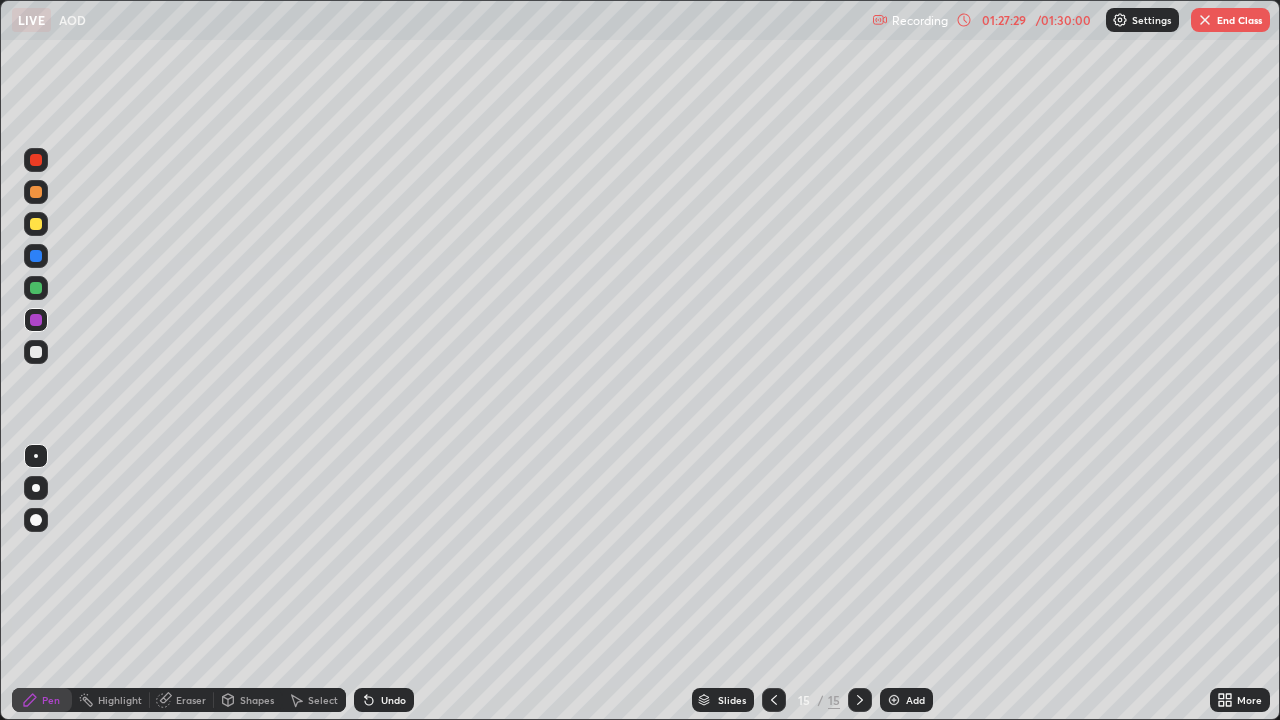 click on "End Class" at bounding box center [1230, 20] 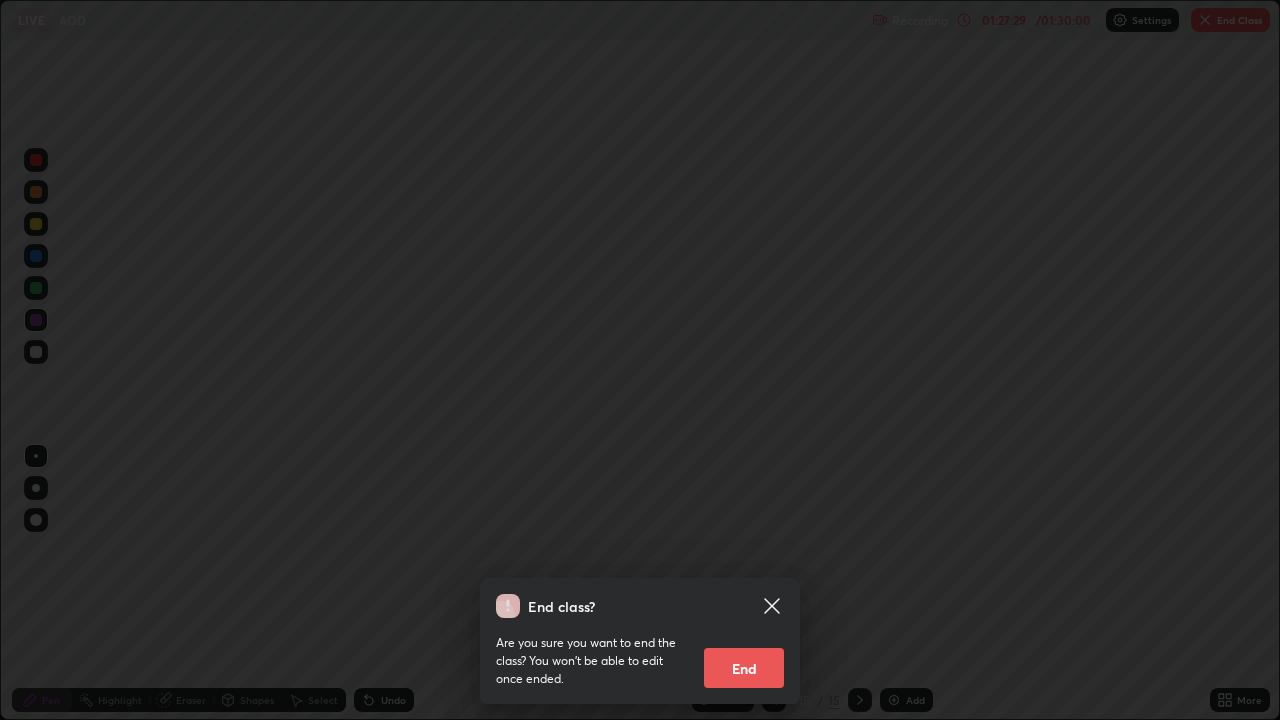 click on "End" at bounding box center (744, 668) 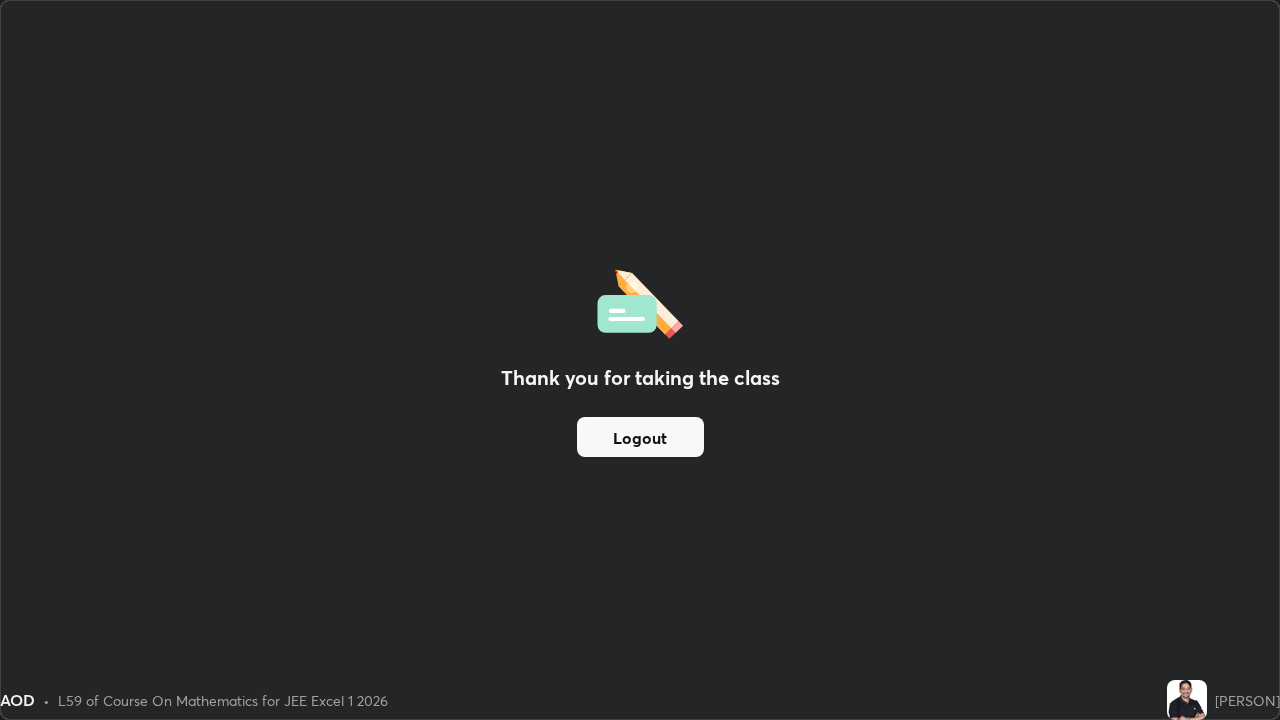 click on "Logout" at bounding box center (640, 437) 